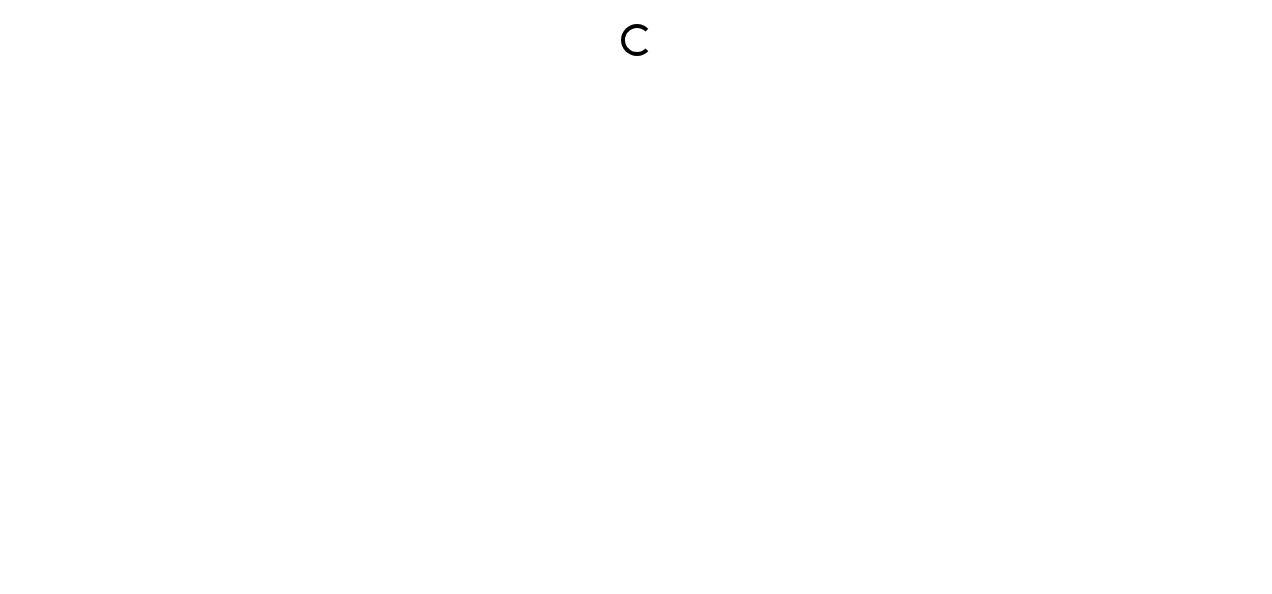 scroll, scrollTop: 0, scrollLeft: 0, axis: both 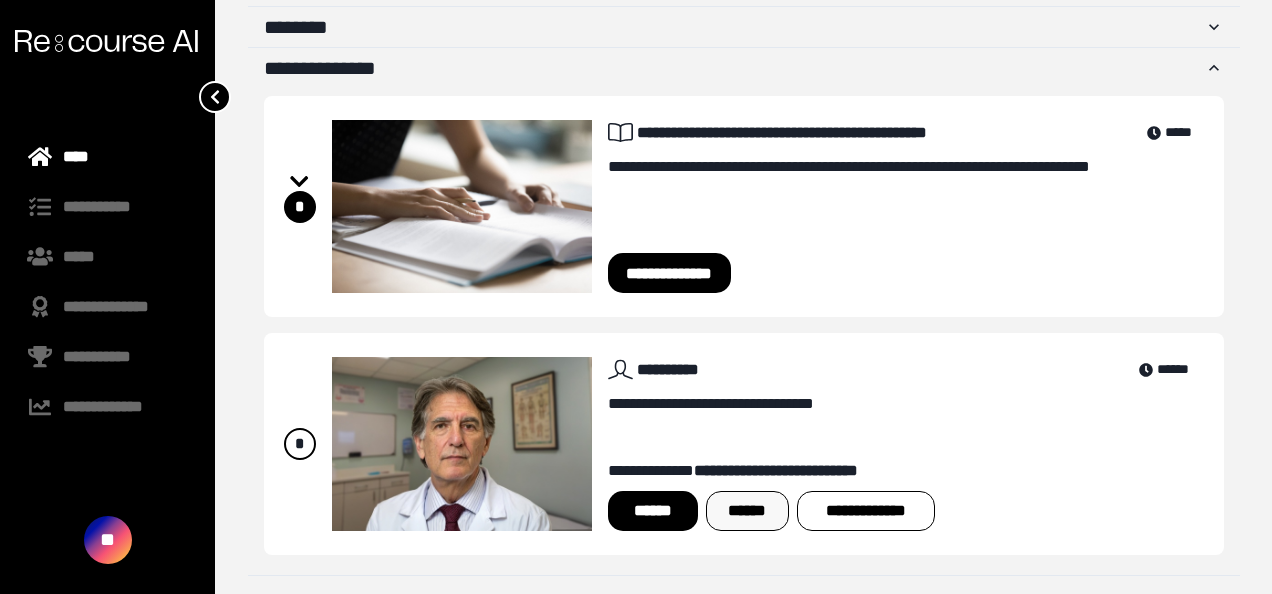click on "******" at bounding box center [747, 511] 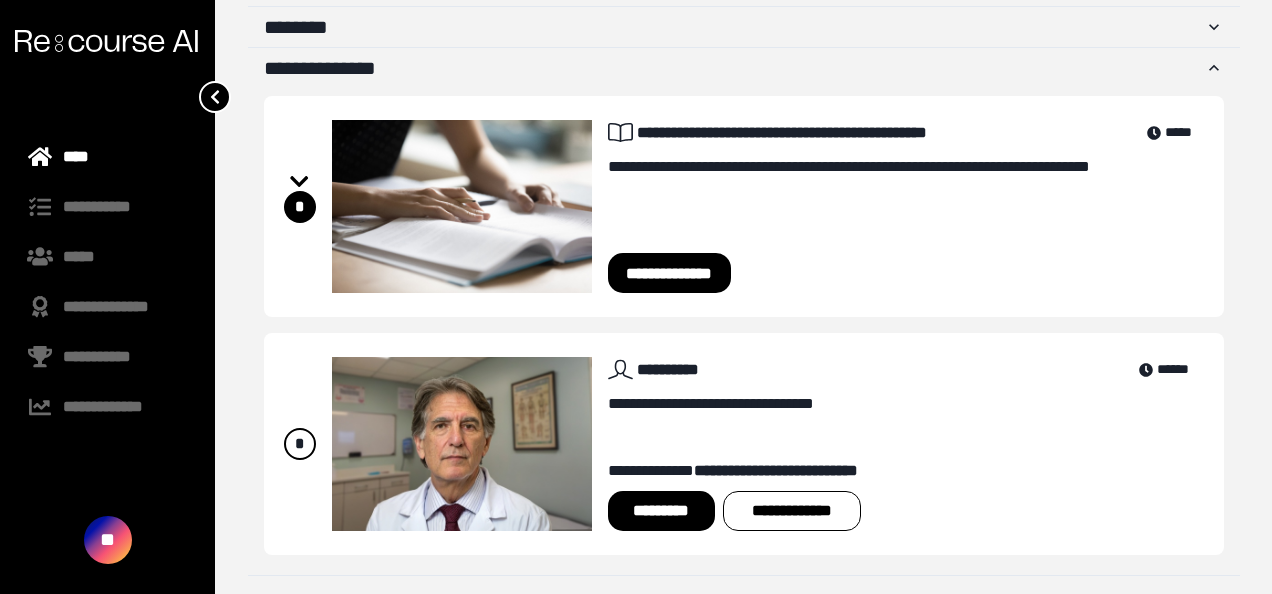 click on "*********" at bounding box center (661, 511) 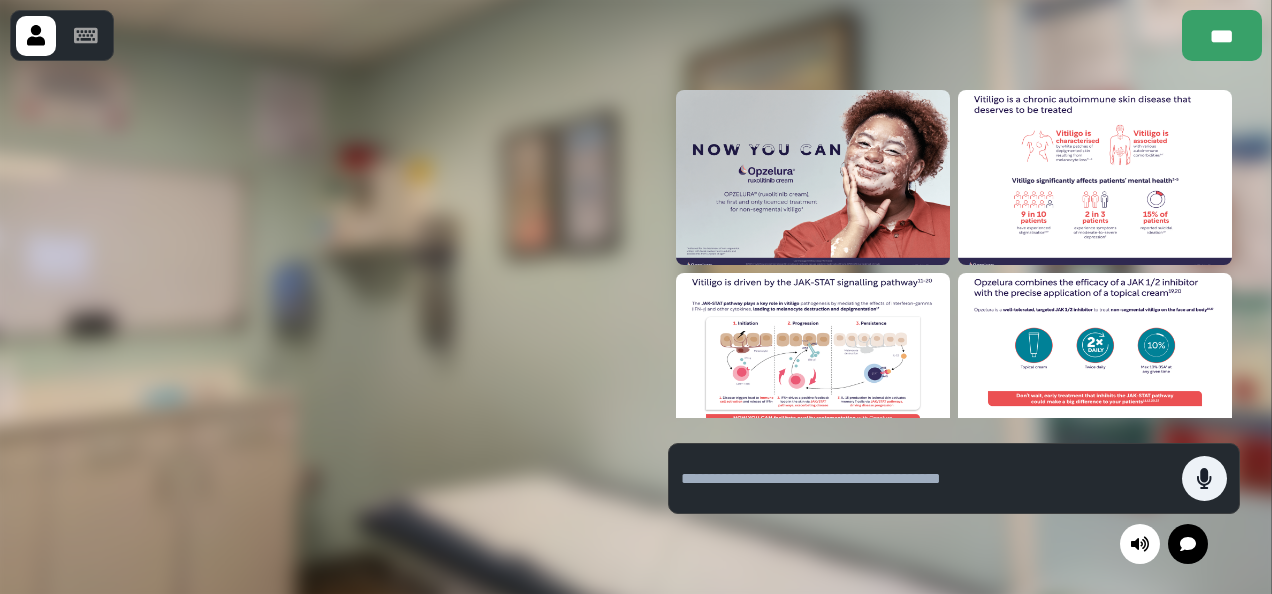 click at bounding box center (926, 479) 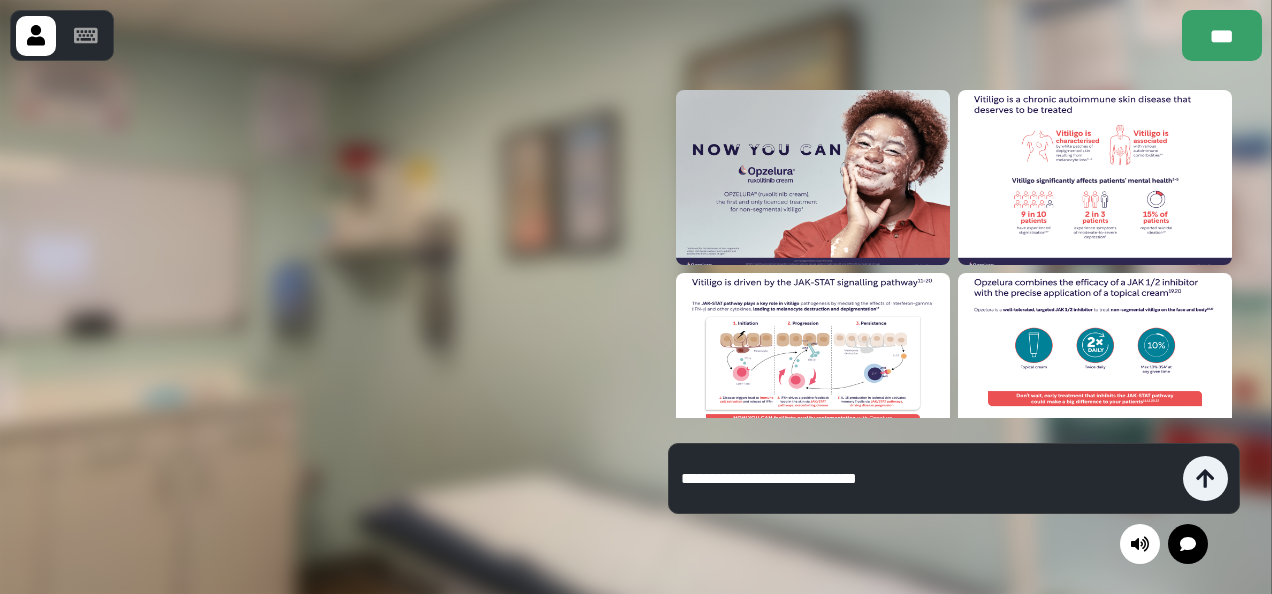 type on "**********" 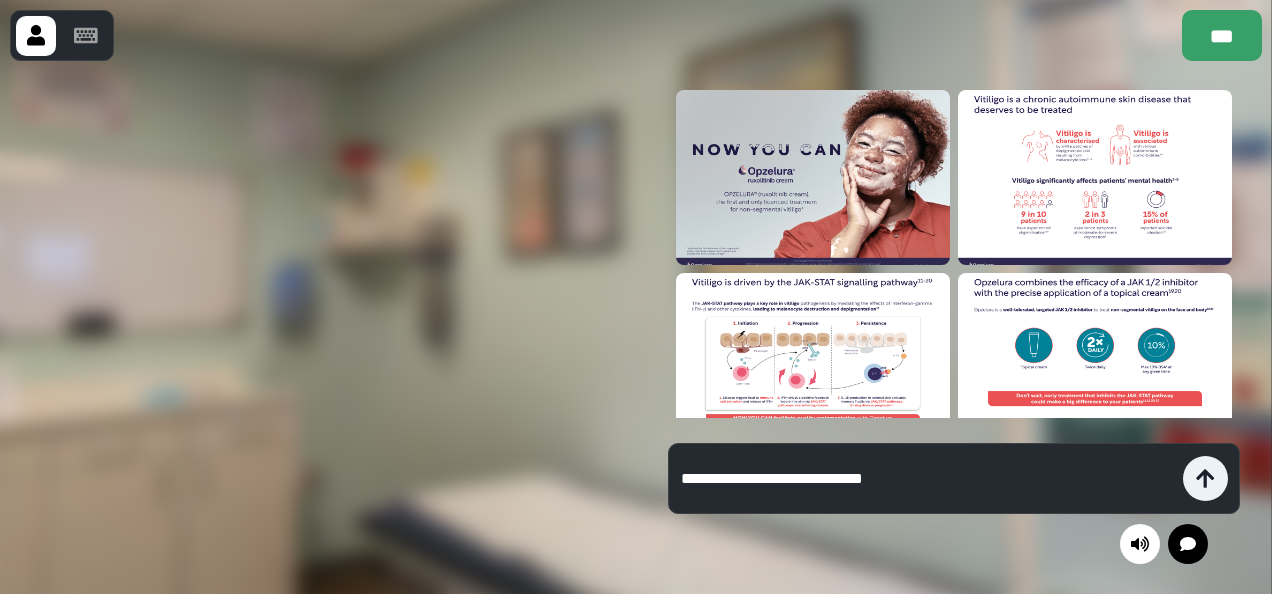 type 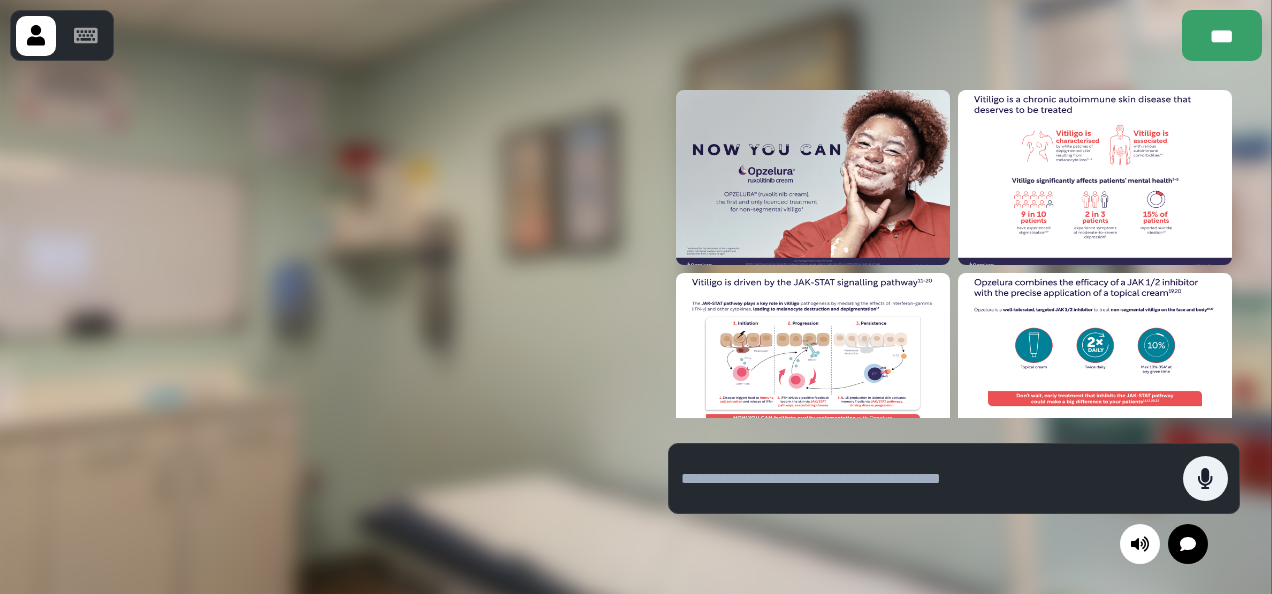 click 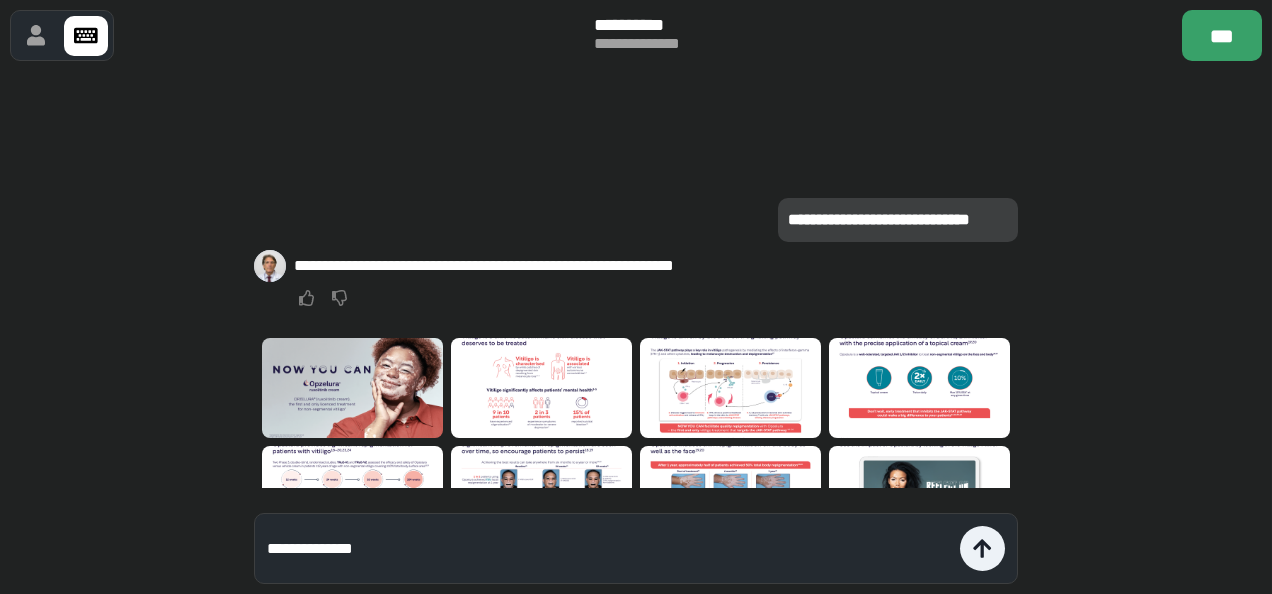 type on "**********" 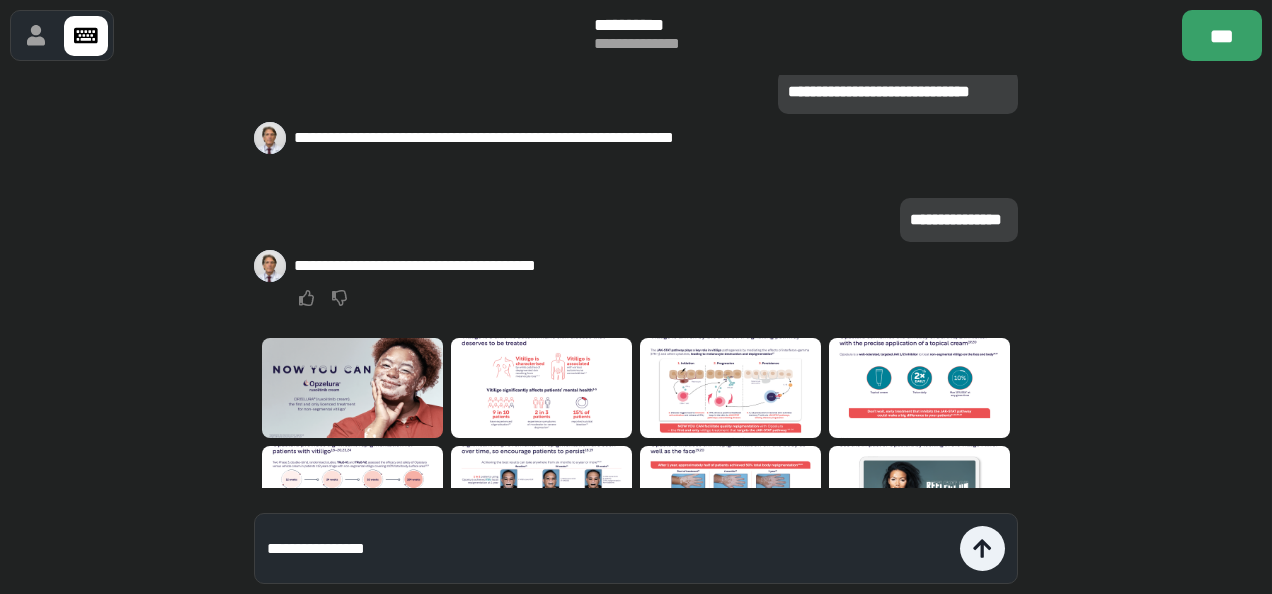 type on "**********" 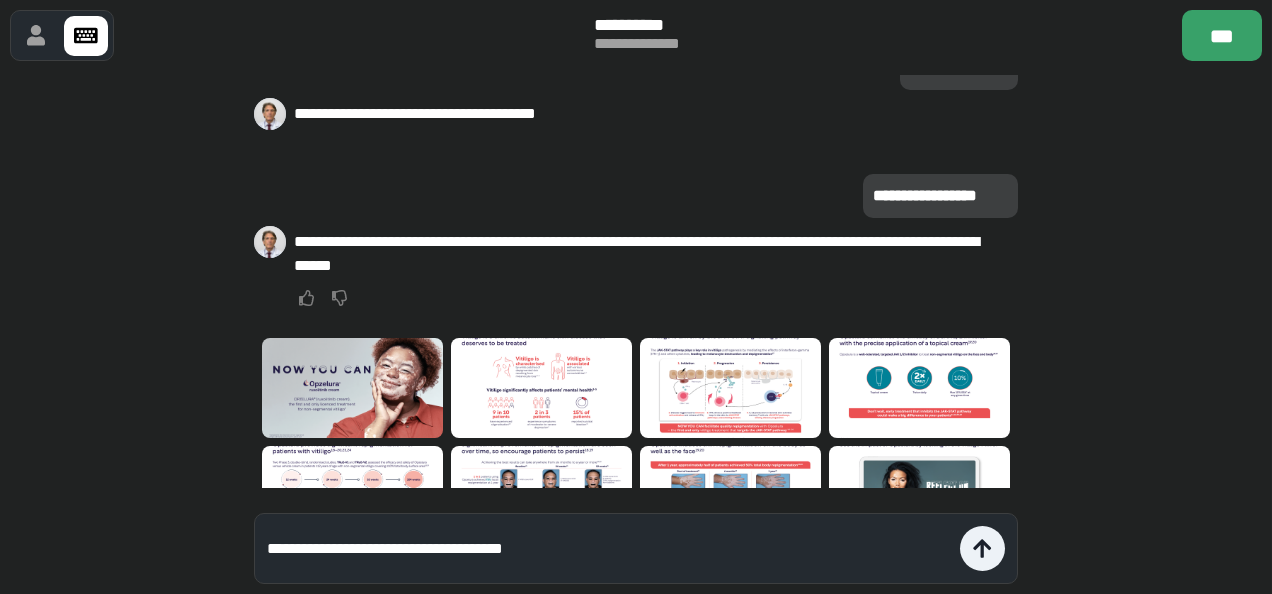 type on "**********" 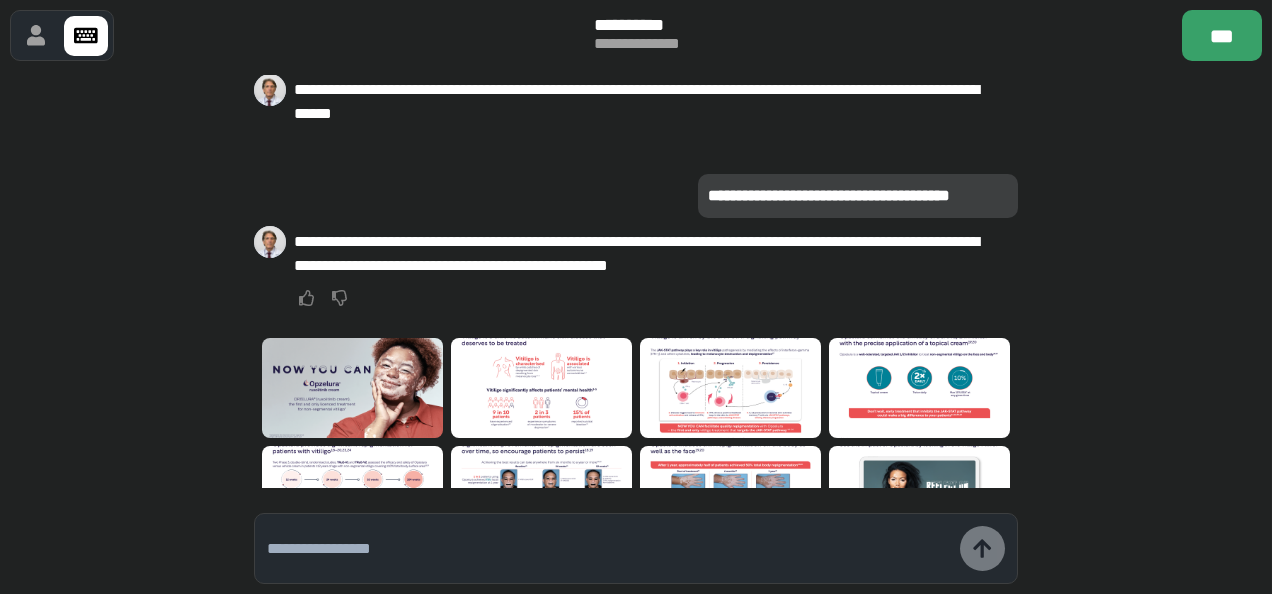 click at bounding box center (919, 388) 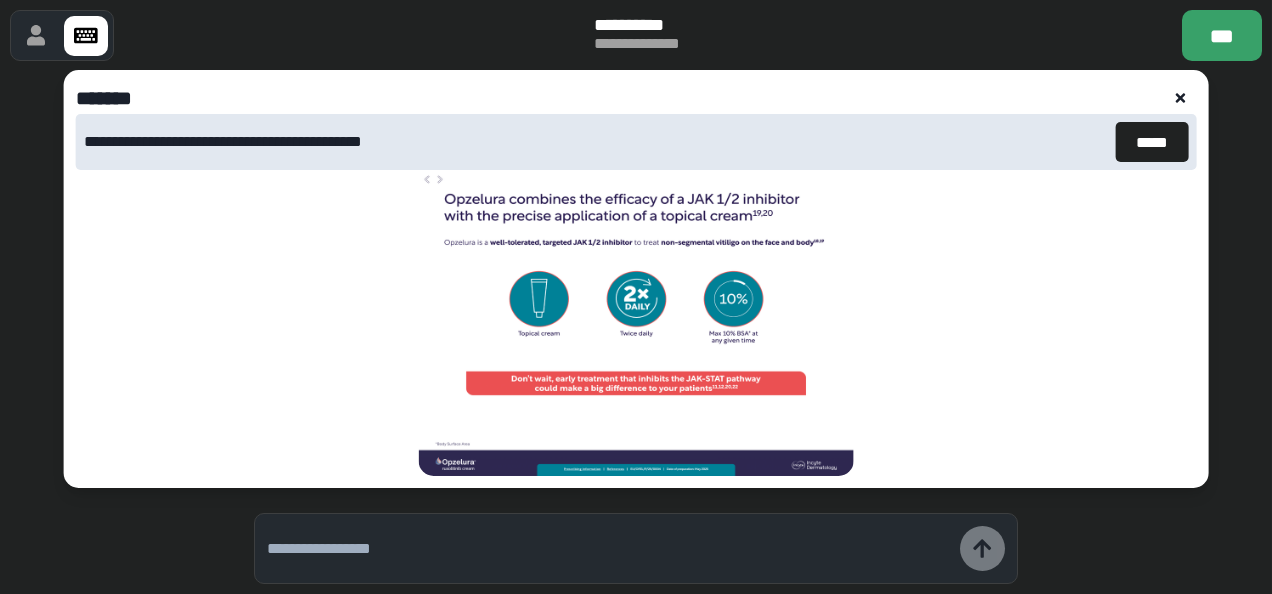 click 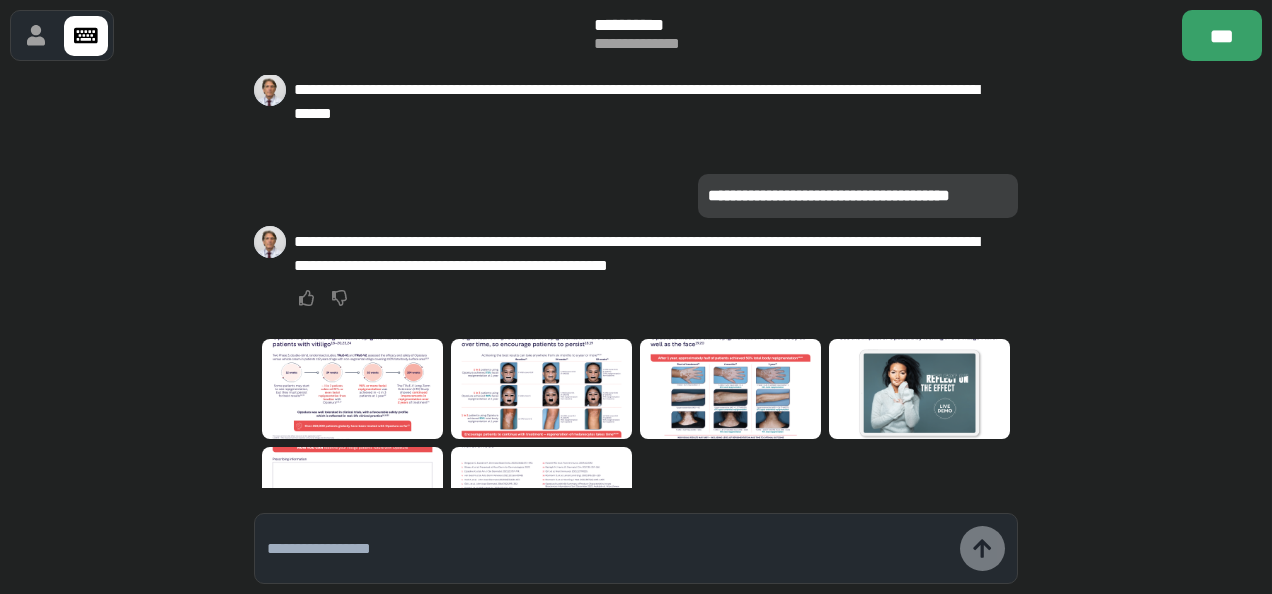 scroll, scrollTop: 108, scrollLeft: 0, axis: vertical 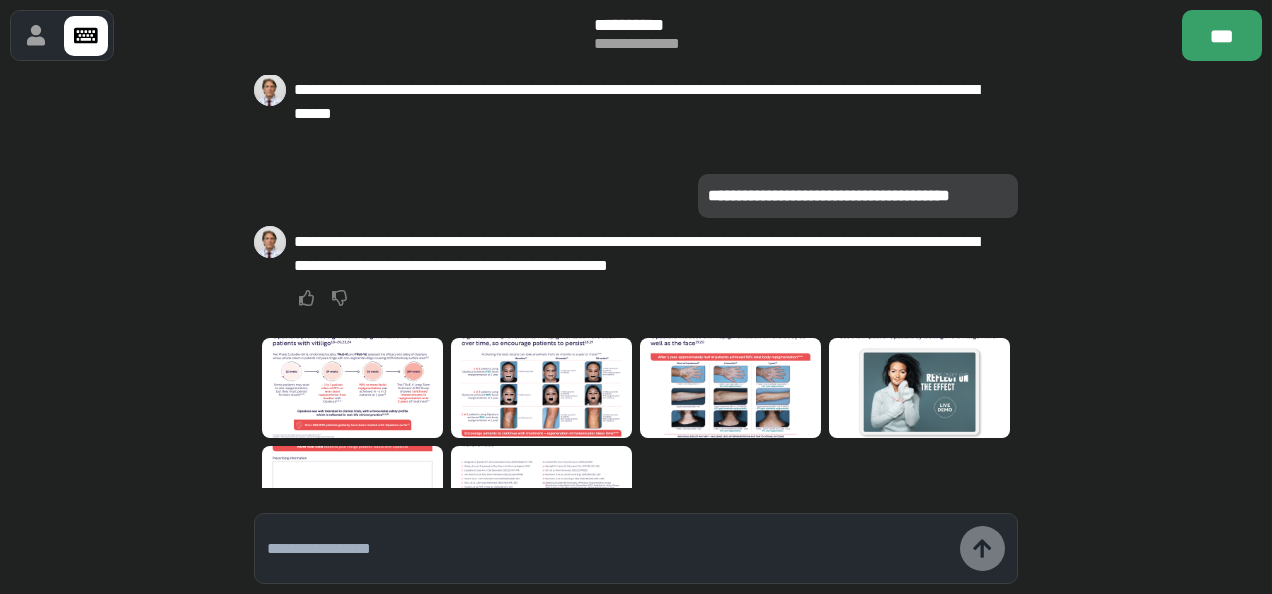 click at bounding box center [730, 388] 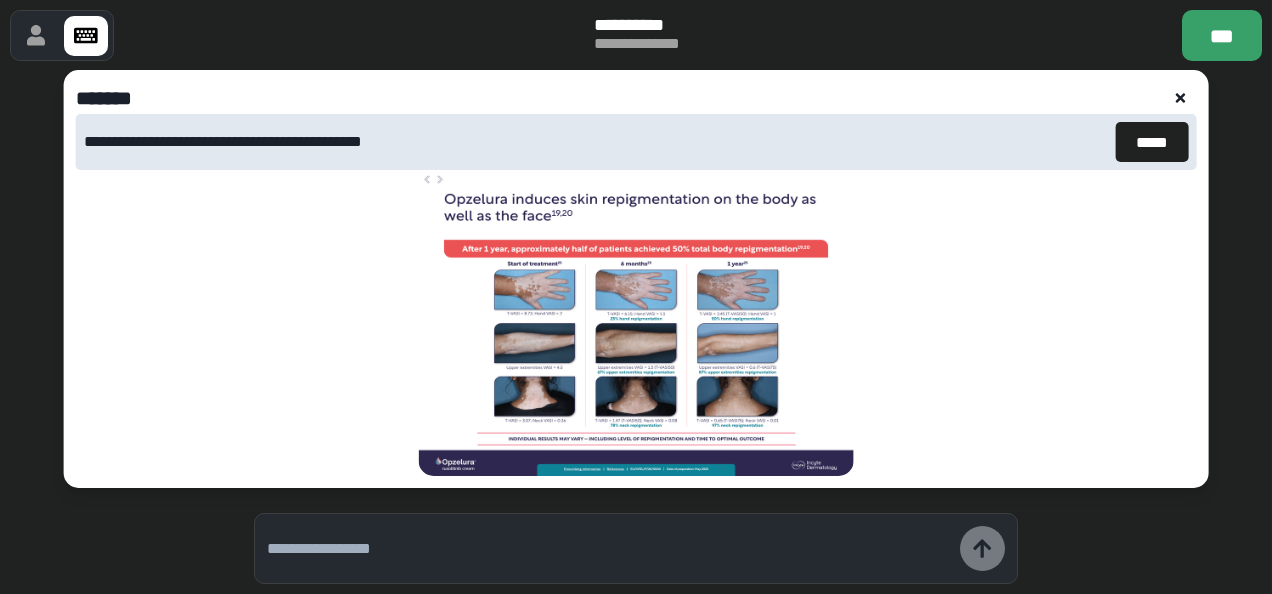 click on "**********" at bounding box center [636, 196] 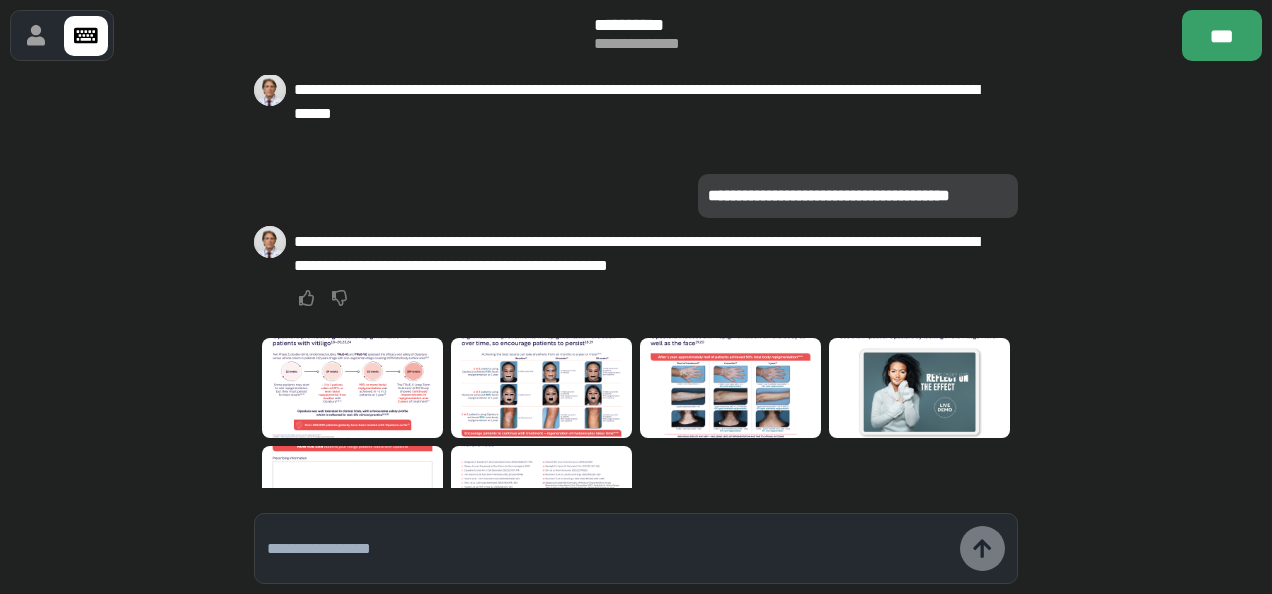 click at bounding box center (541, 388) 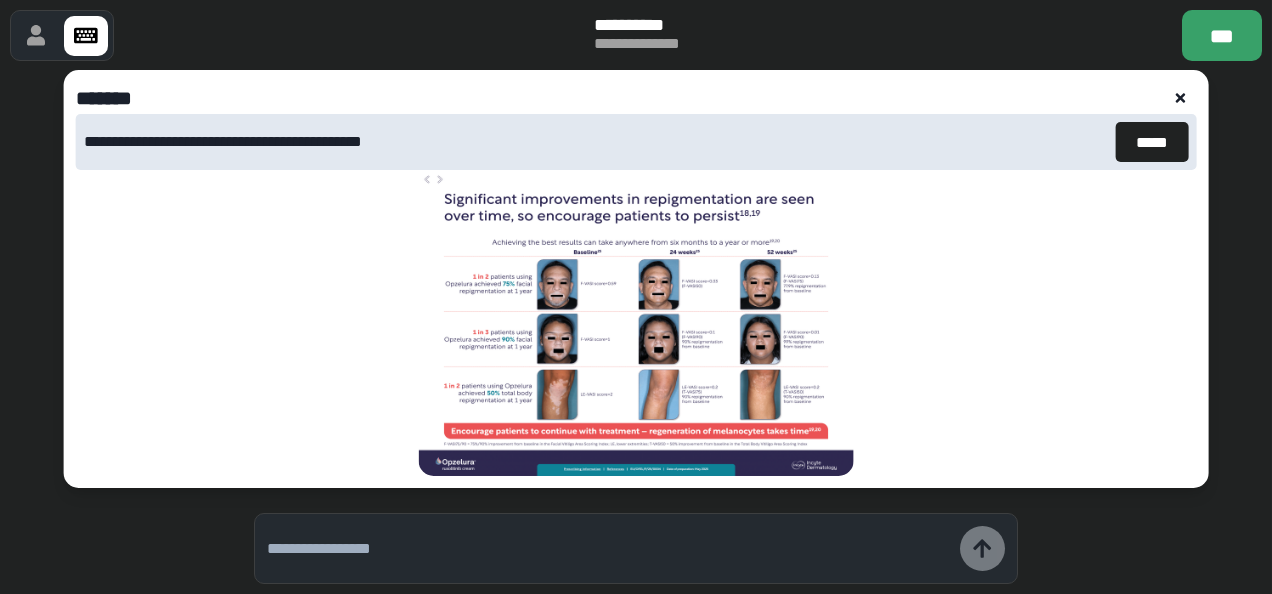 click on "**********" at bounding box center [636, 334] 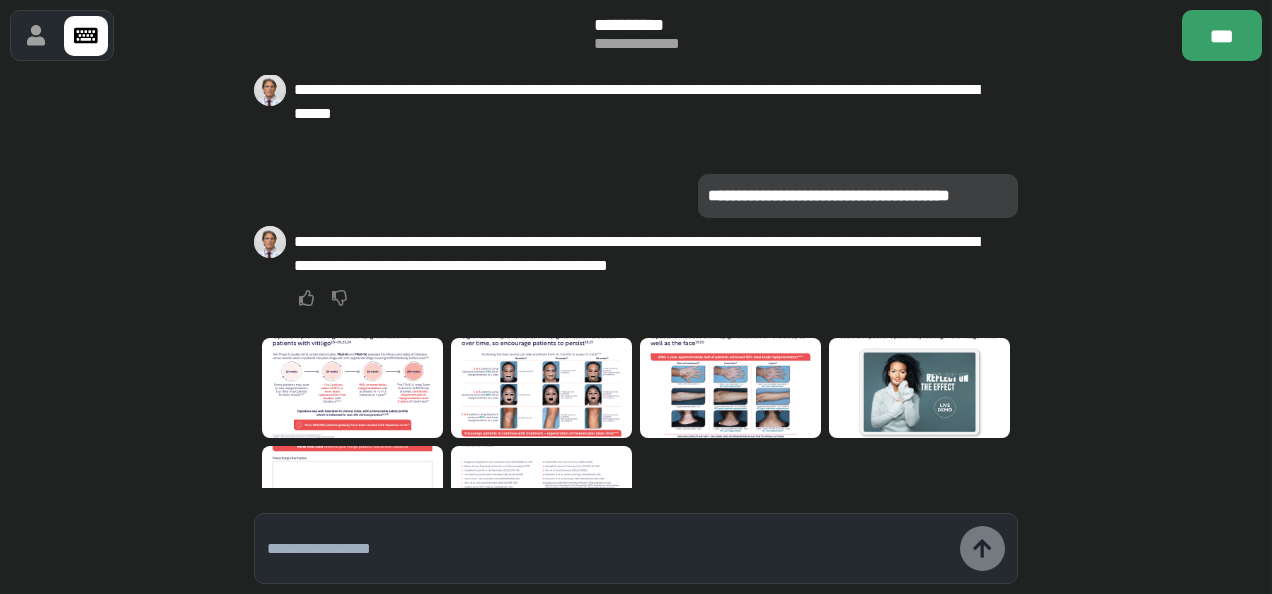 click at bounding box center (608, 549) 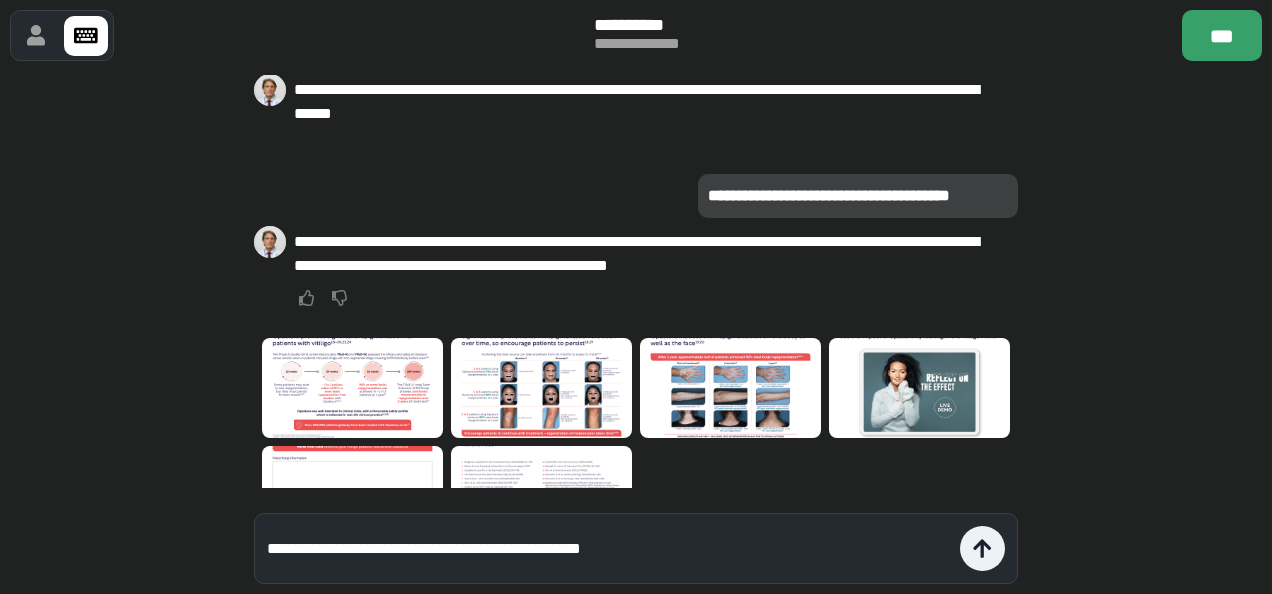 click on "**********" at bounding box center (608, 549) 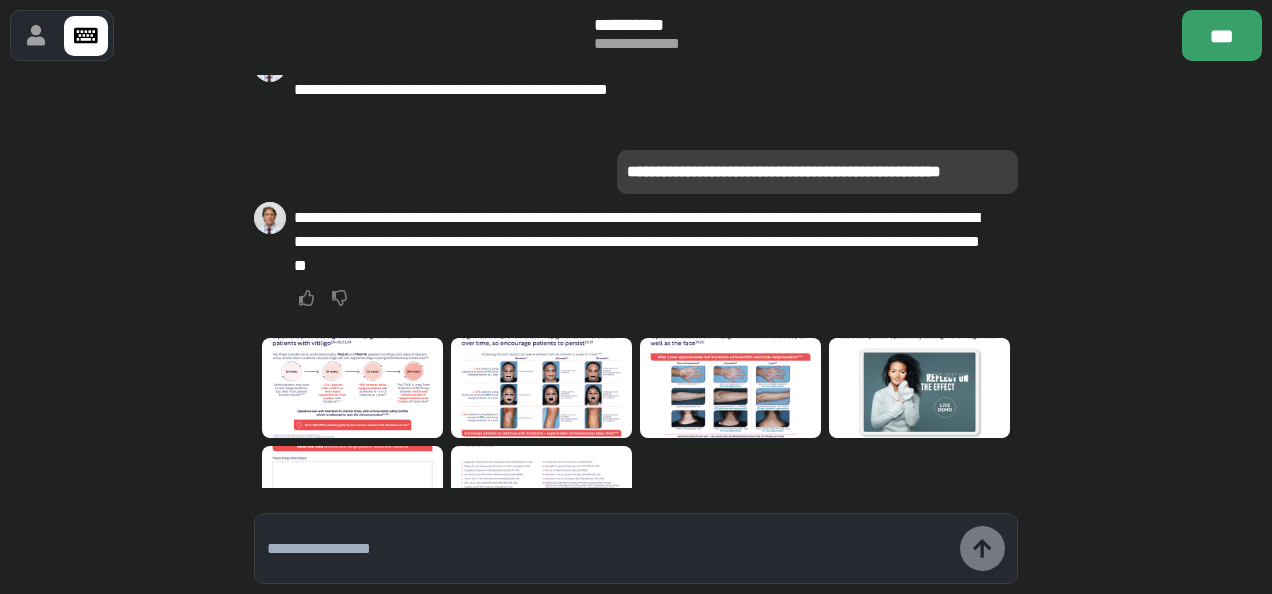 click at bounding box center (608, 549) 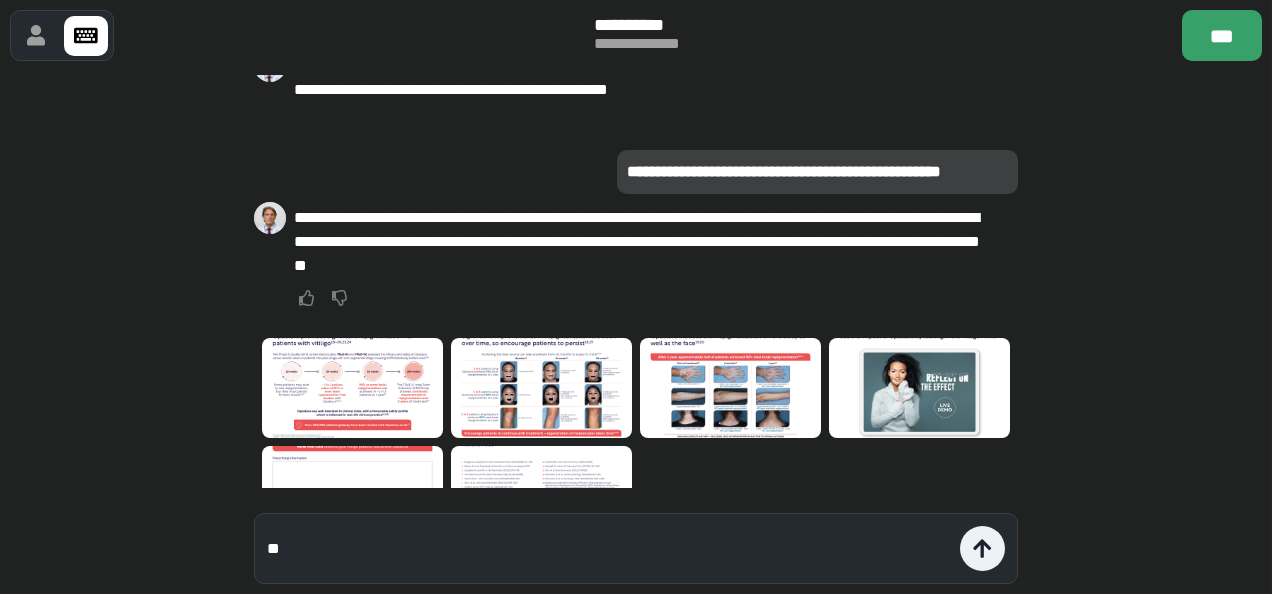 type on "*" 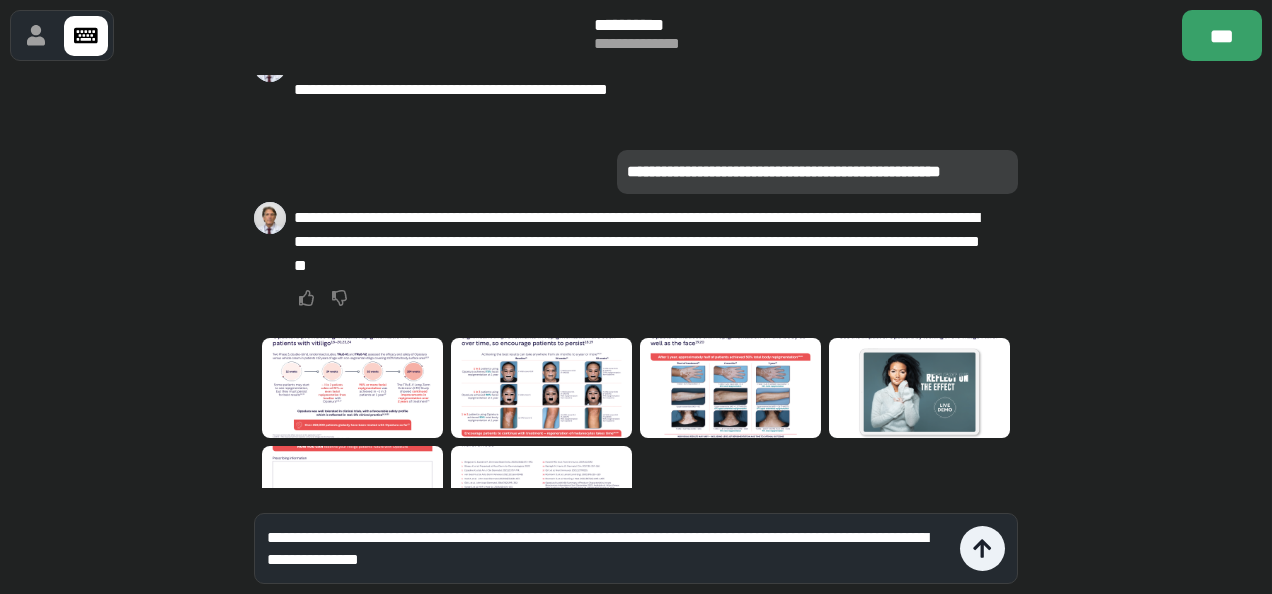 type on "**********" 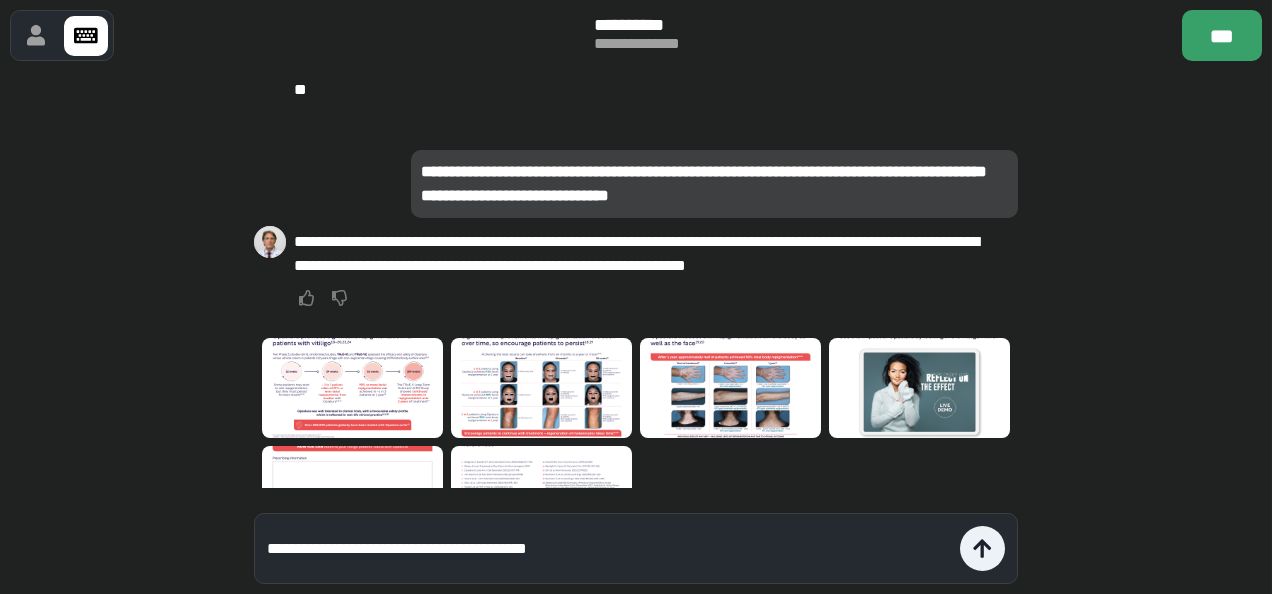click at bounding box center (730, 388) 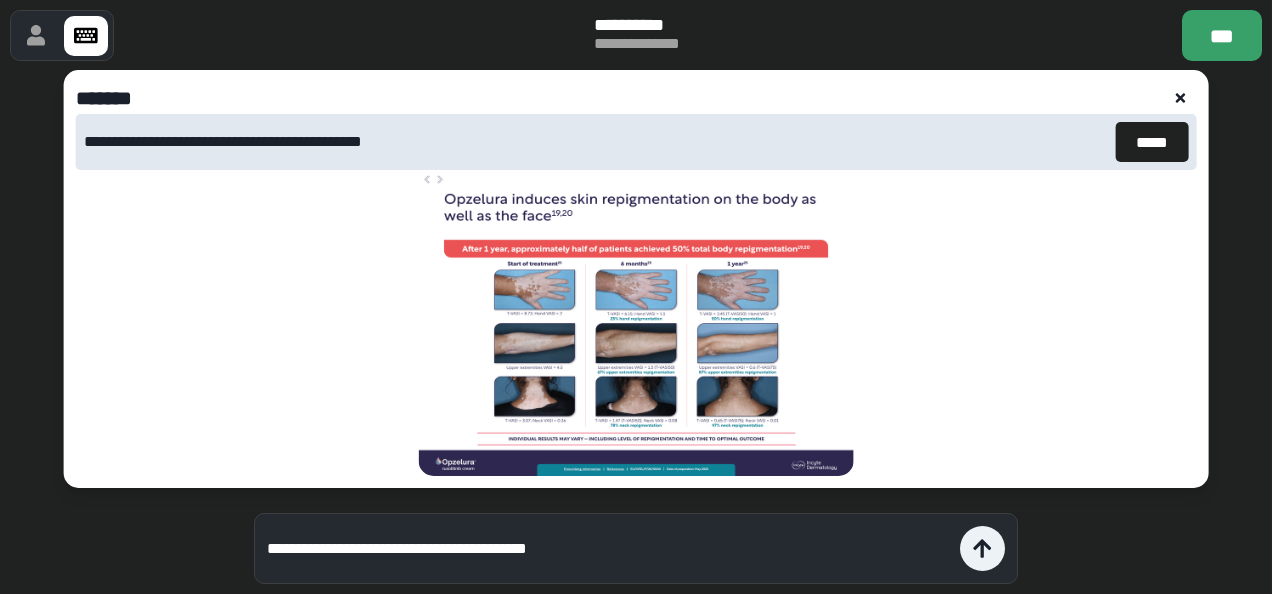 click at bounding box center (1180, 98) 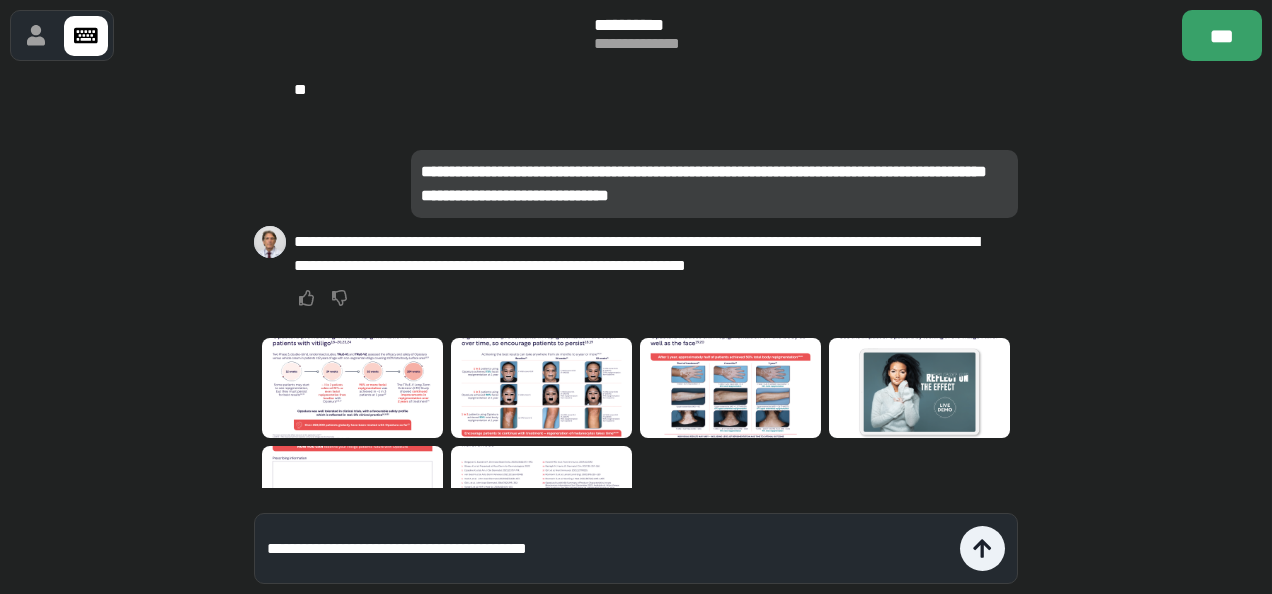 click at bounding box center (541, 388) 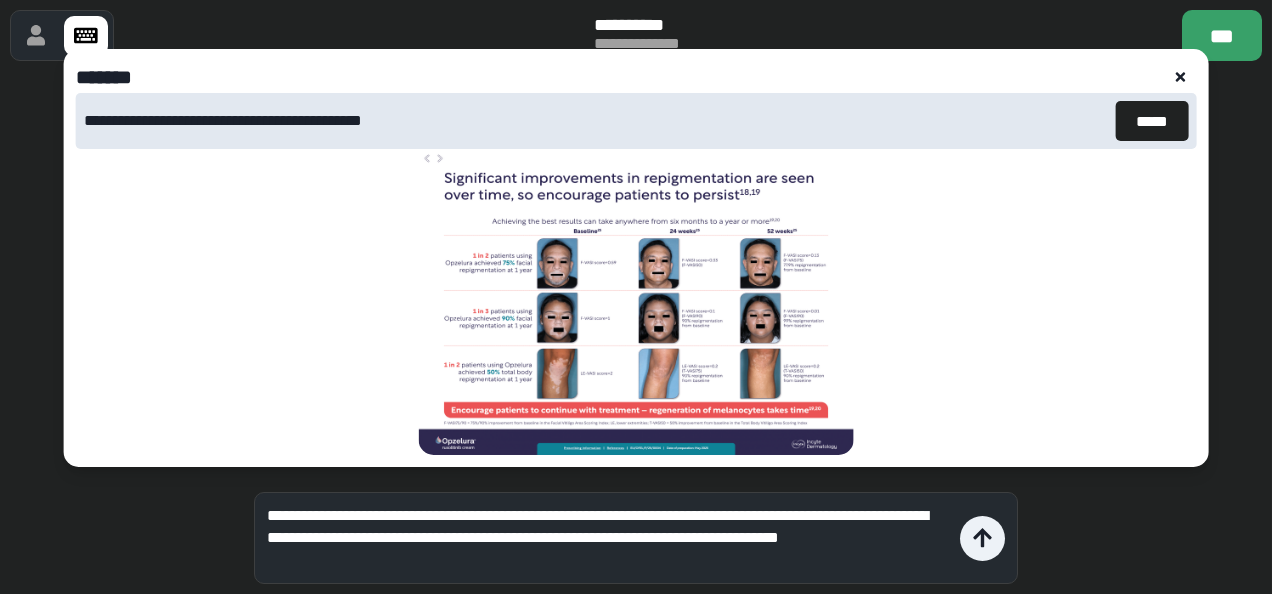 click on "**********" at bounding box center (608, 538) 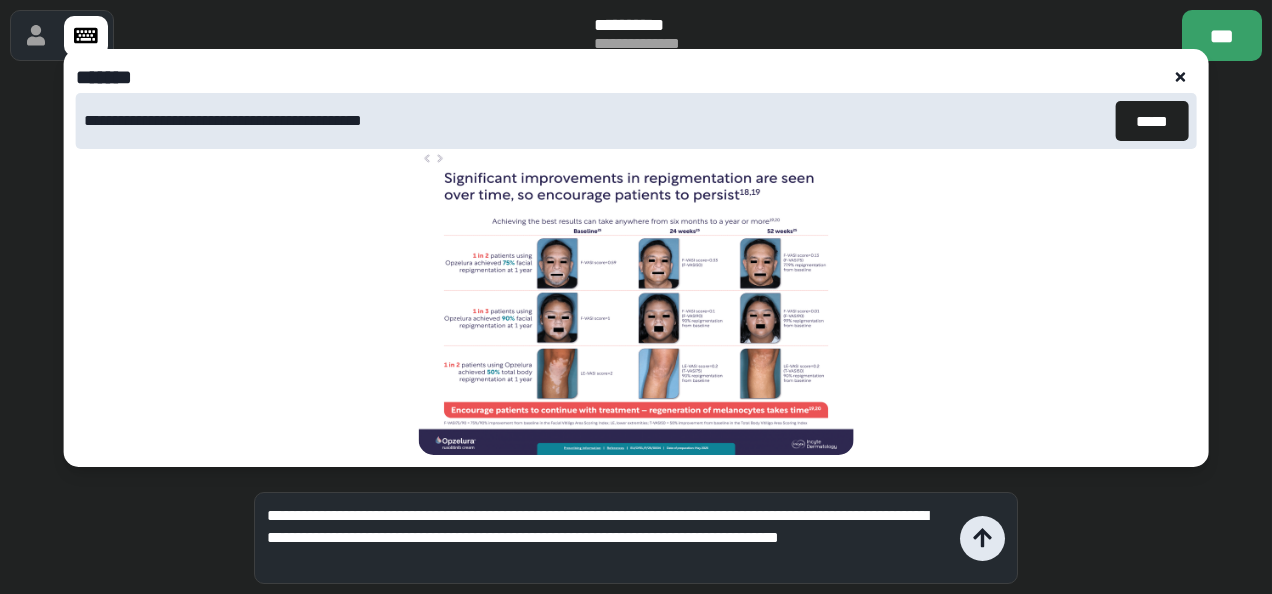 type on "**********" 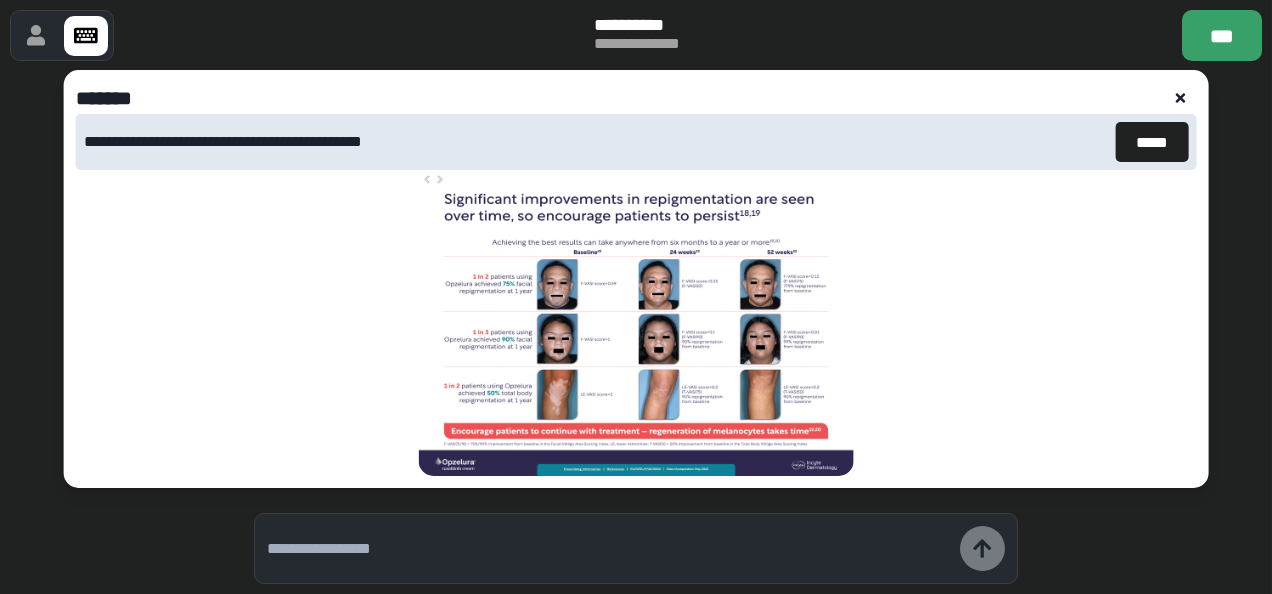 click at bounding box center (1180, 98) 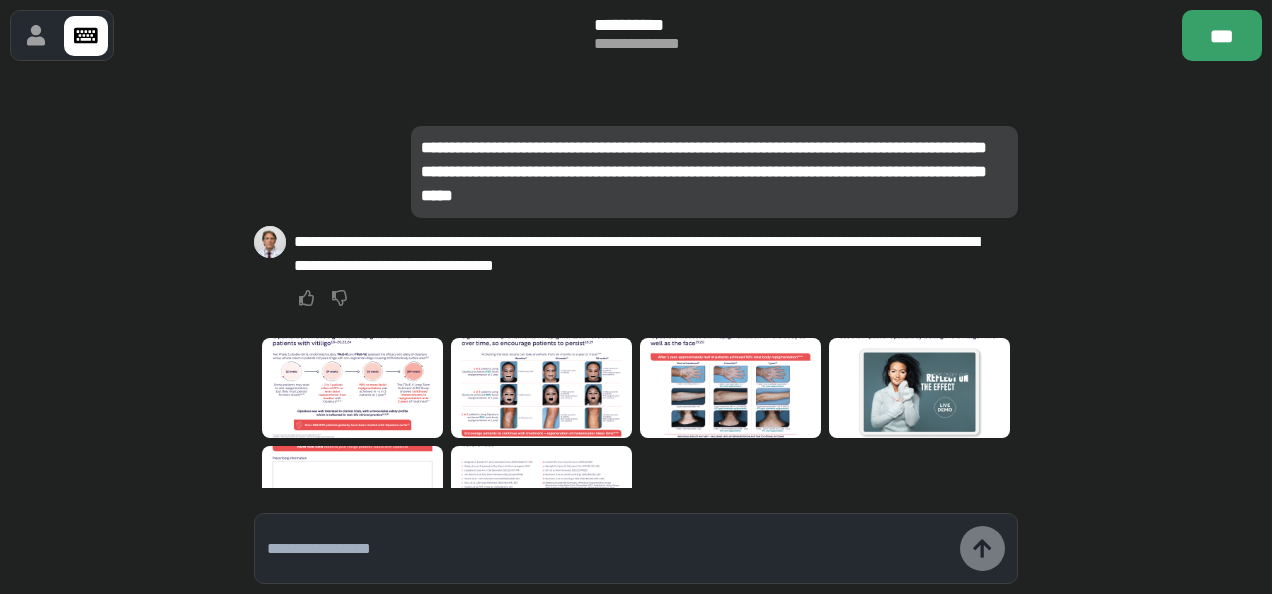 click at bounding box center [541, 388] 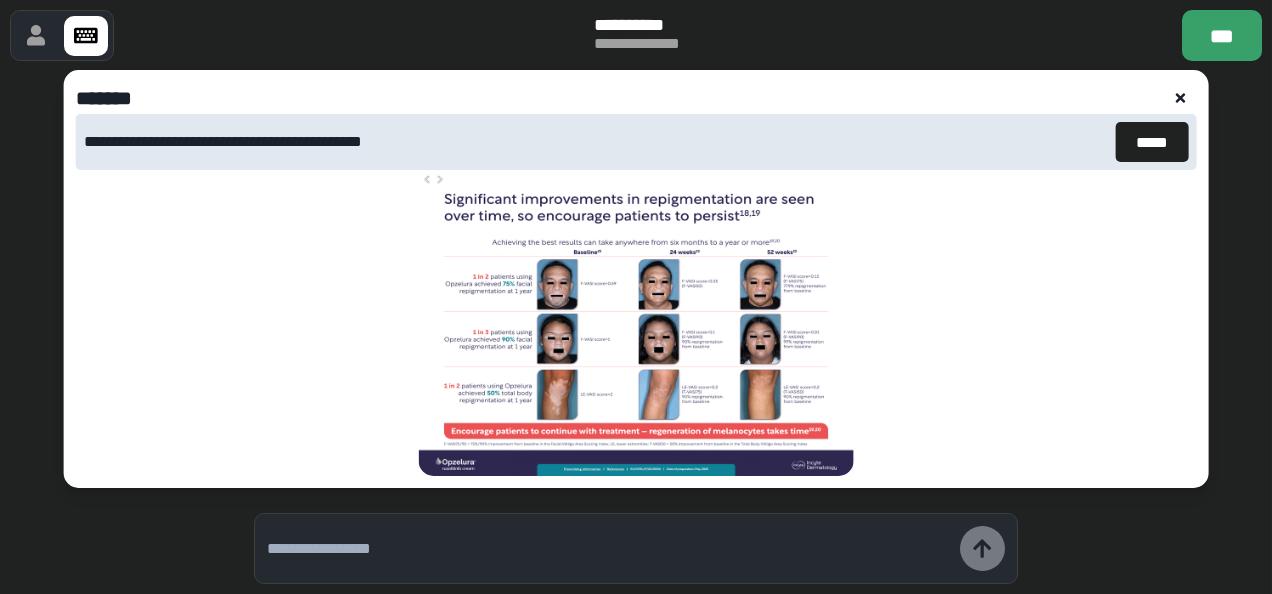 click 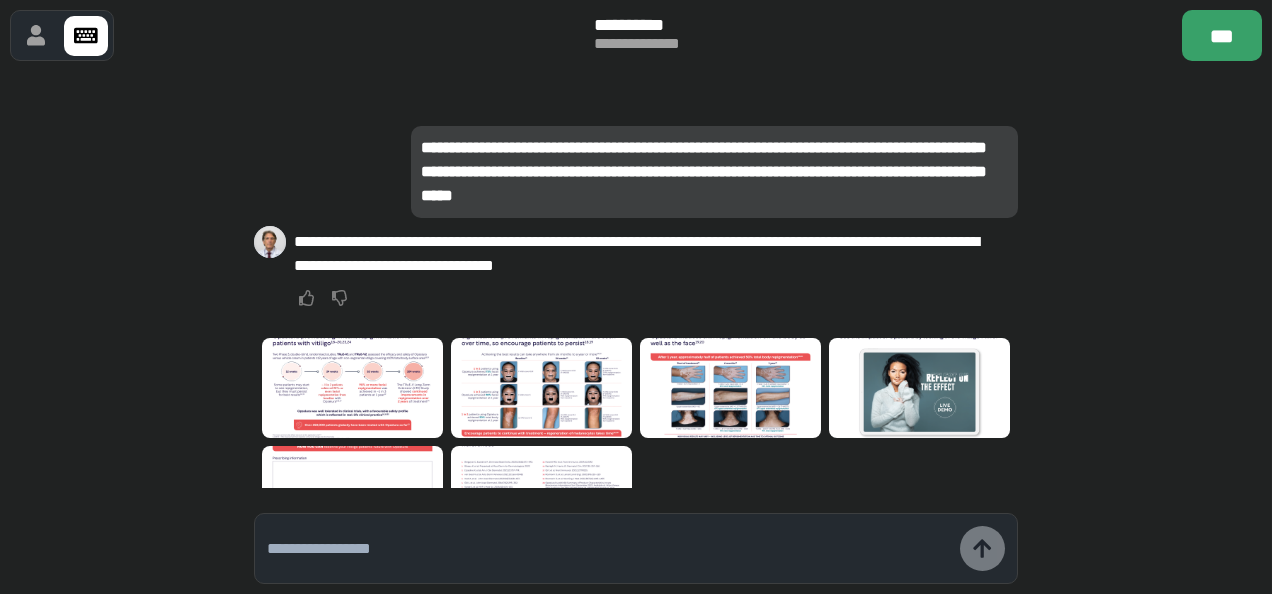 click at bounding box center [541, 388] 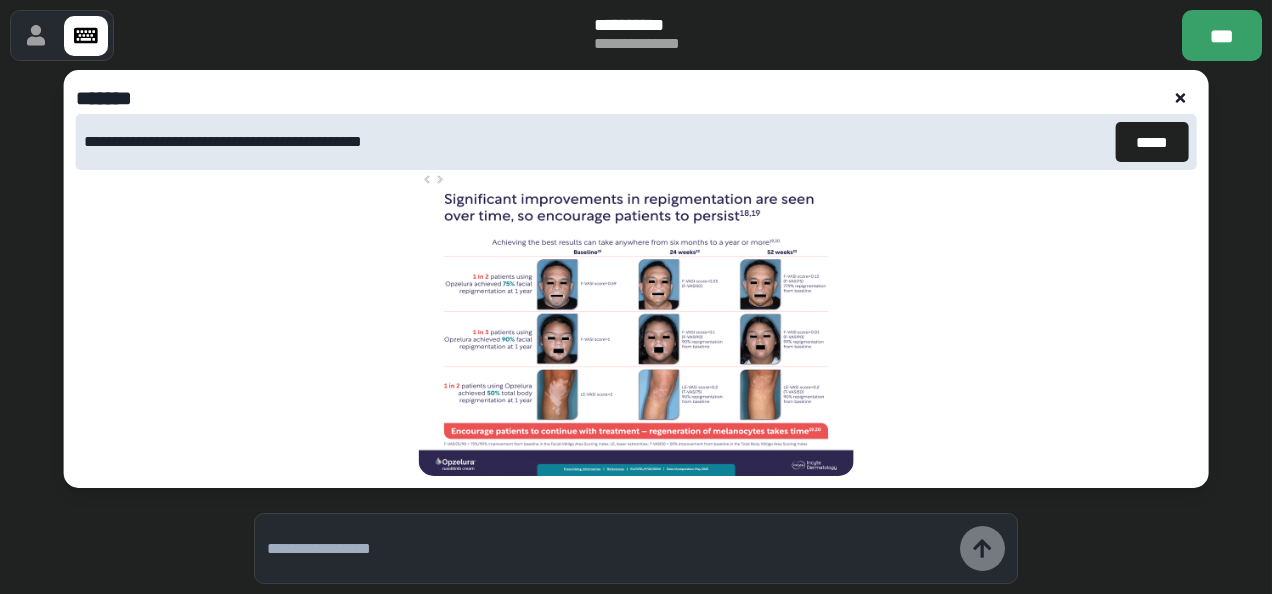 click 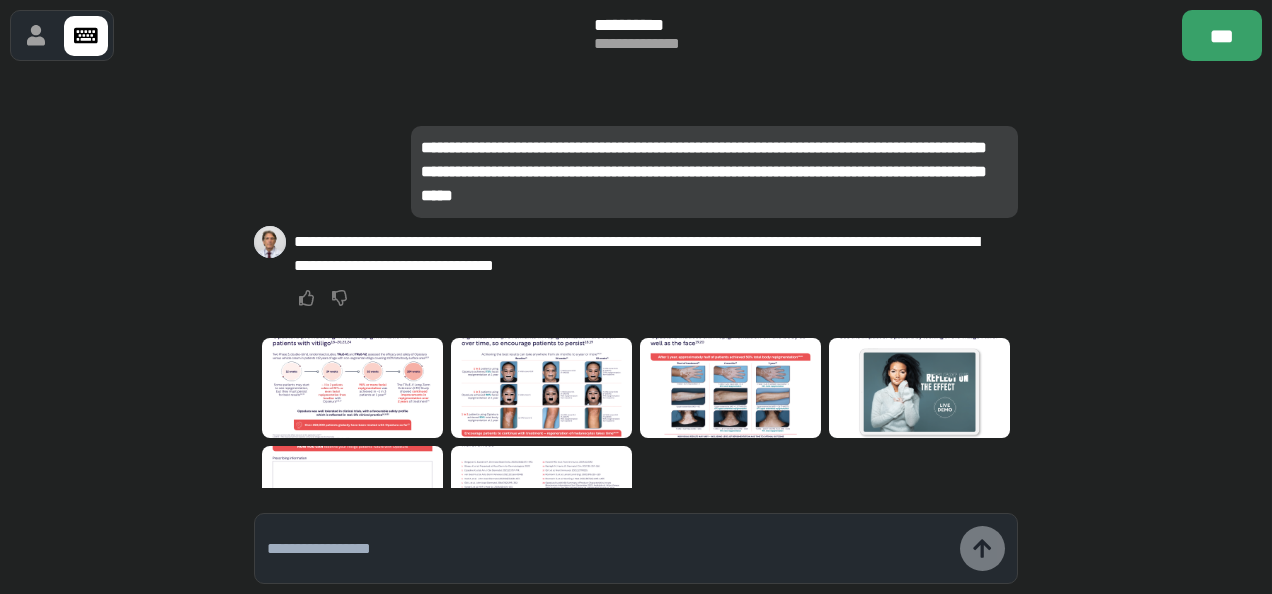 click at bounding box center [352, 496] 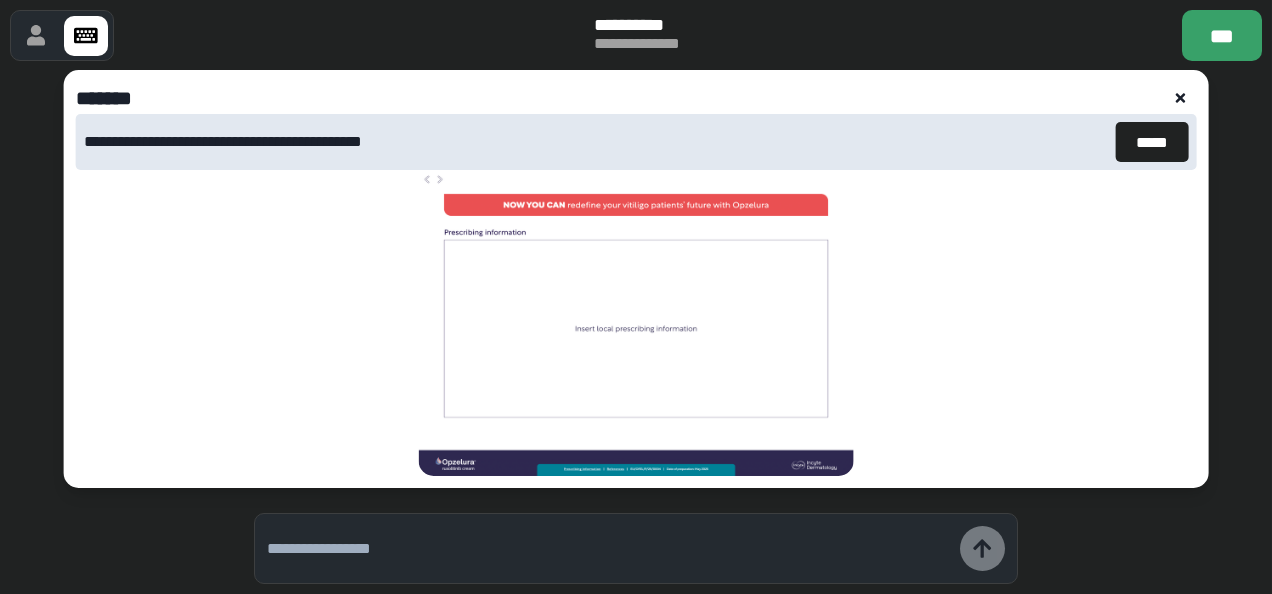 click 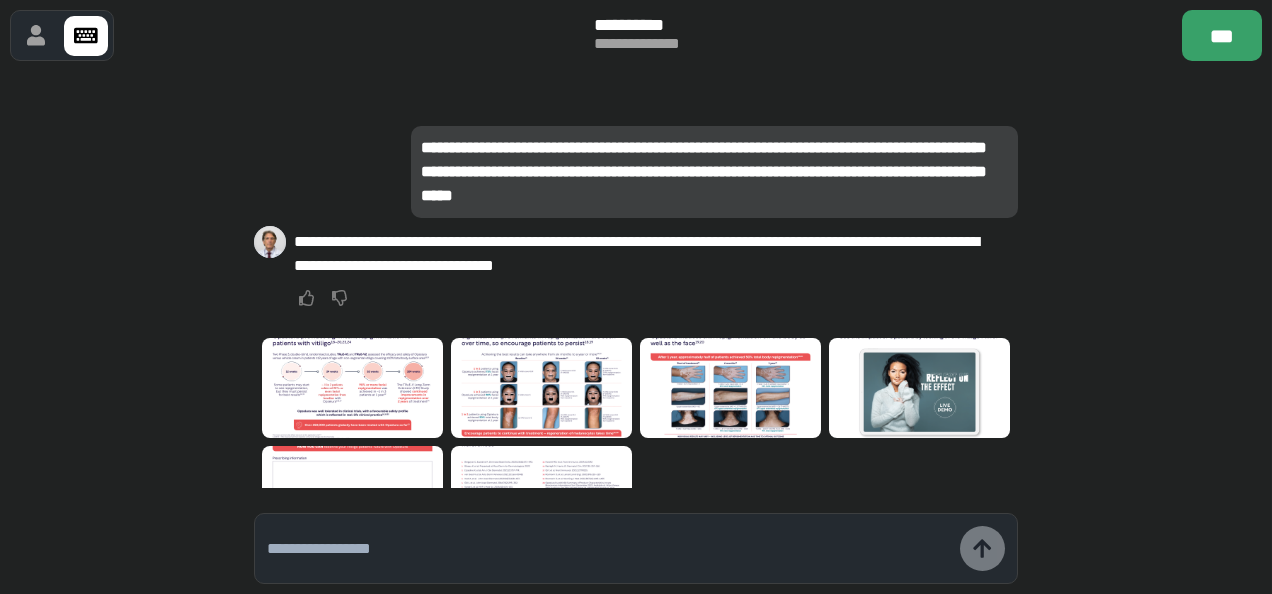 click at bounding box center (730, 388) 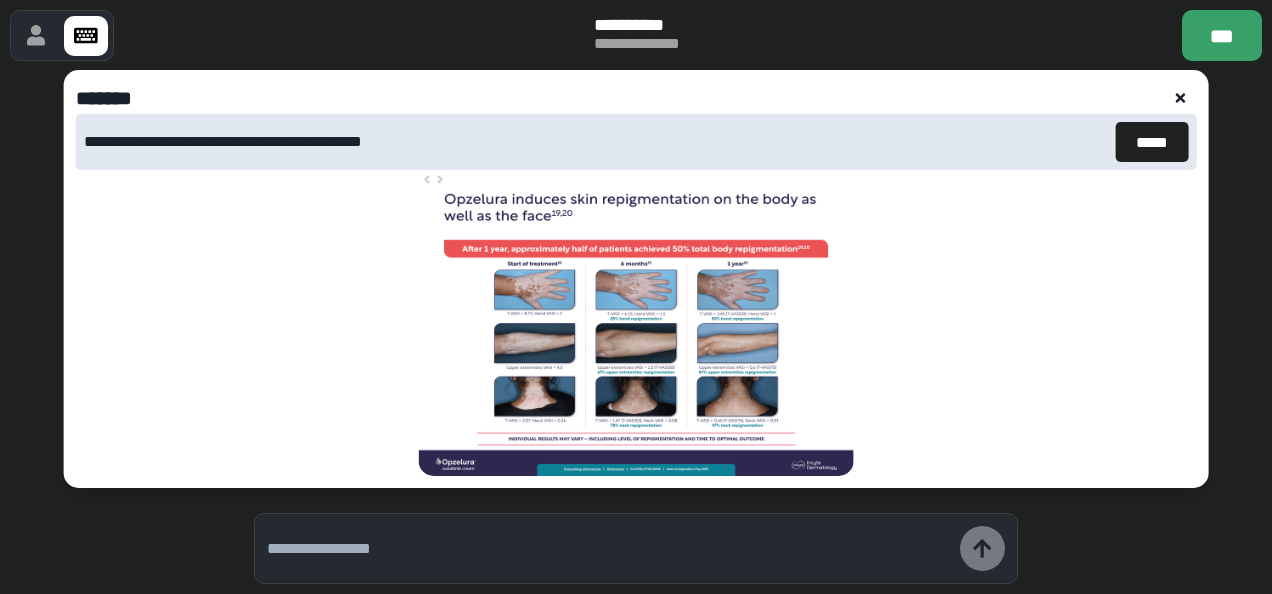 click at bounding box center [1180, 98] 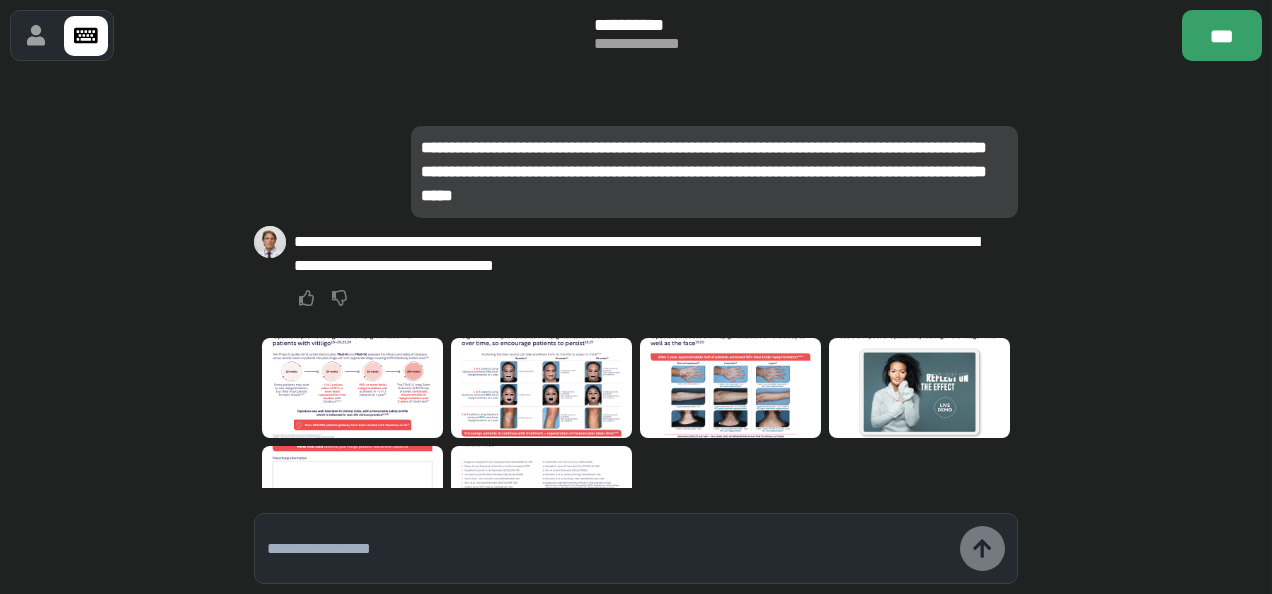scroll, scrollTop: 64, scrollLeft: 0, axis: vertical 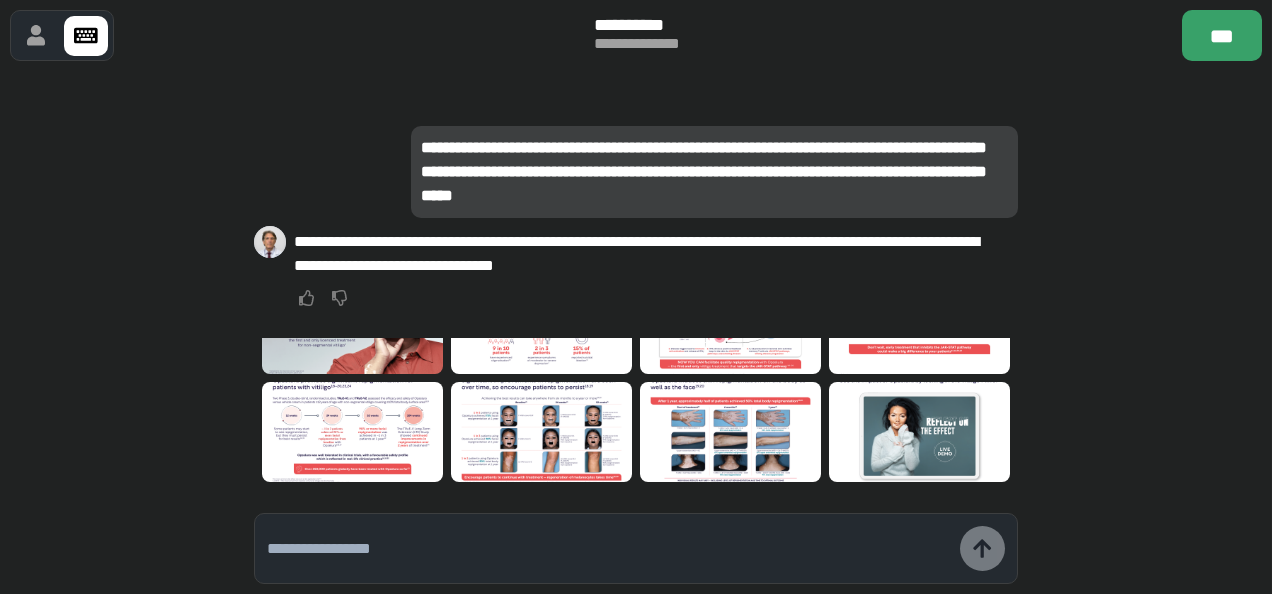 click at bounding box center (352, 432) 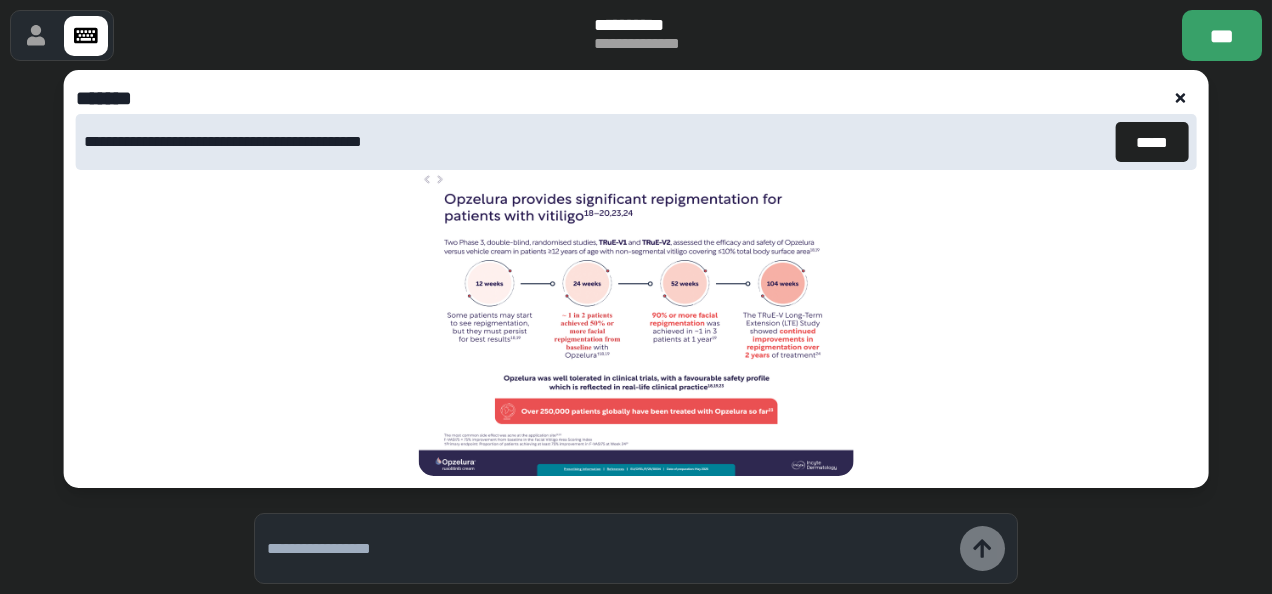 click at bounding box center (1180, 98) 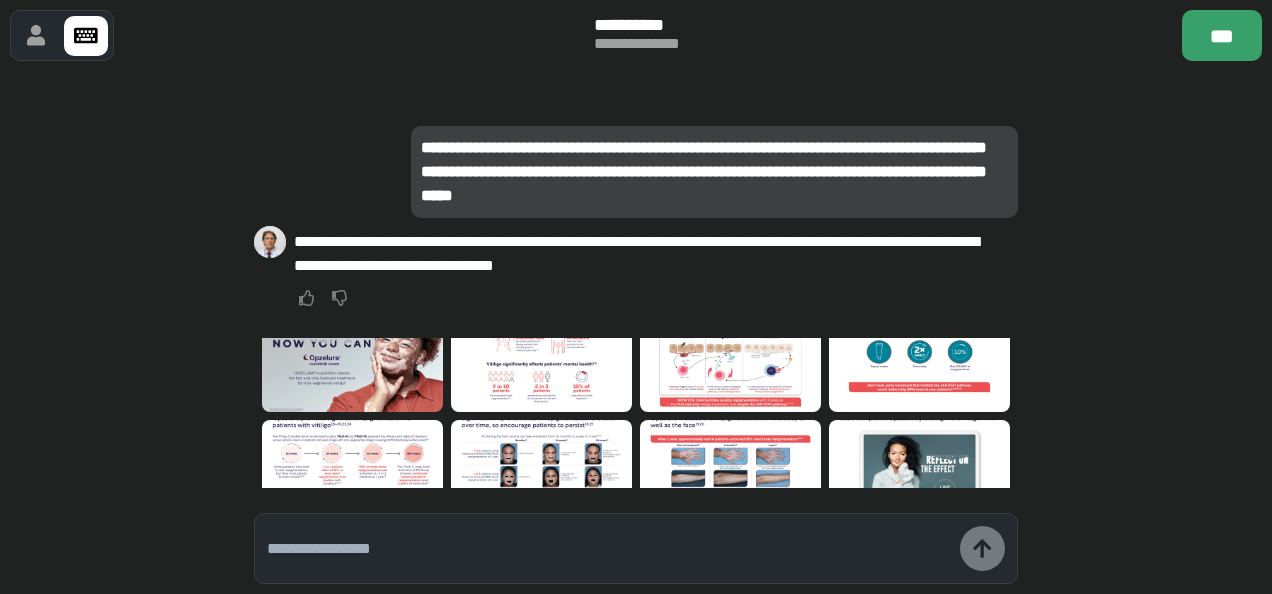 scroll, scrollTop: 0, scrollLeft: 0, axis: both 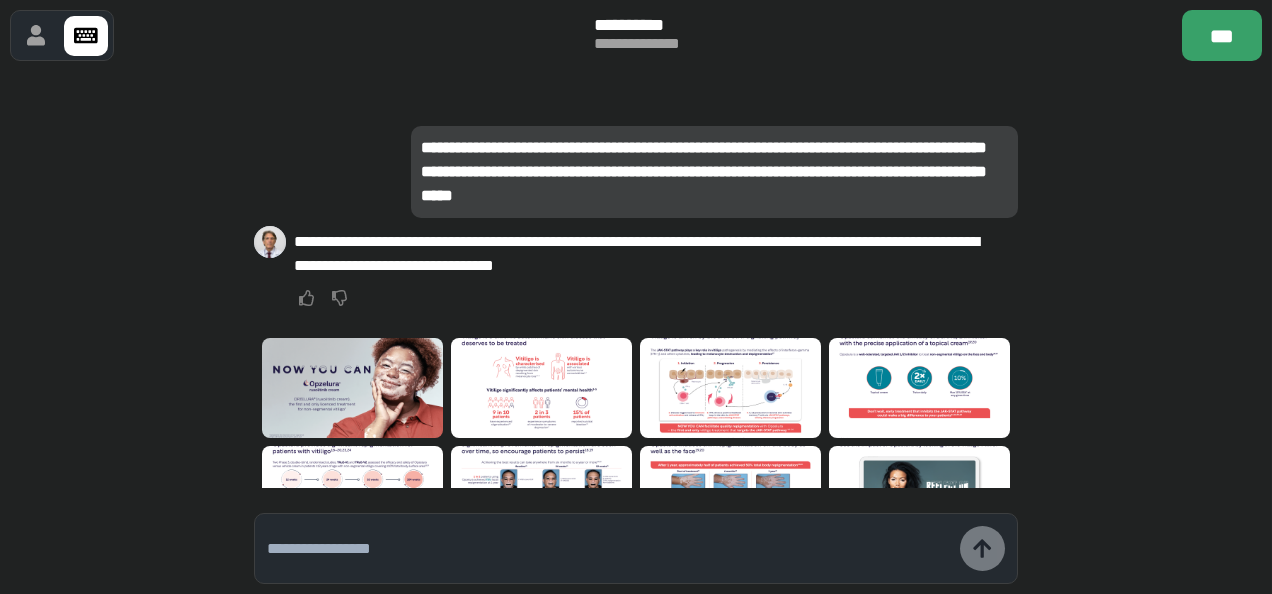 click at bounding box center (730, 388) 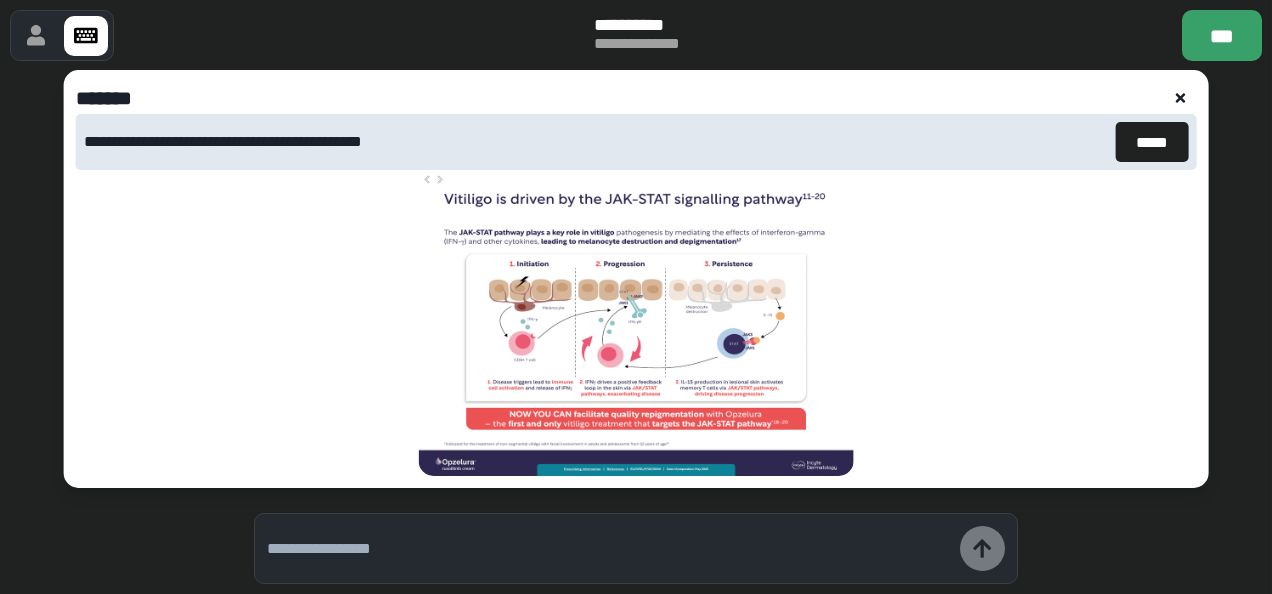 click at bounding box center (1180, 98) 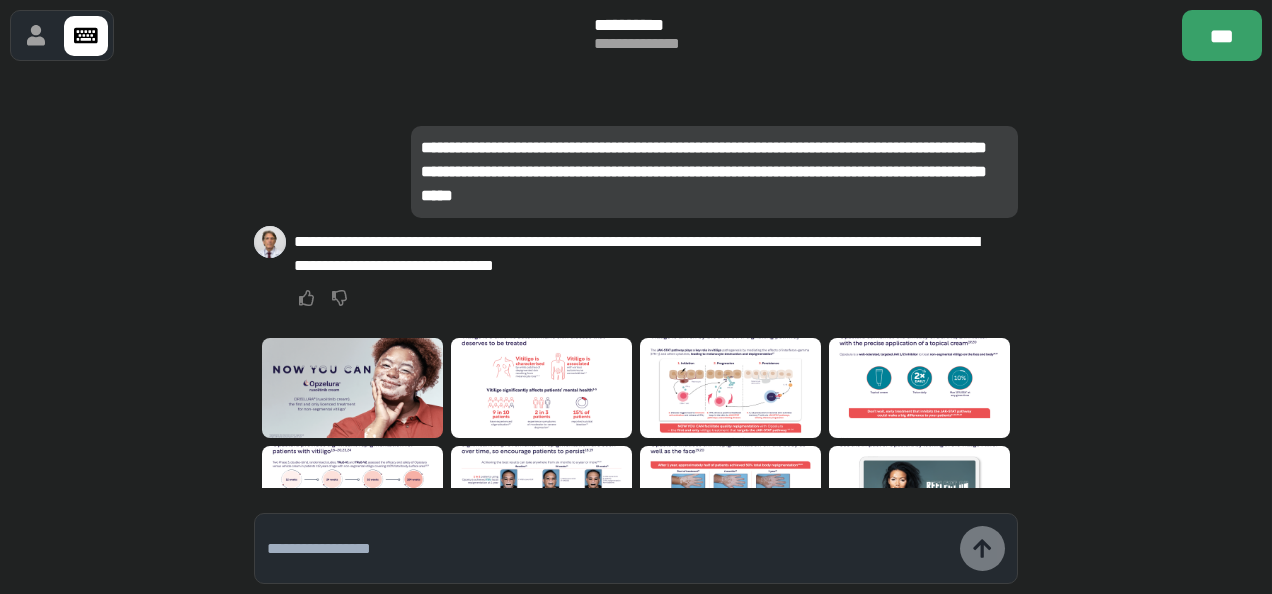 click at bounding box center [919, 388] 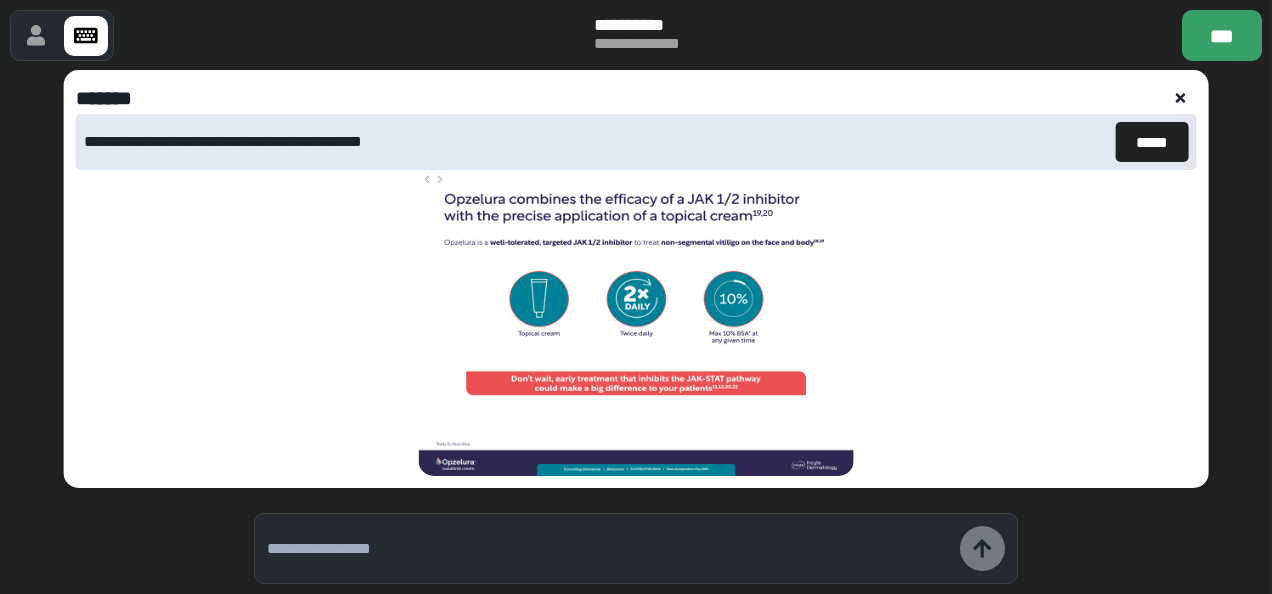 click 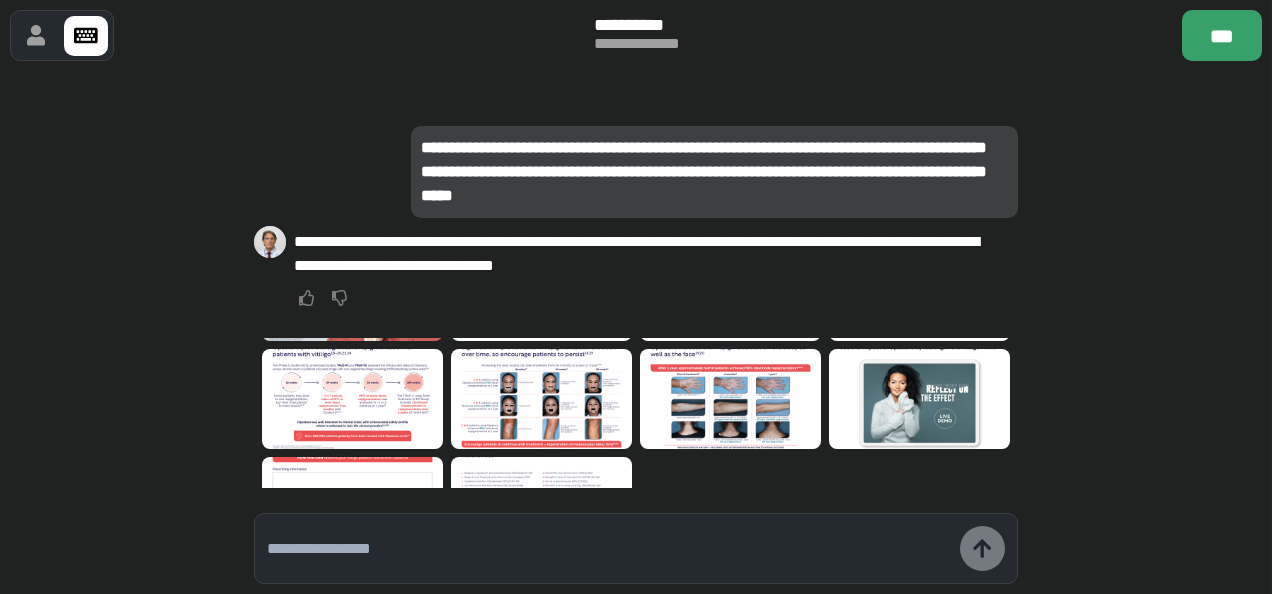 scroll, scrollTop: 114, scrollLeft: 0, axis: vertical 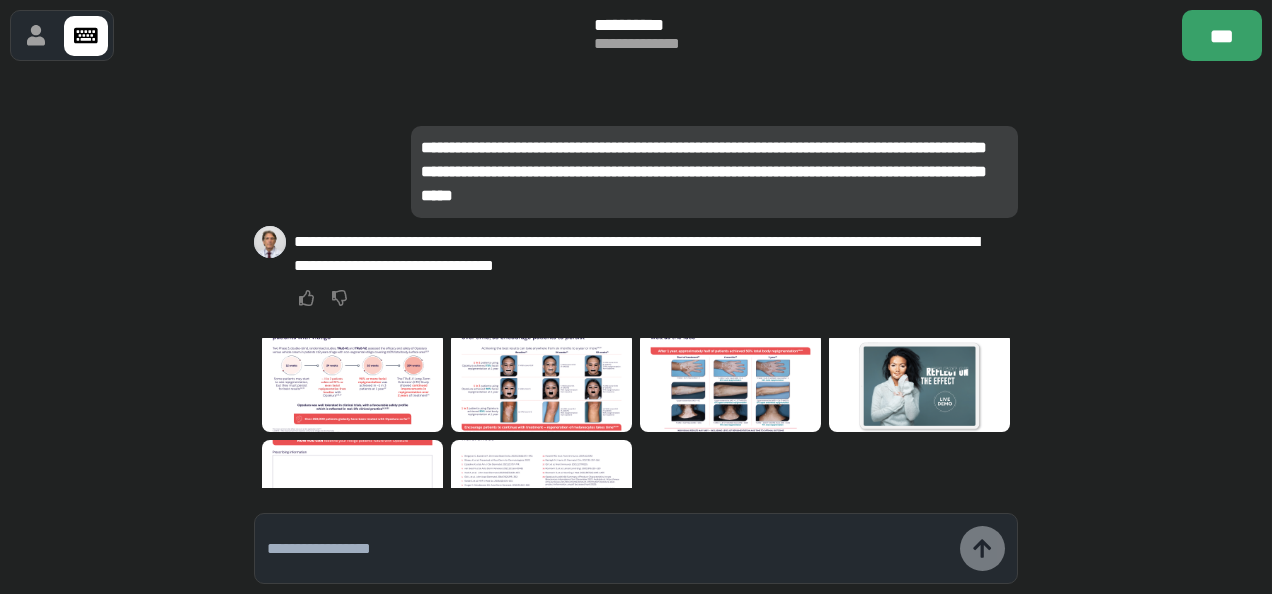 click at bounding box center [352, 382] 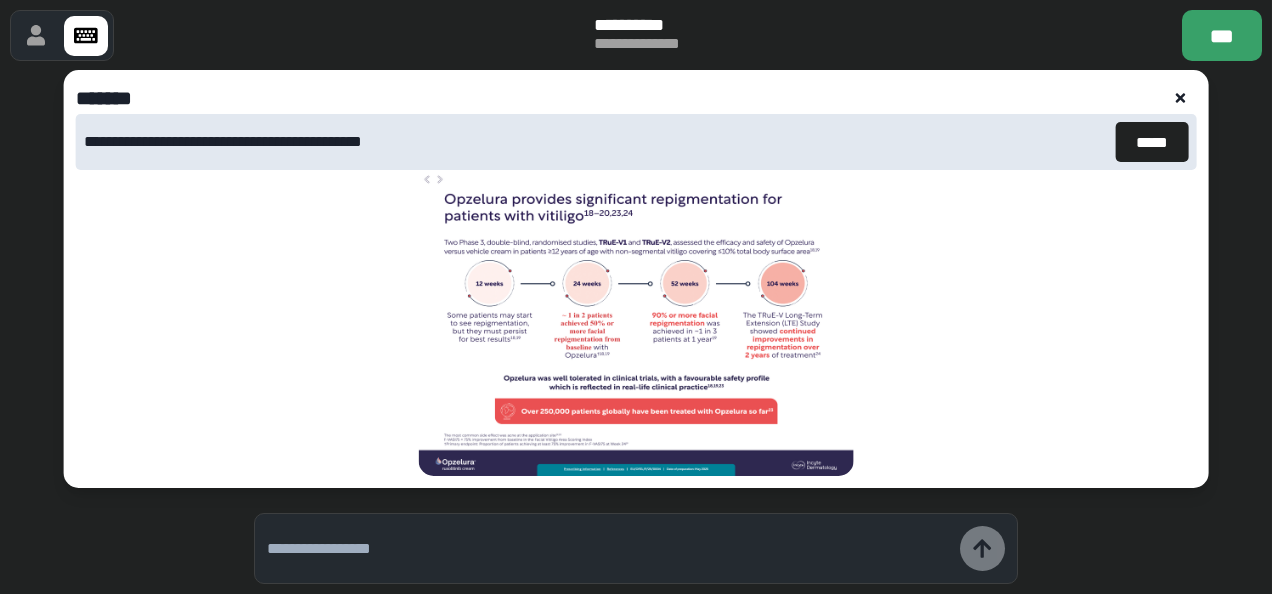 click at bounding box center (635, 548) 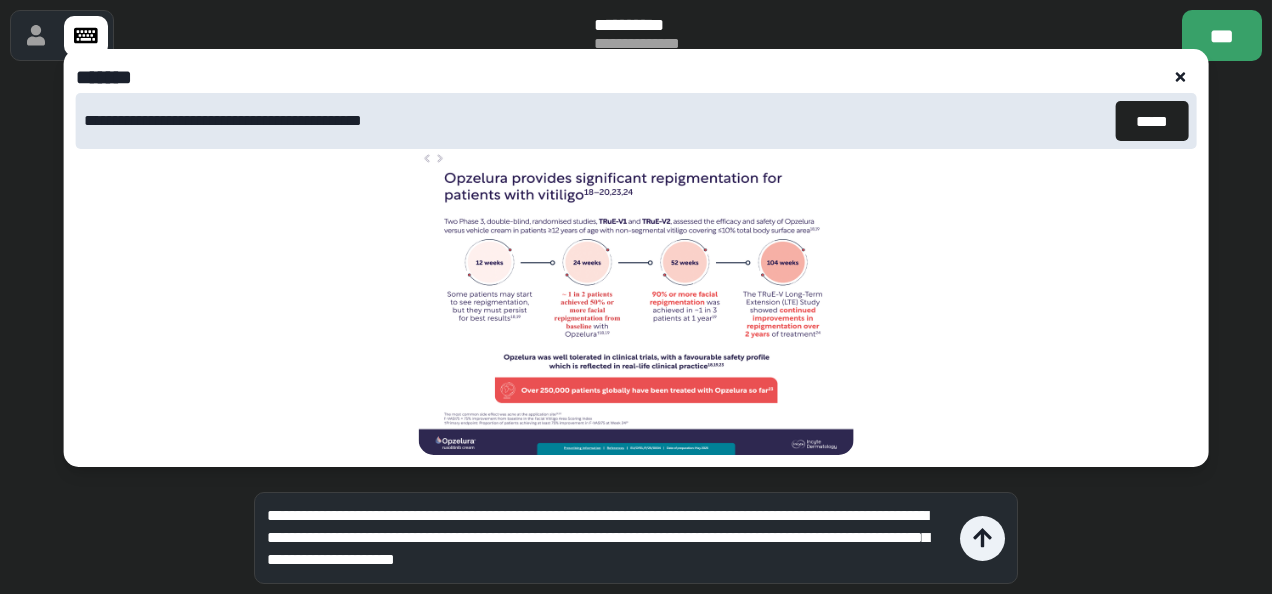 type on "**********" 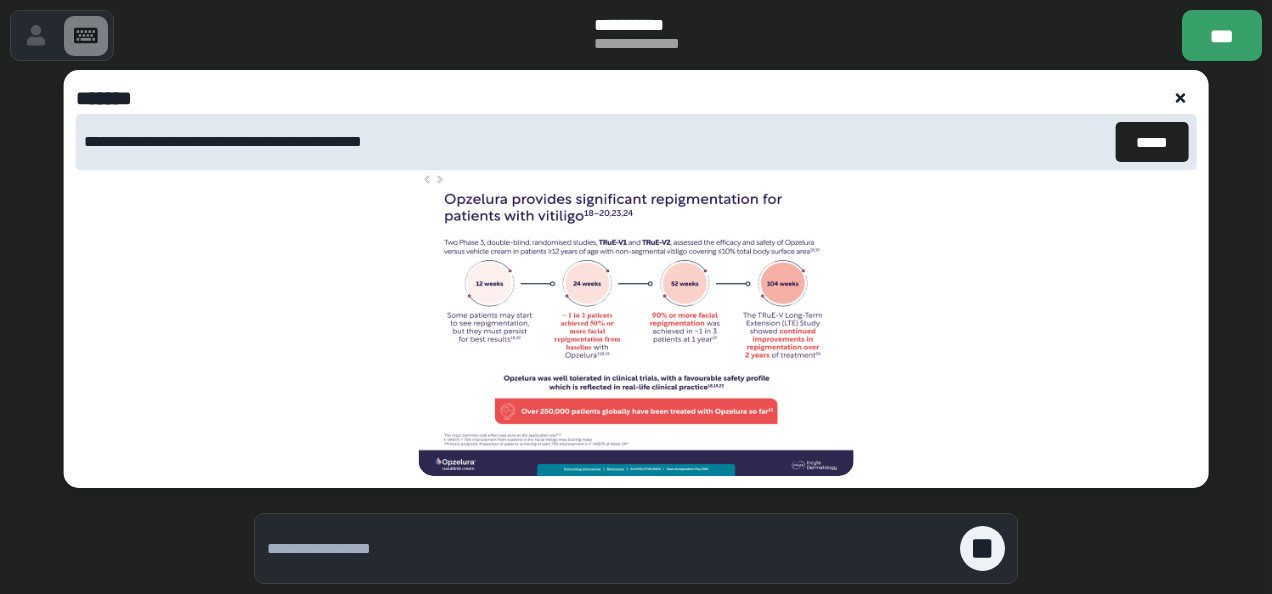 click on "**********" at bounding box center [636, 334] 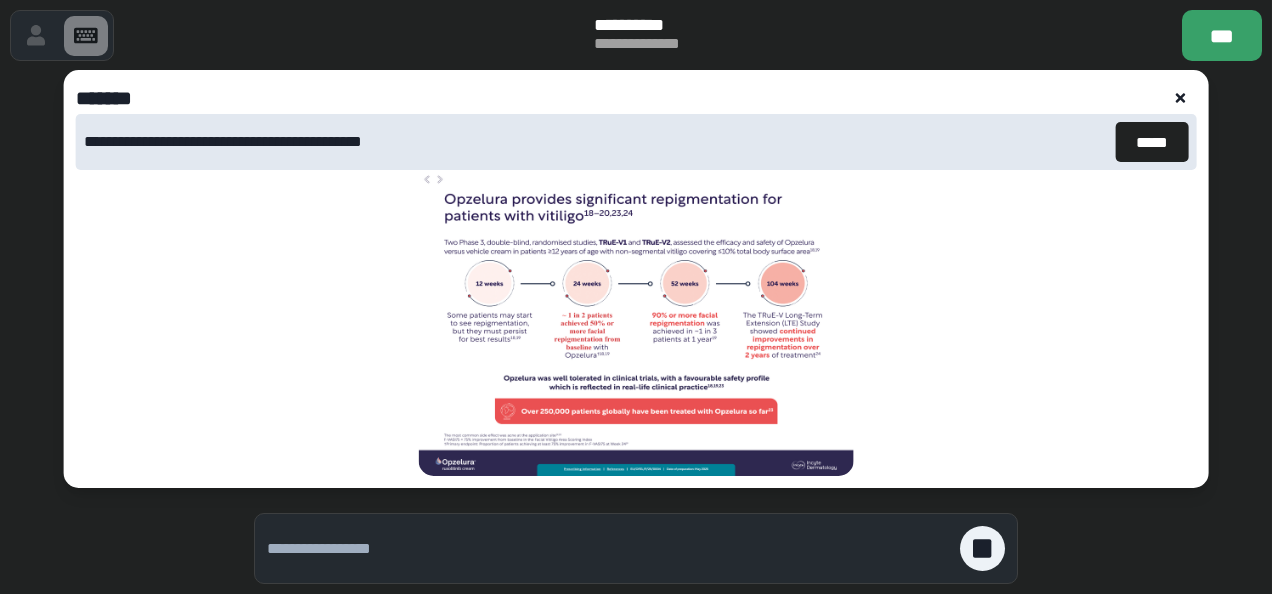 click 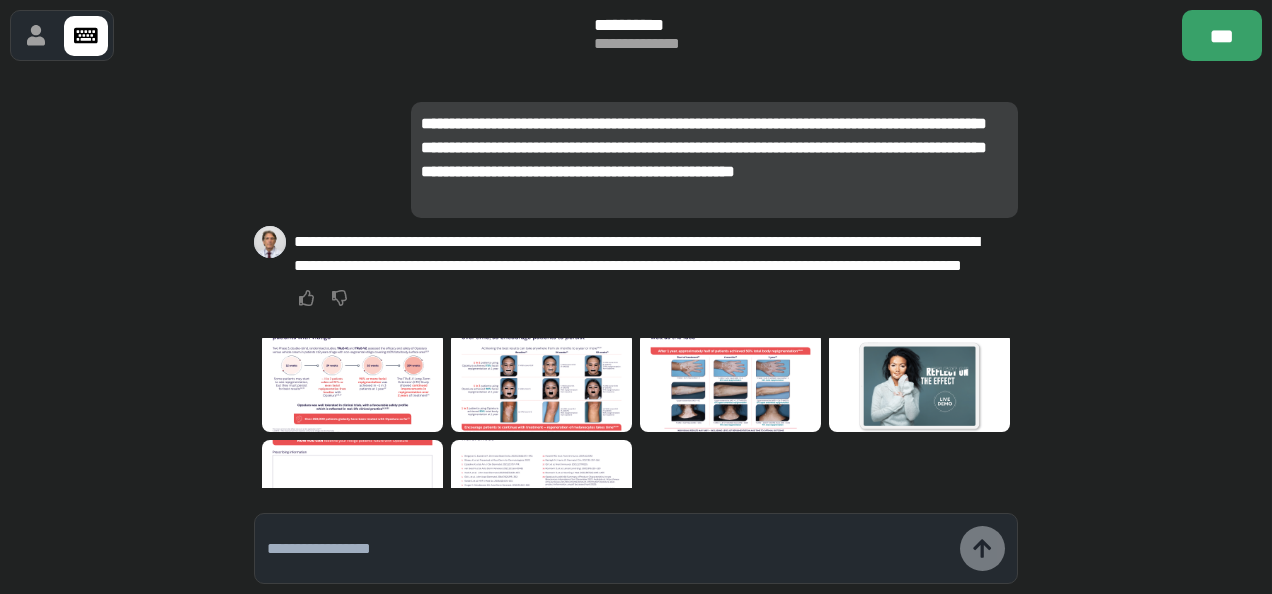 click at bounding box center (352, 382) 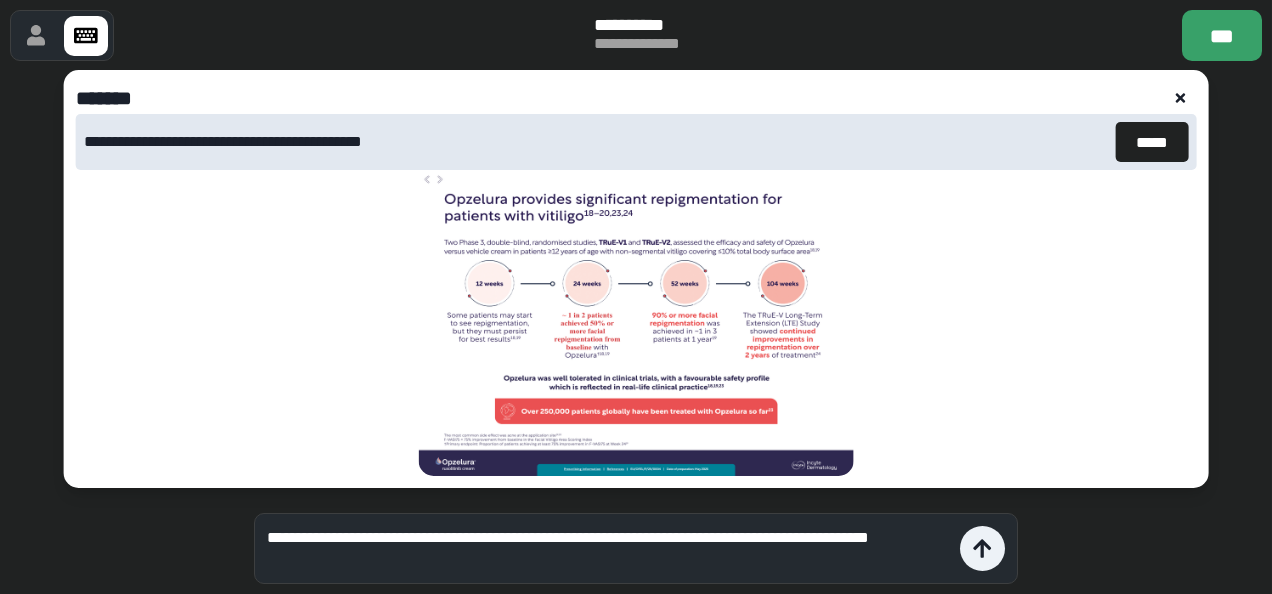 click at bounding box center (1180, 98) 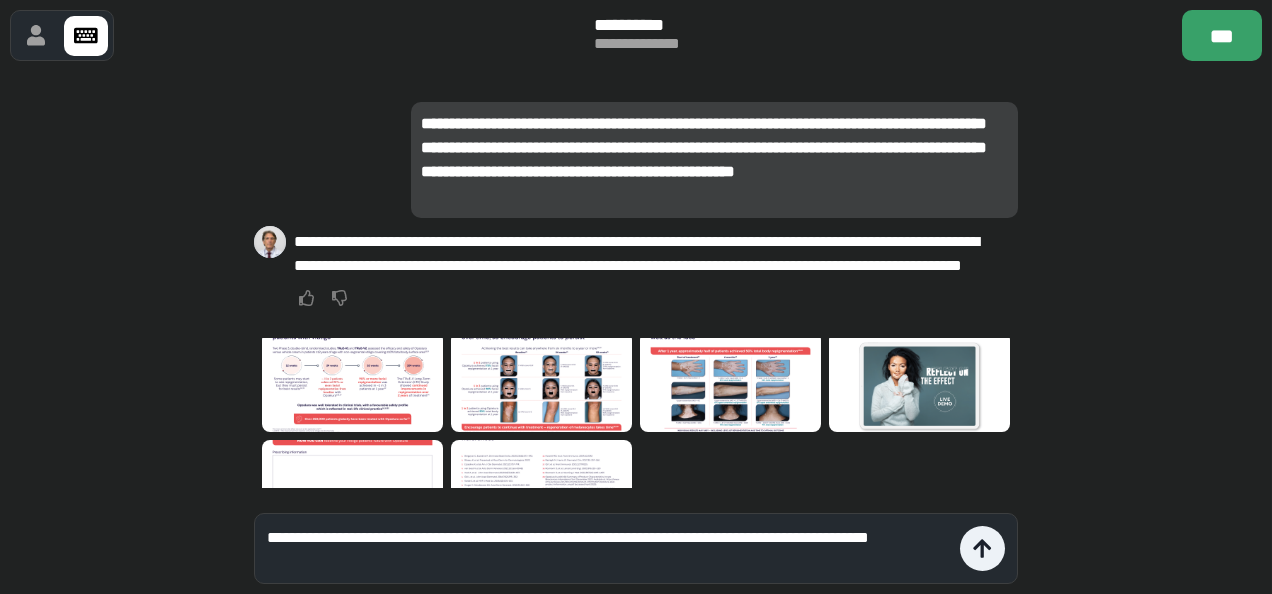 click at bounding box center [352, 382] 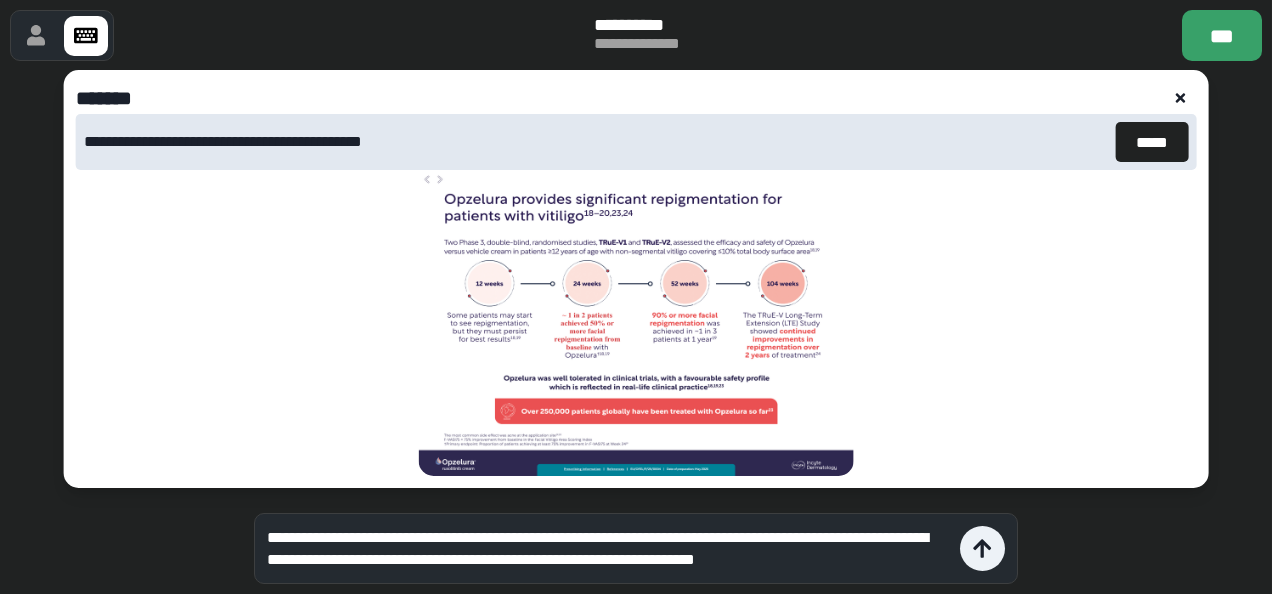 click on "**********" at bounding box center (636, 334) 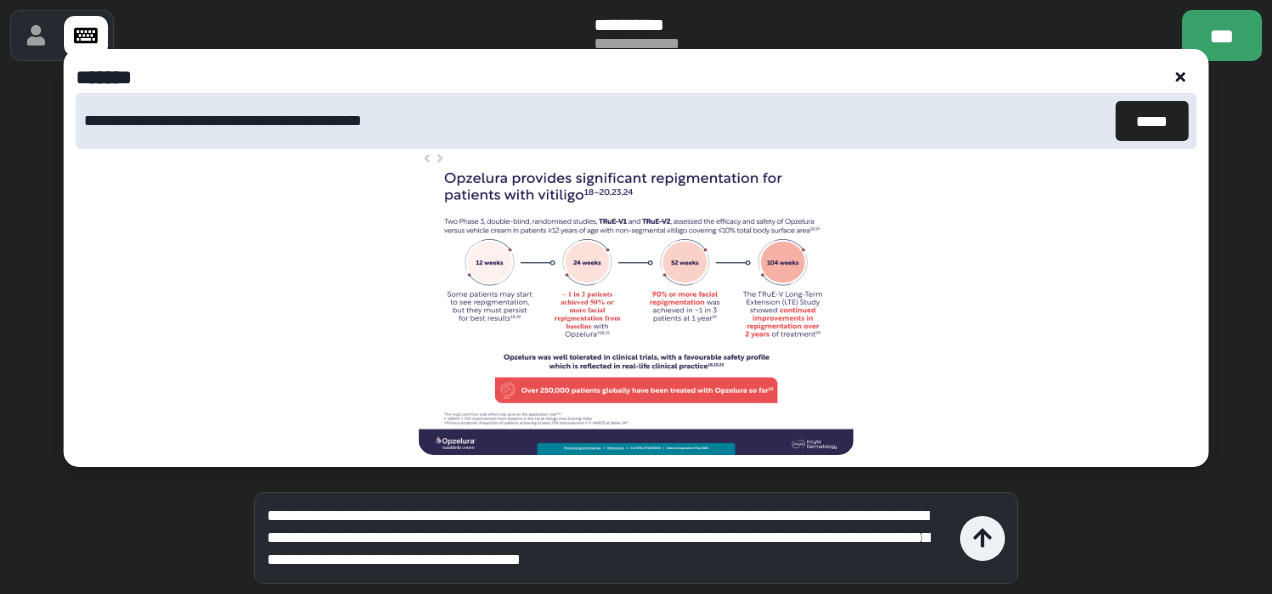 type on "**********" 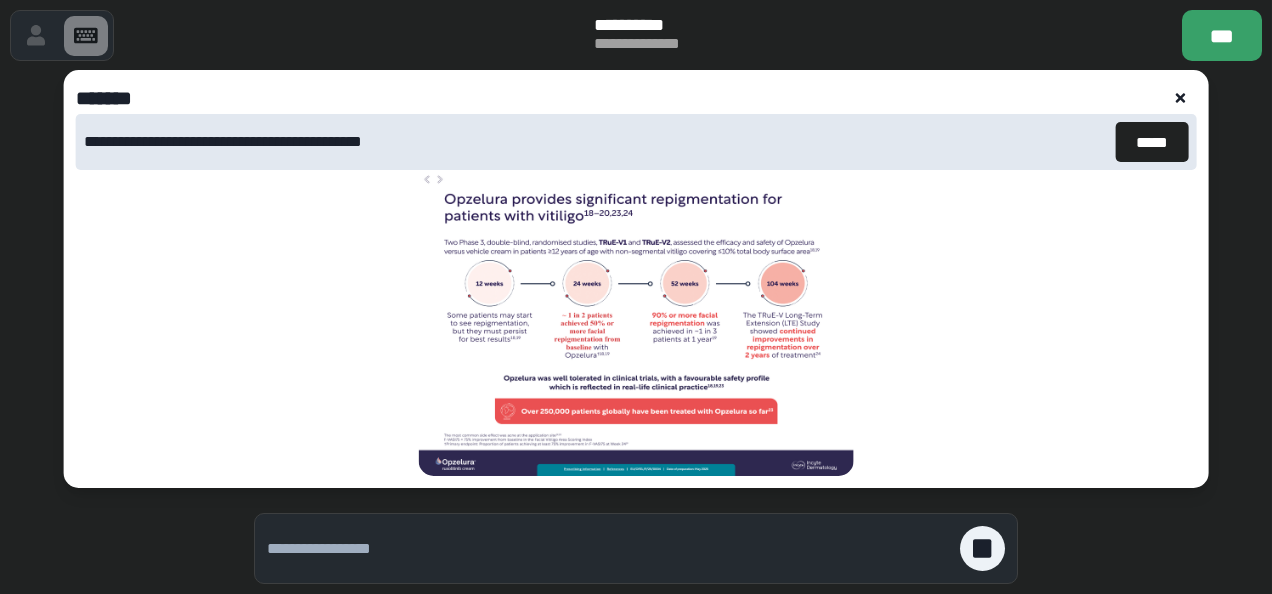 click at bounding box center [1180, 98] 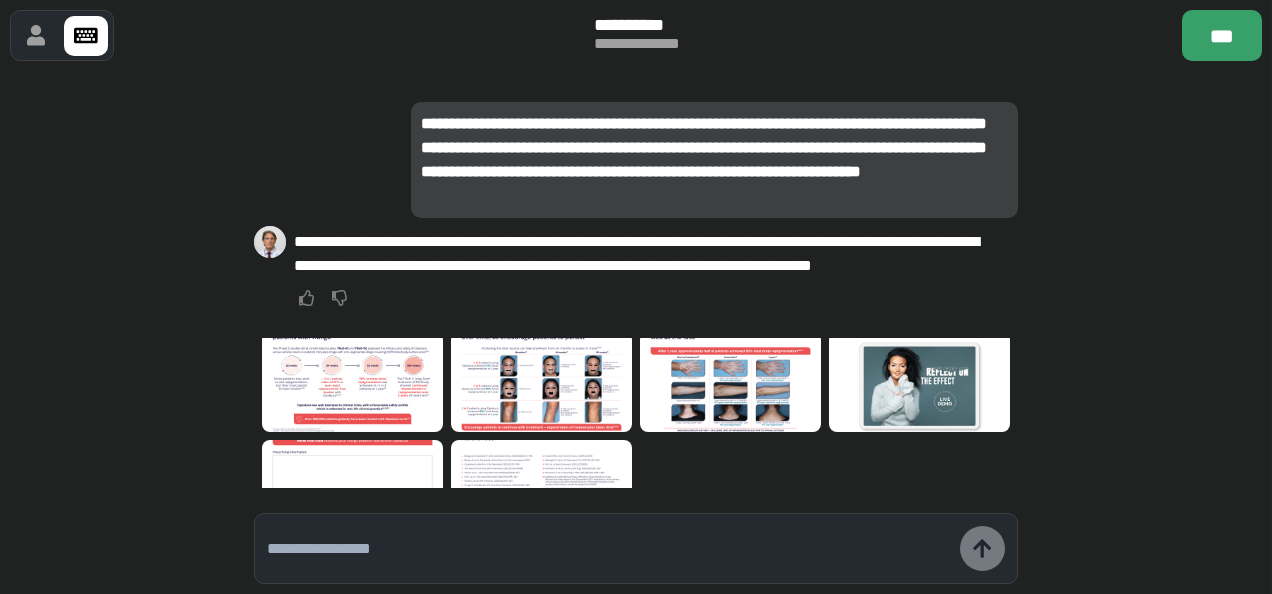 click at bounding box center (608, 549) 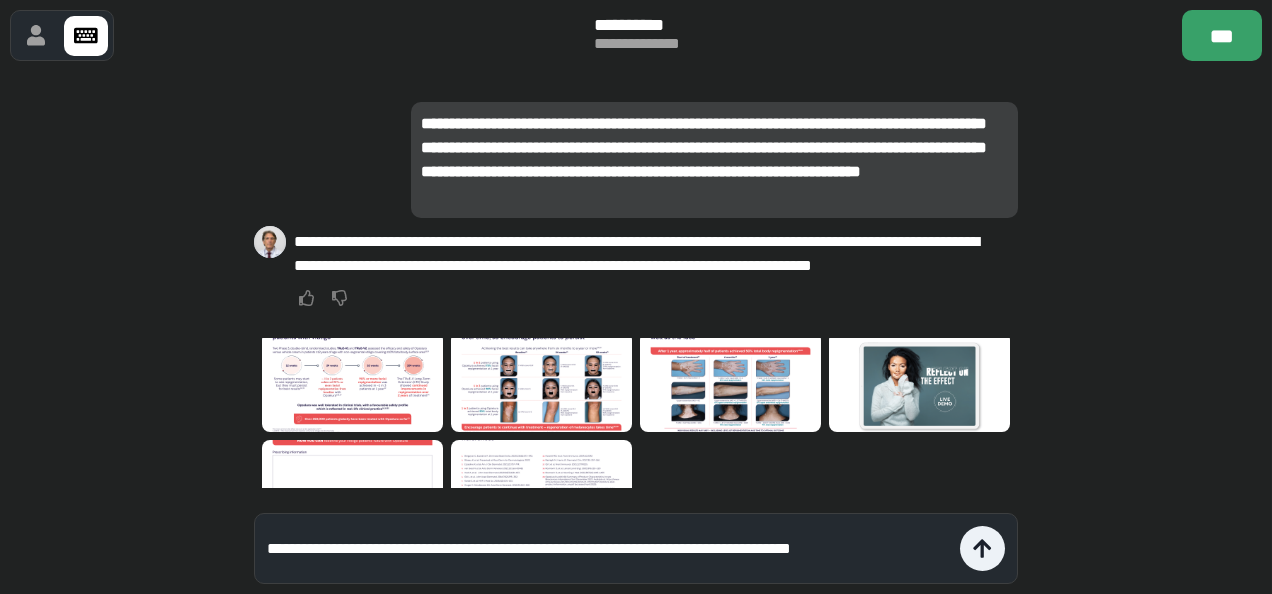 type on "**********" 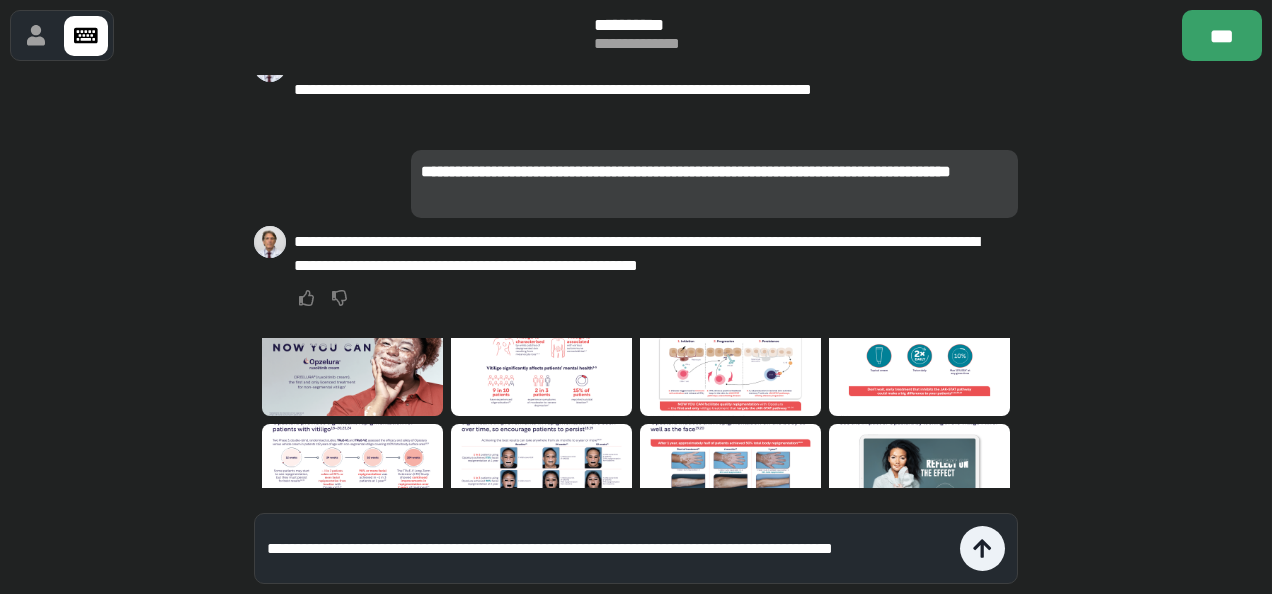 scroll, scrollTop: 0, scrollLeft: 0, axis: both 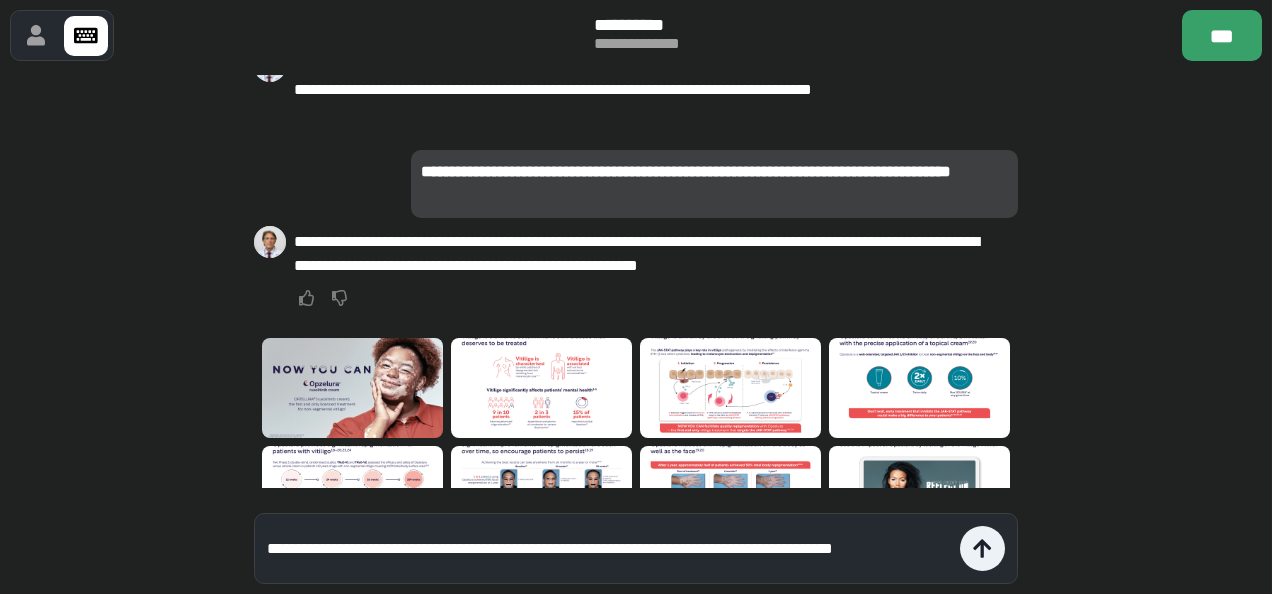 click at bounding box center (919, 388) 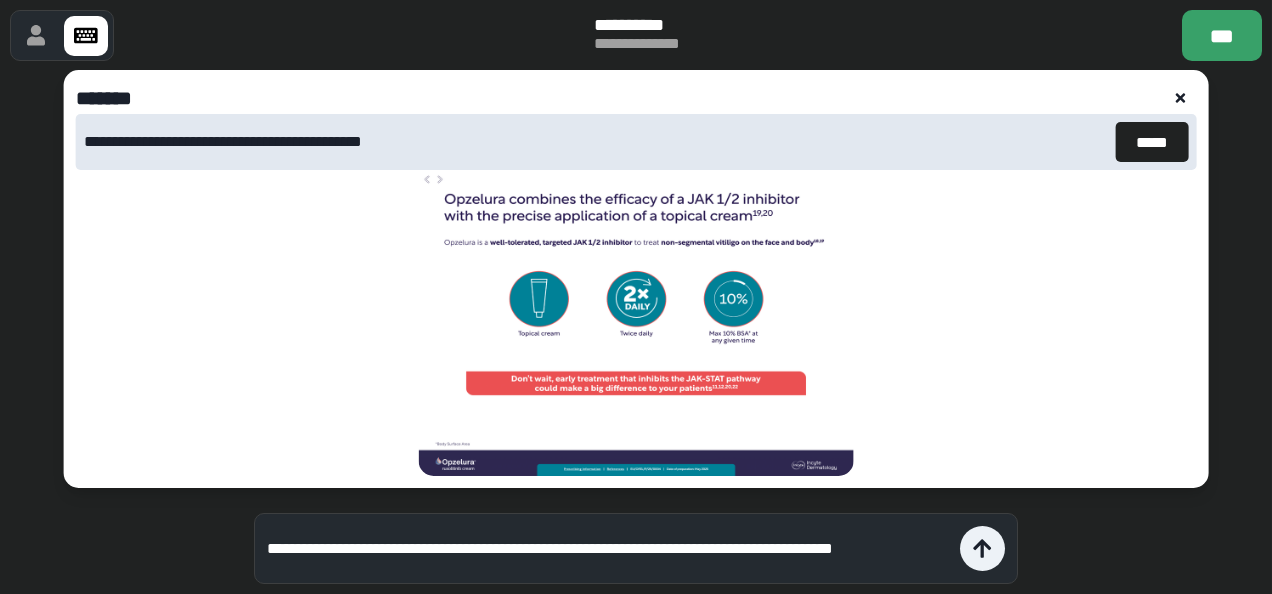 click 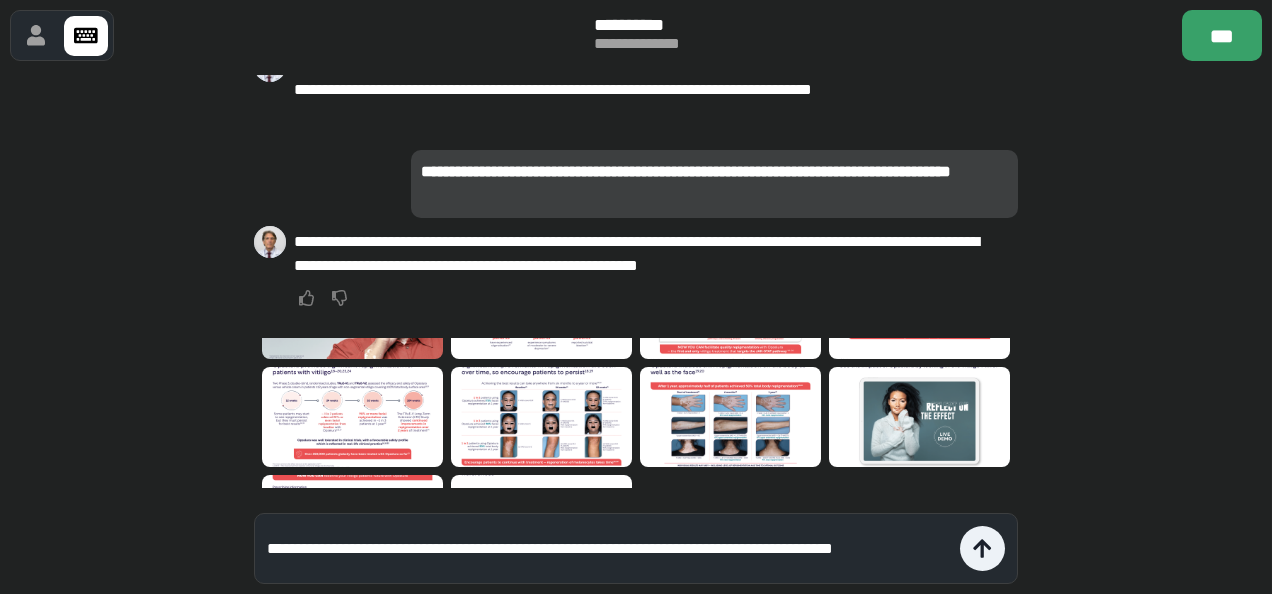 scroll, scrollTop: 78, scrollLeft: 0, axis: vertical 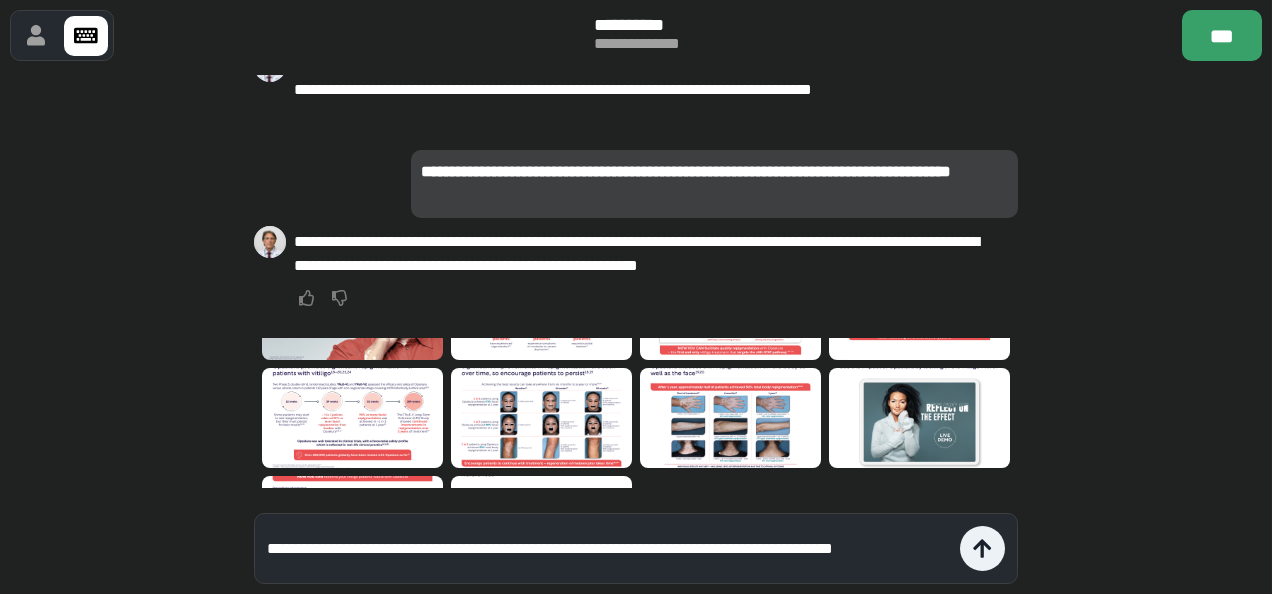 click at bounding box center (730, 418) 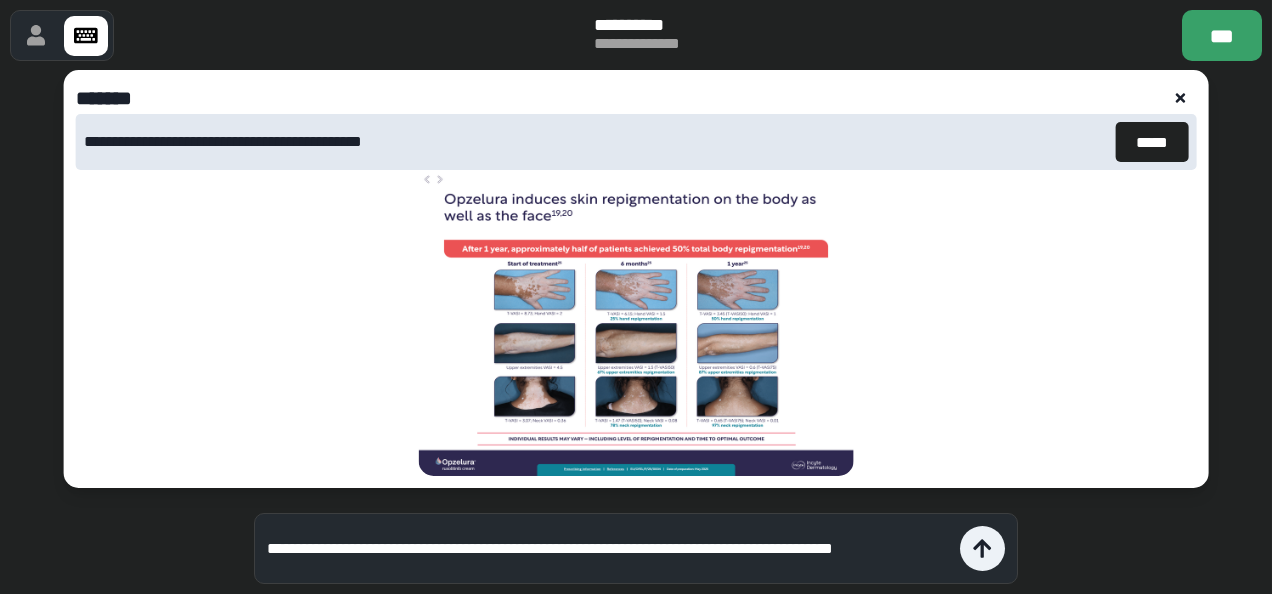 click 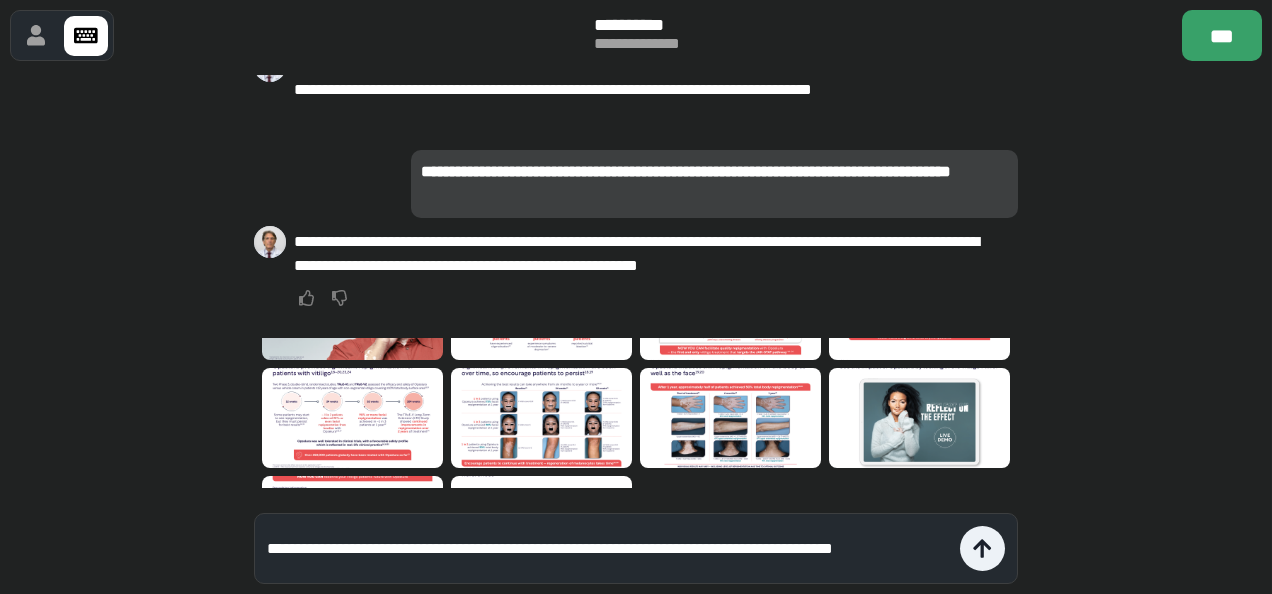 click at bounding box center (541, 418) 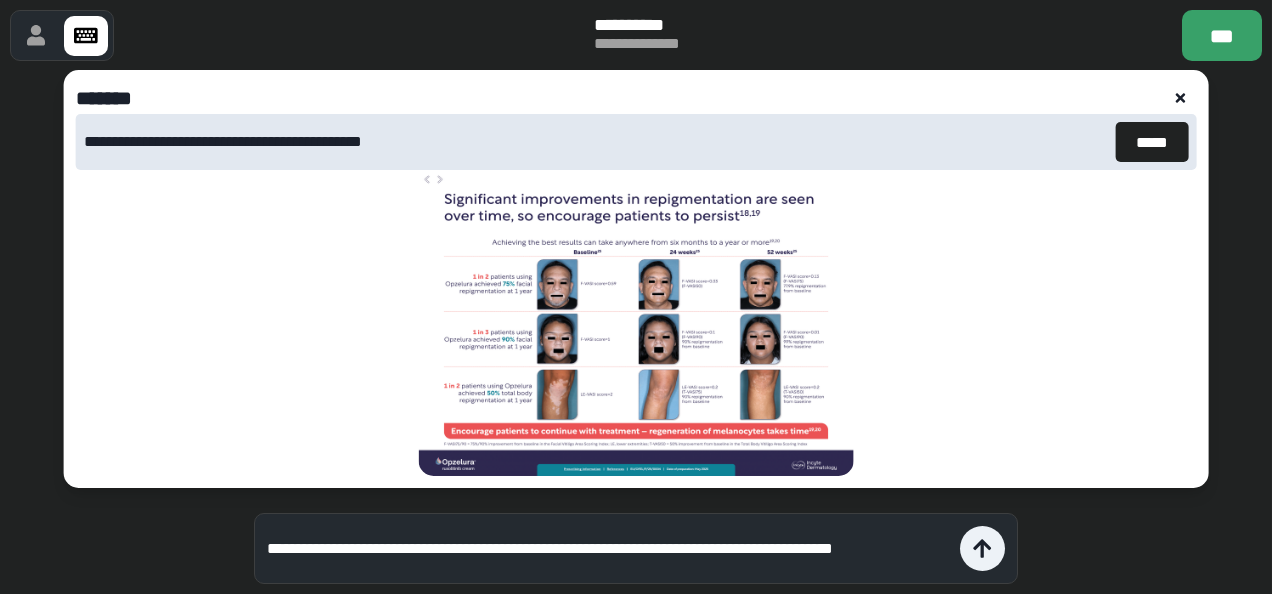 click 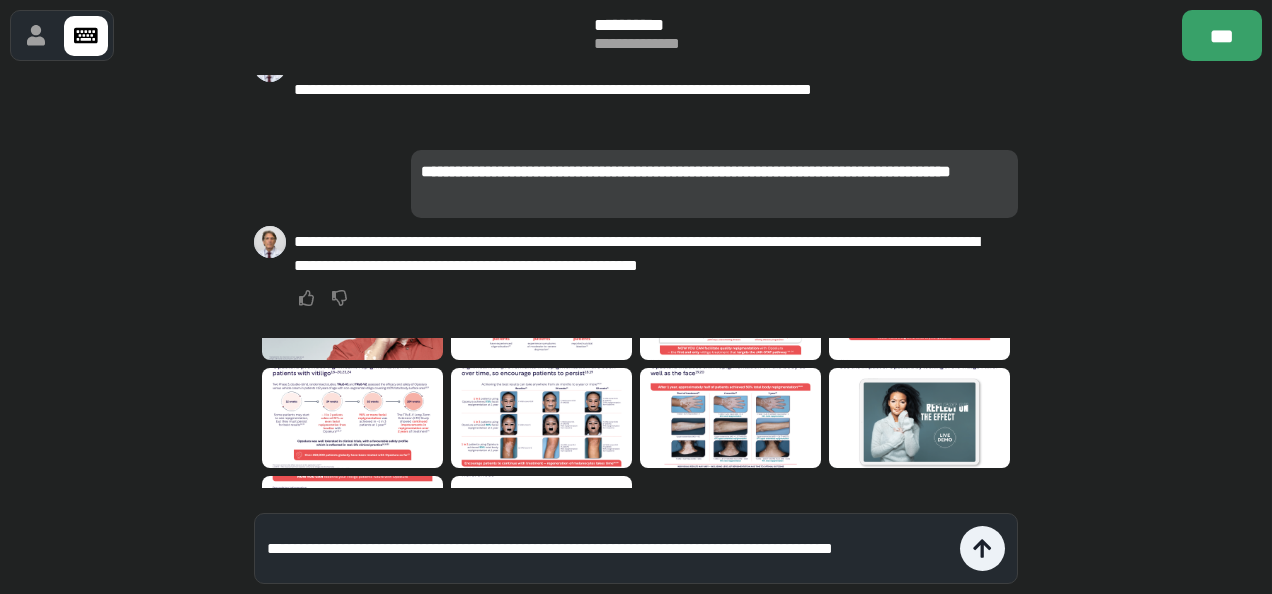 click on "**********" at bounding box center [608, 549] 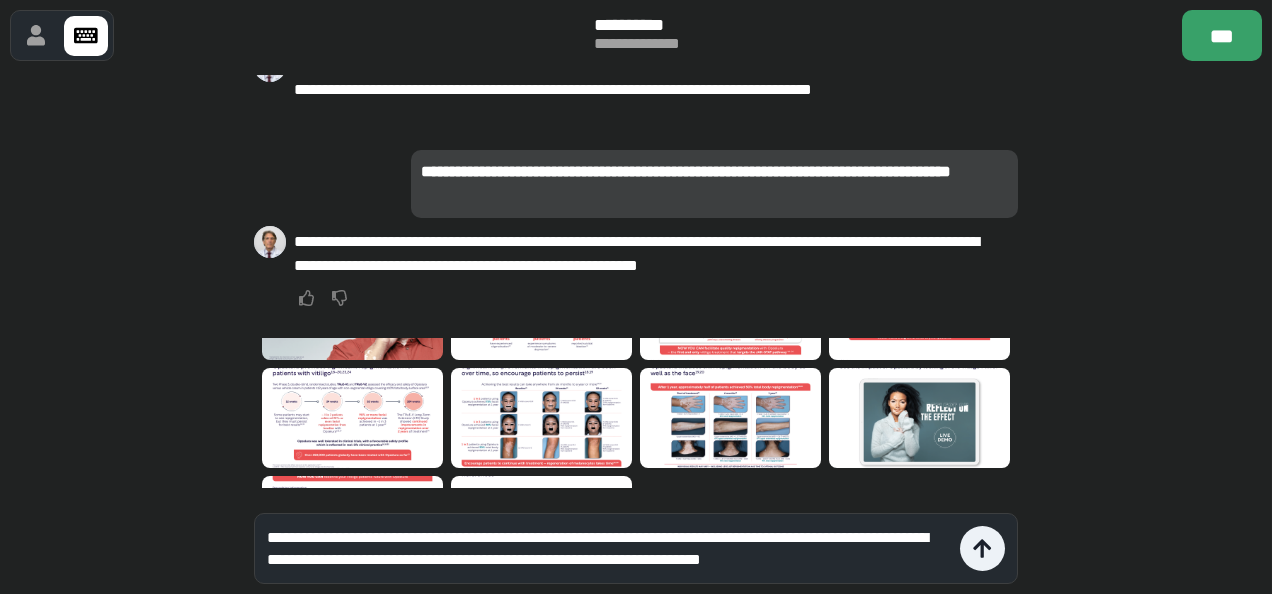 click at bounding box center [730, 418] 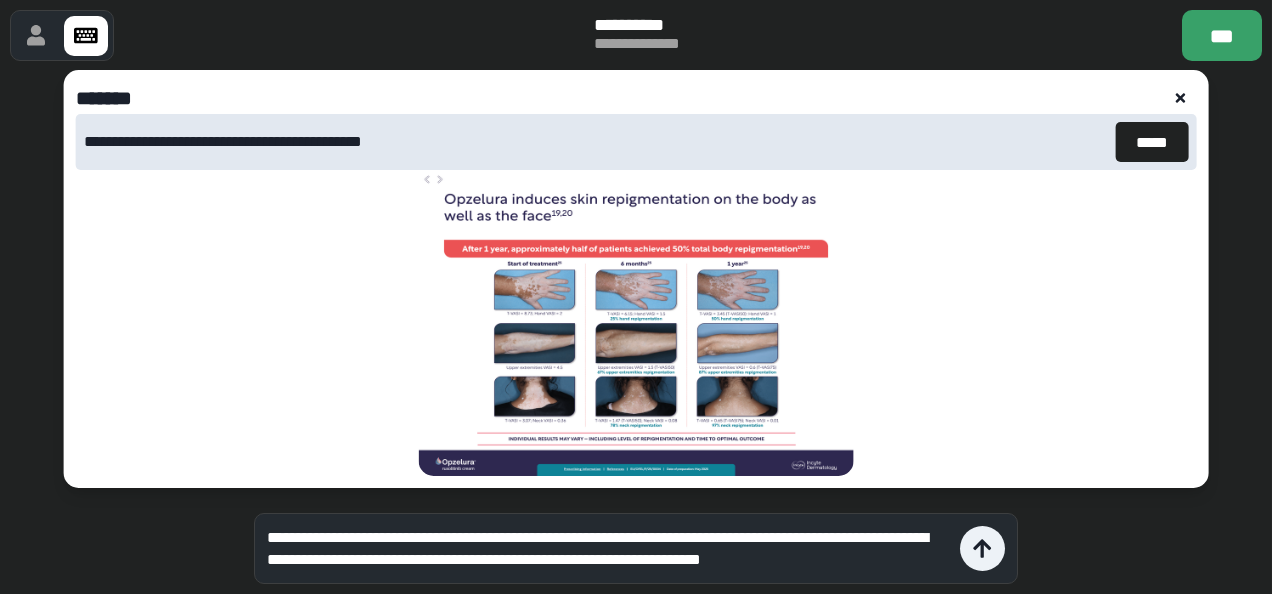 click 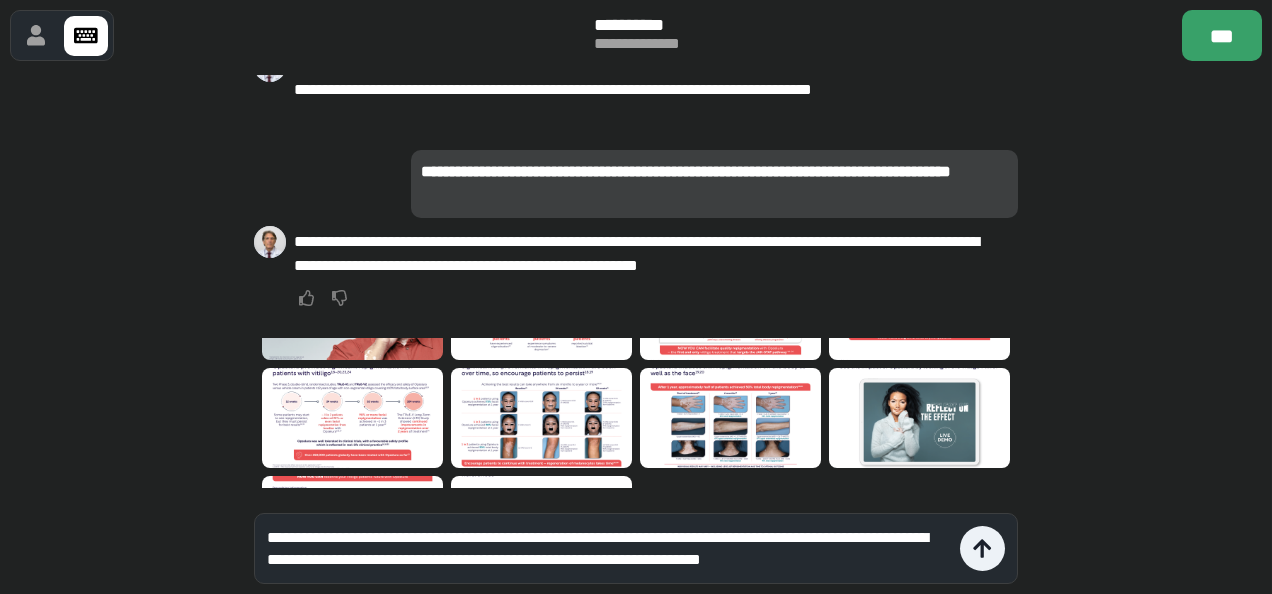 click on "**********" at bounding box center [608, 549] 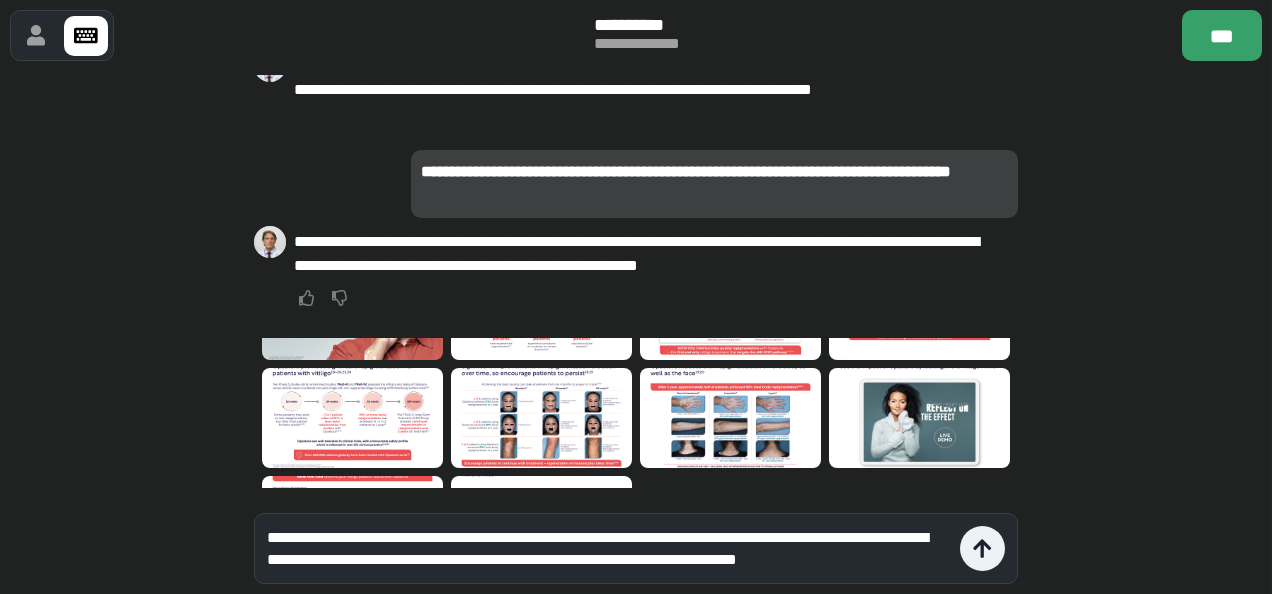 type on "**********" 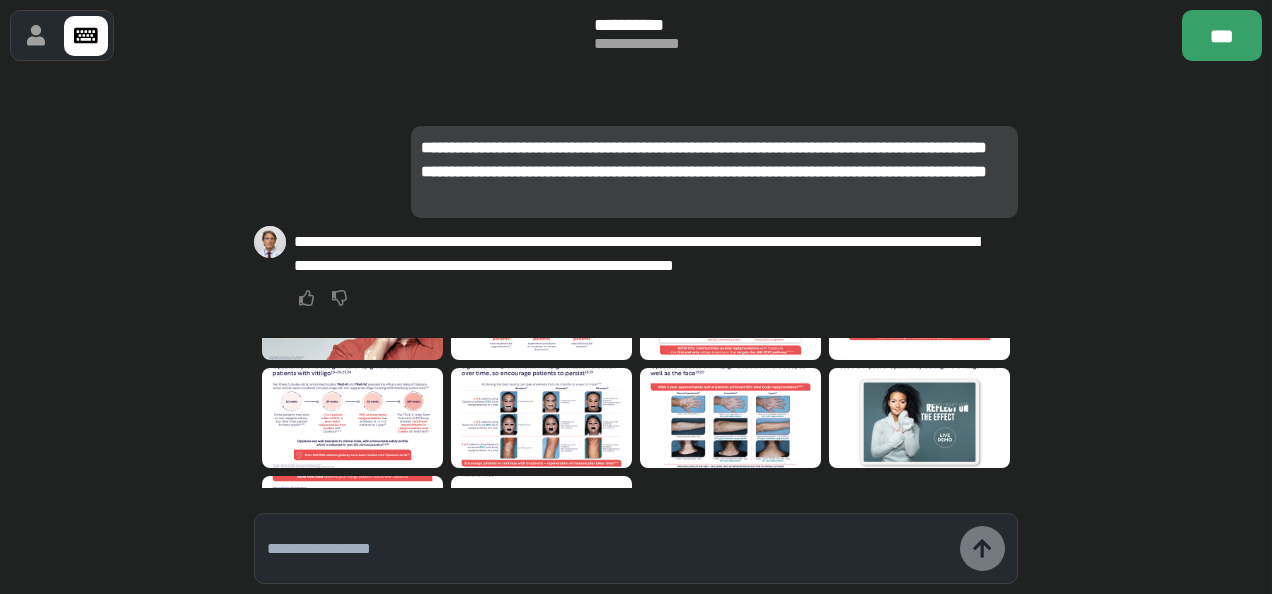 click at bounding box center (608, 549) 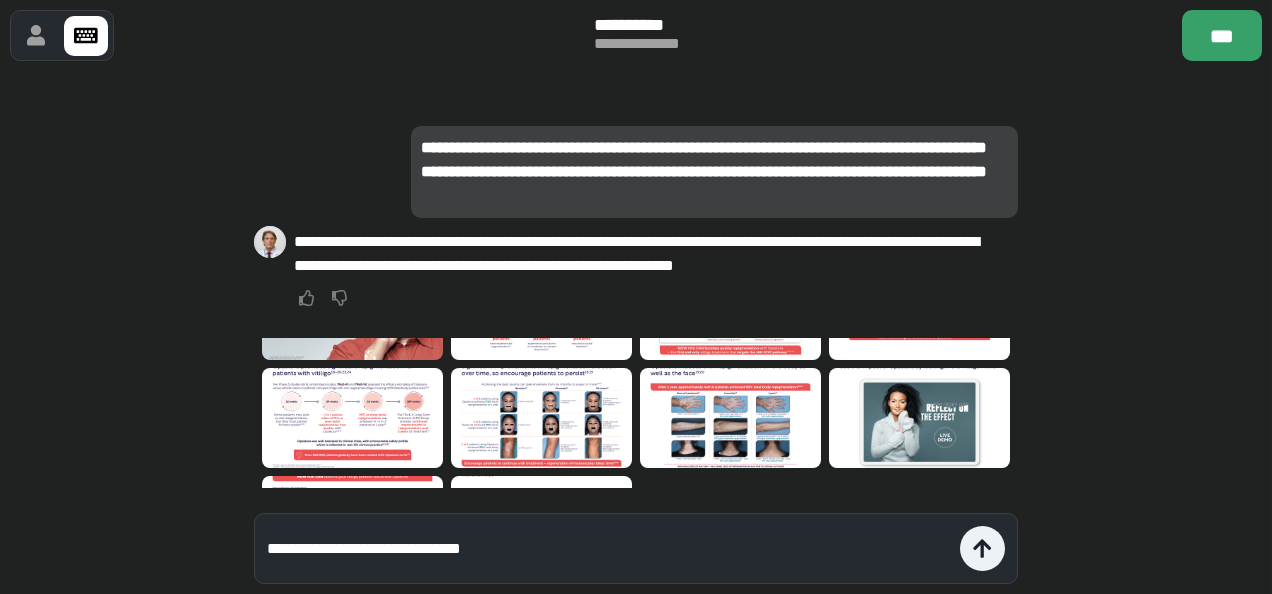 scroll, scrollTop: 0, scrollLeft: 0, axis: both 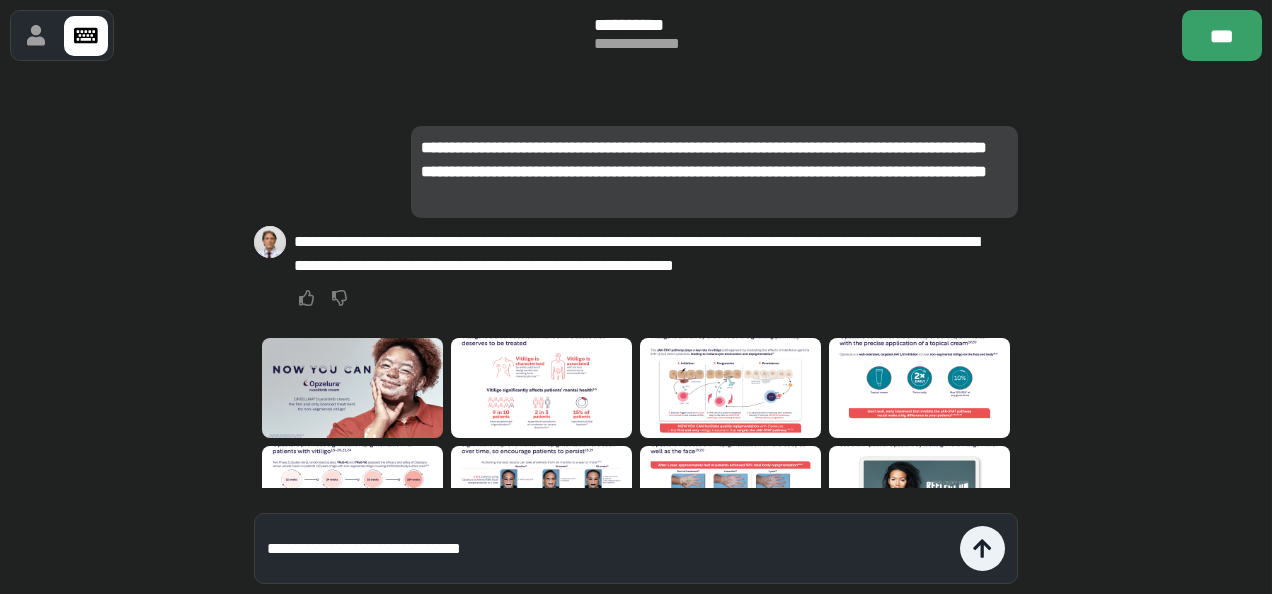 click at bounding box center (541, 388) 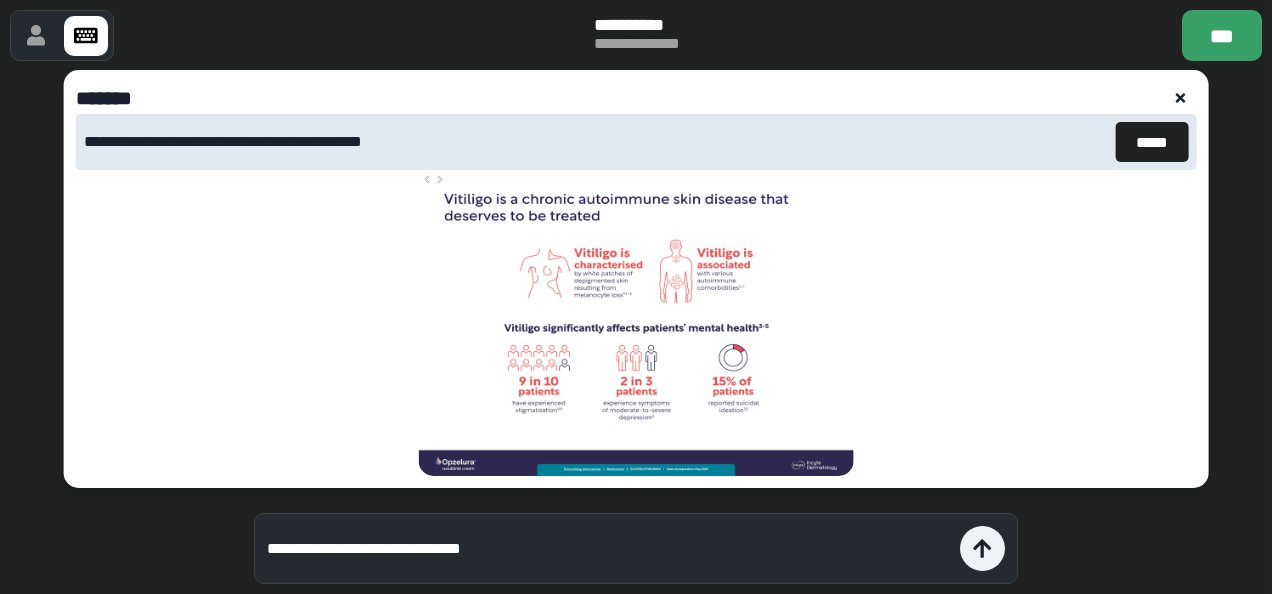 click 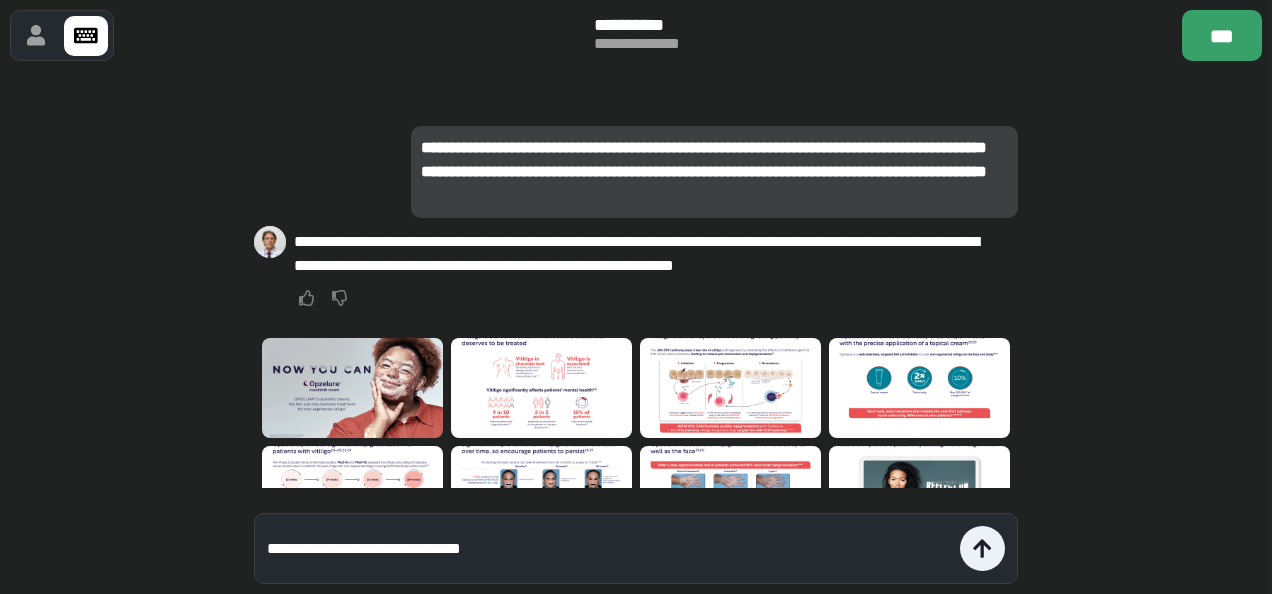 click on "**********" at bounding box center (608, 549) 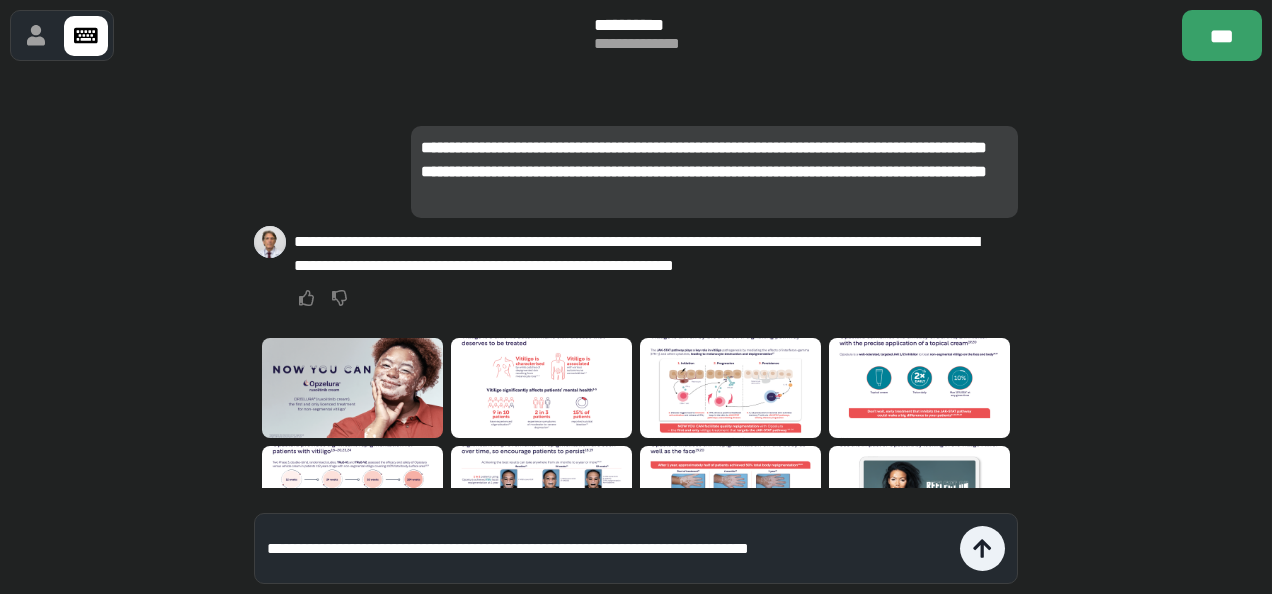 type on "**********" 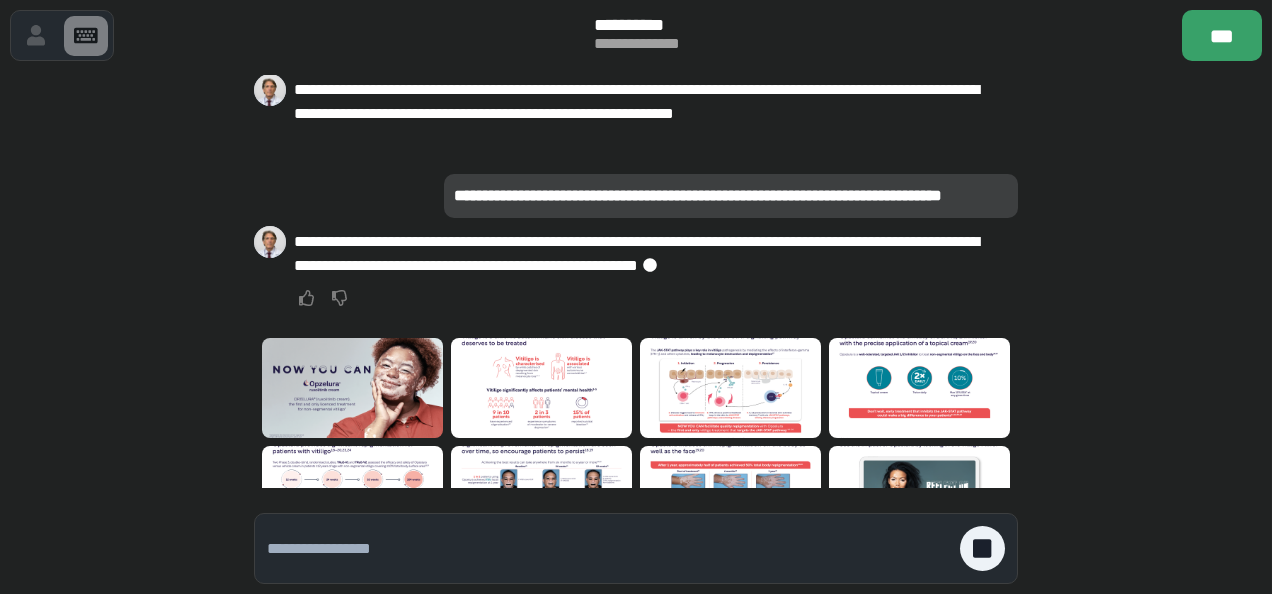 click at bounding box center (730, 388) 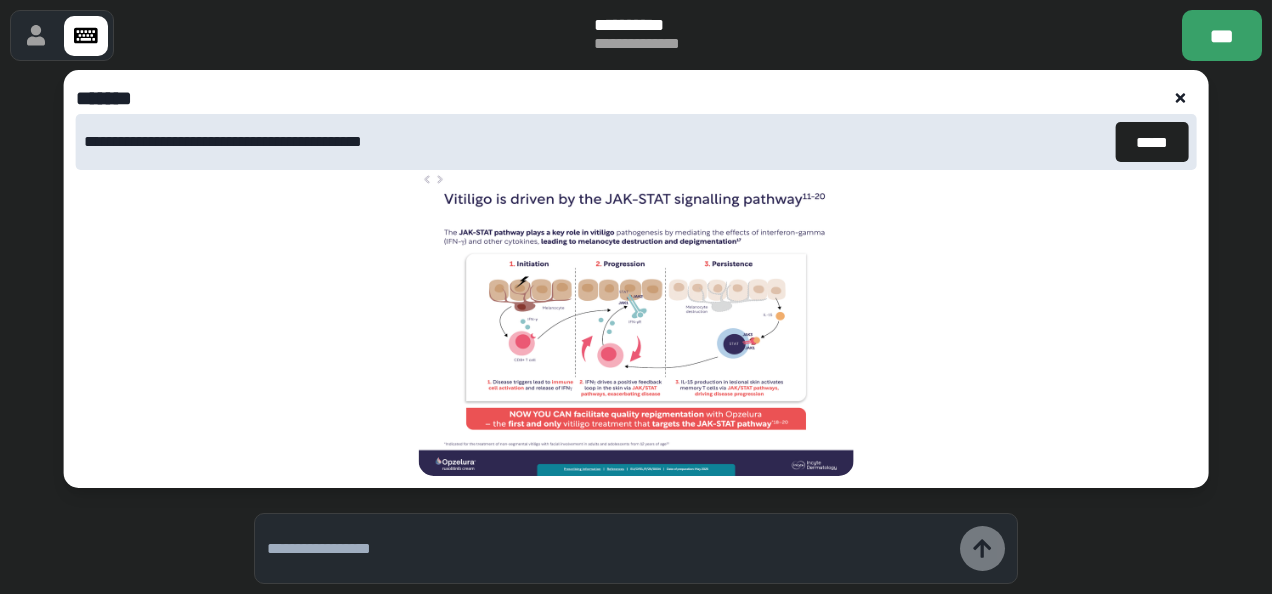 click at bounding box center [1180, 98] 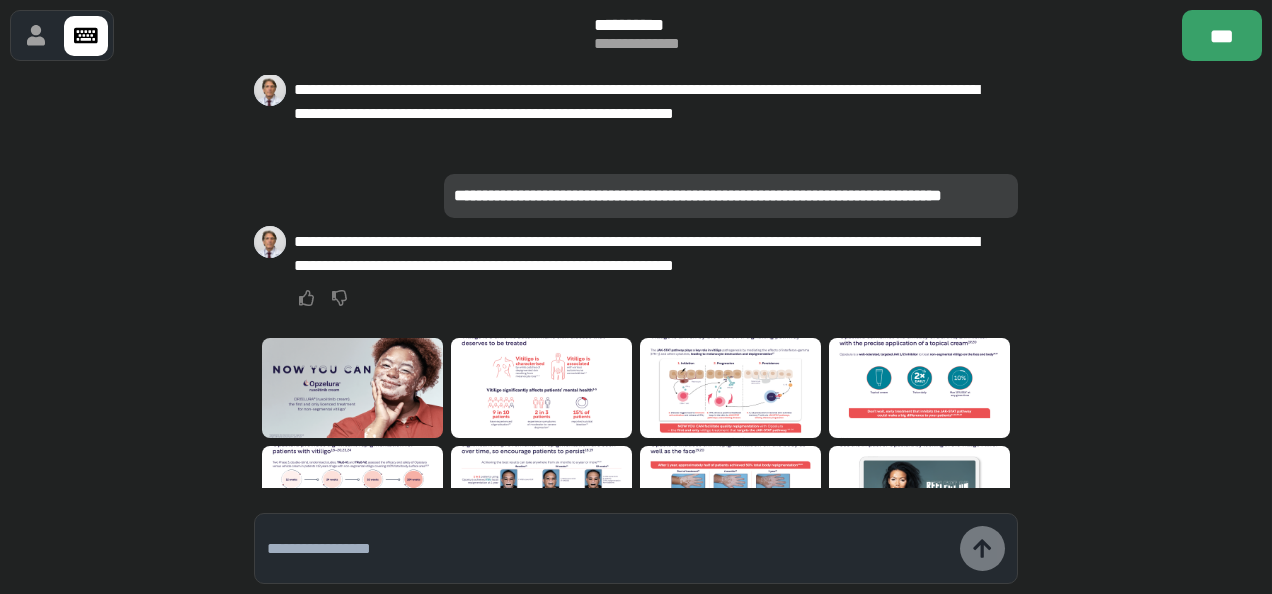 click at bounding box center (730, 388) 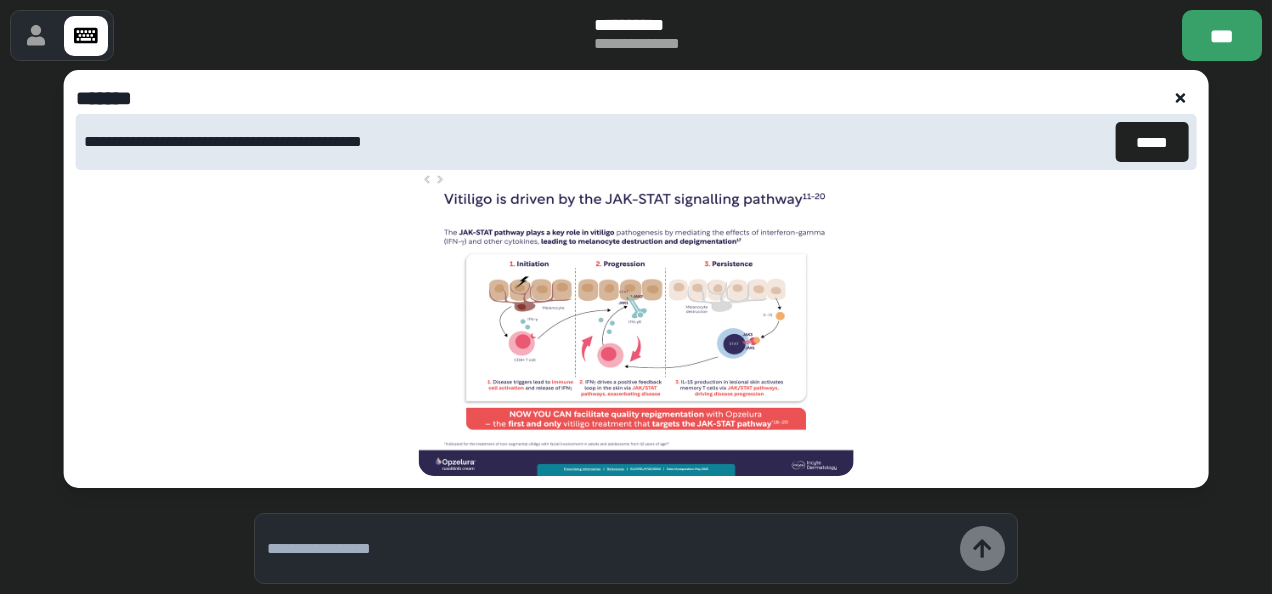 click at bounding box center (608, 549) 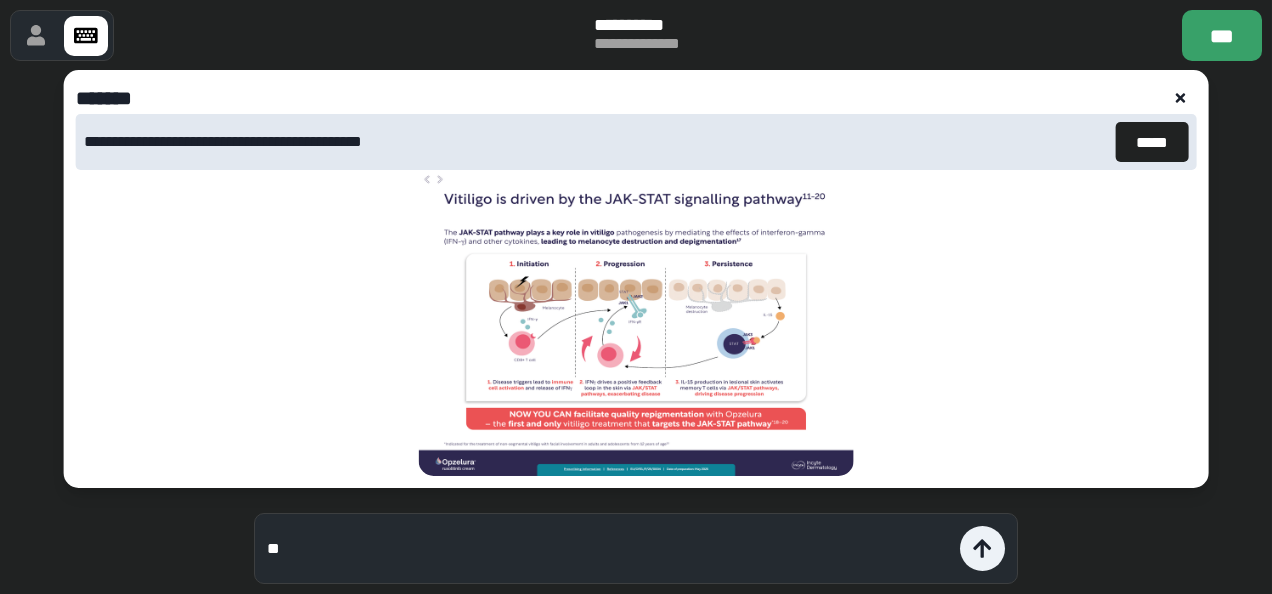type on "*" 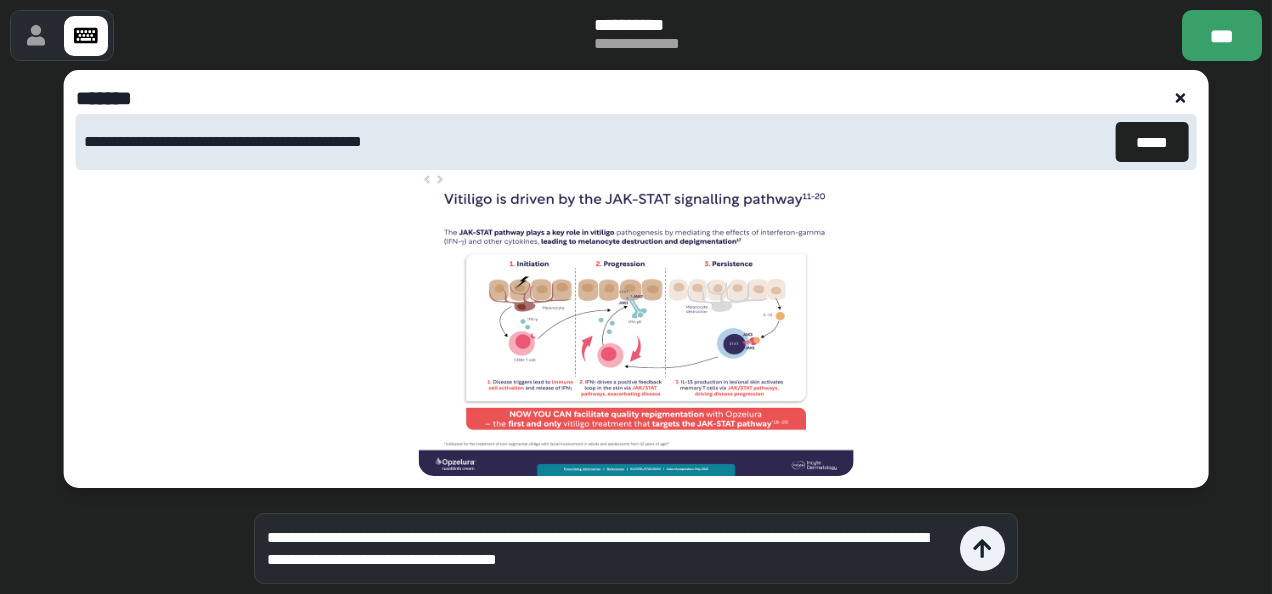 click 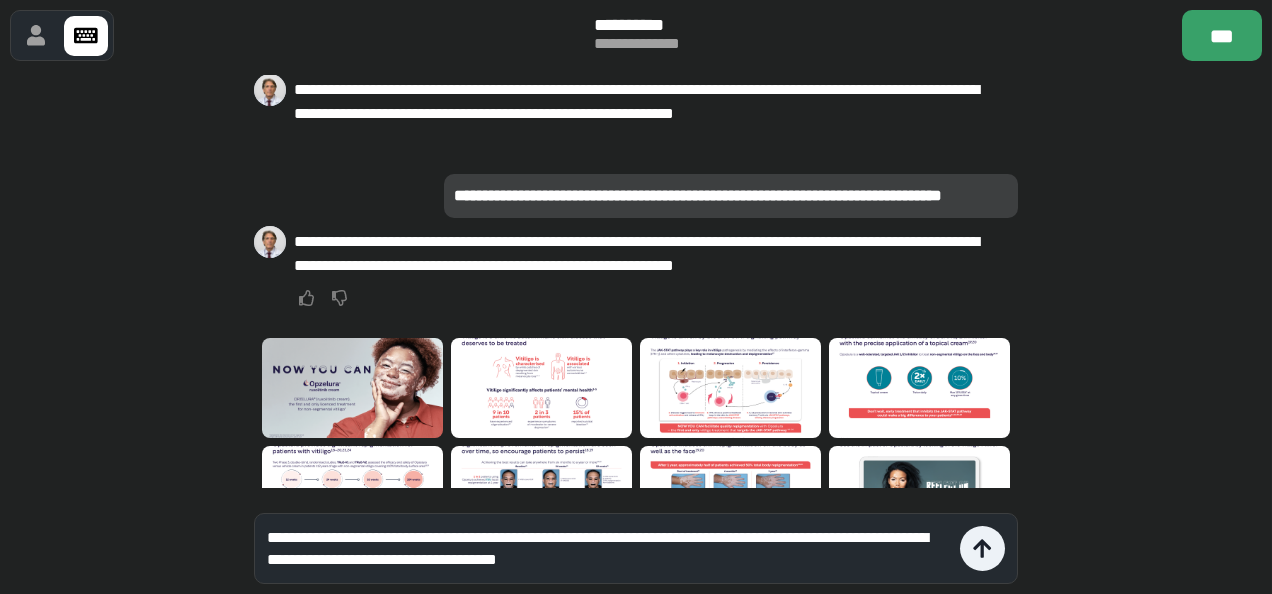 click at bounding box center (541, 388) 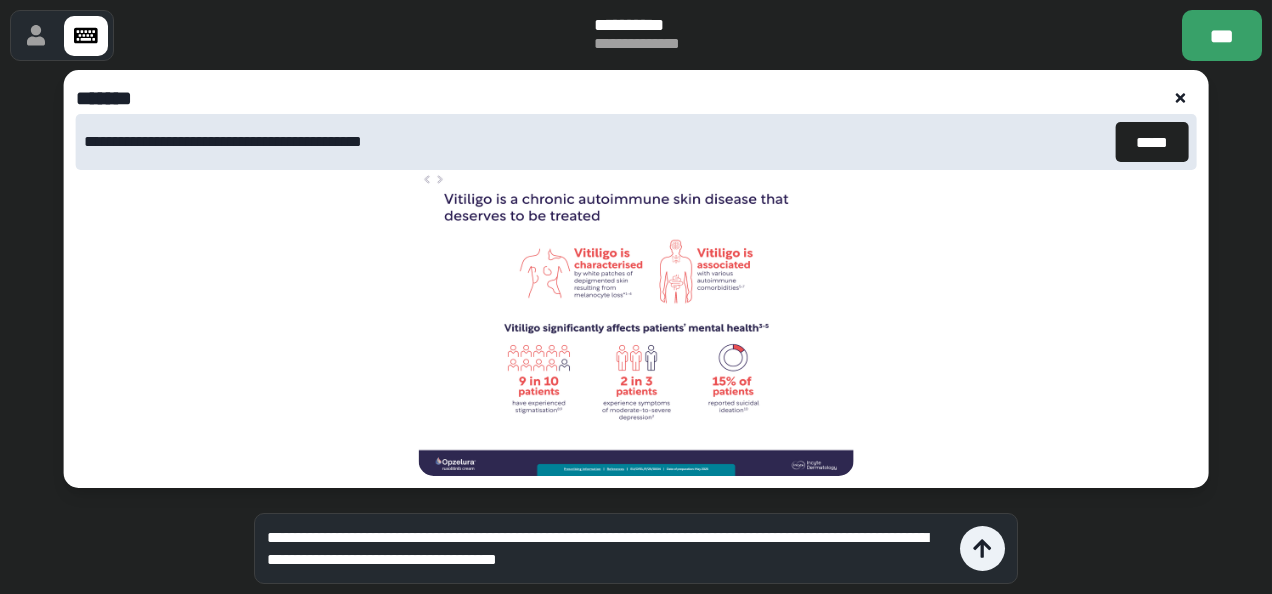 click 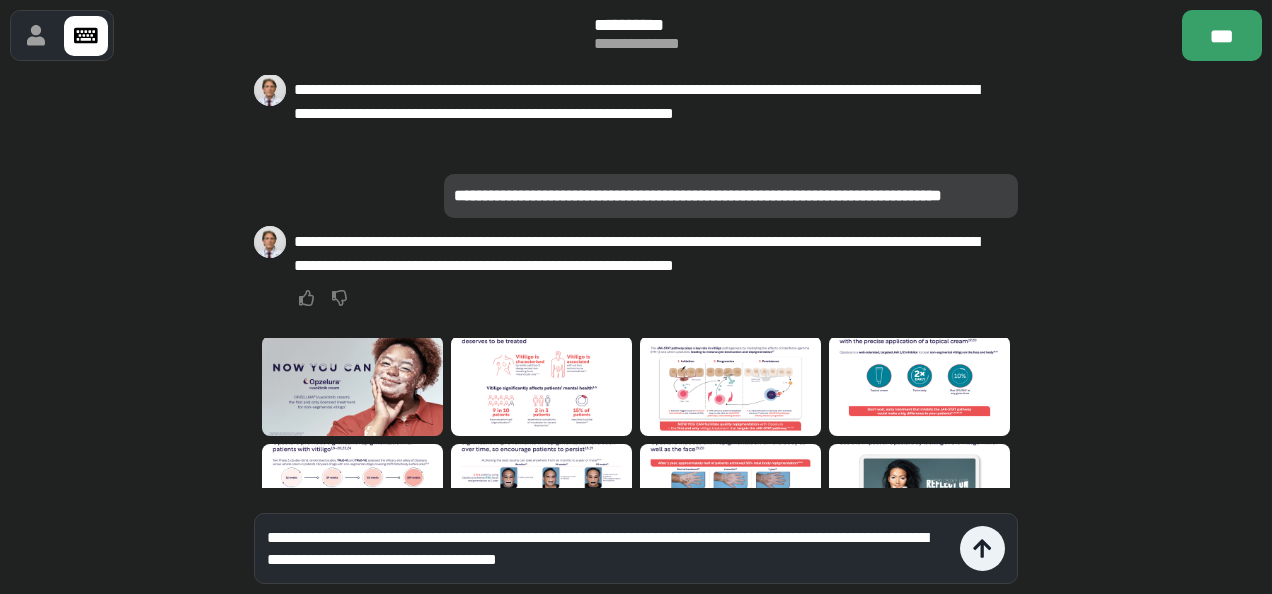 scroll, scrollTop: 0, scrollLeft: 0, axis: both 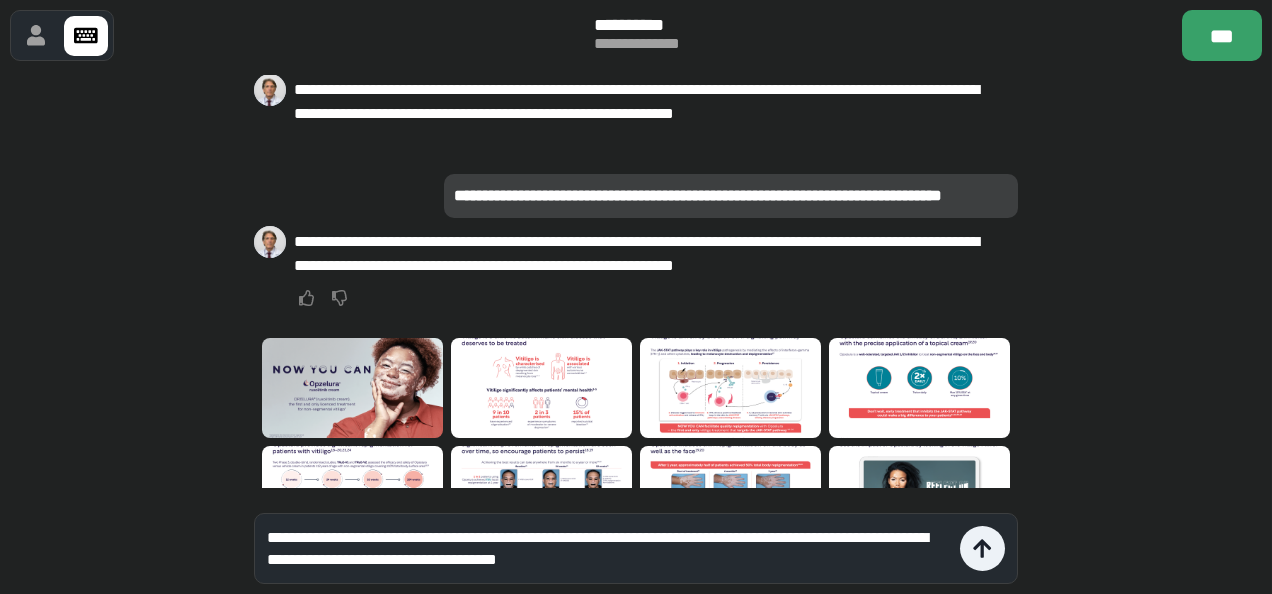 click at bounding box center [730, 388] 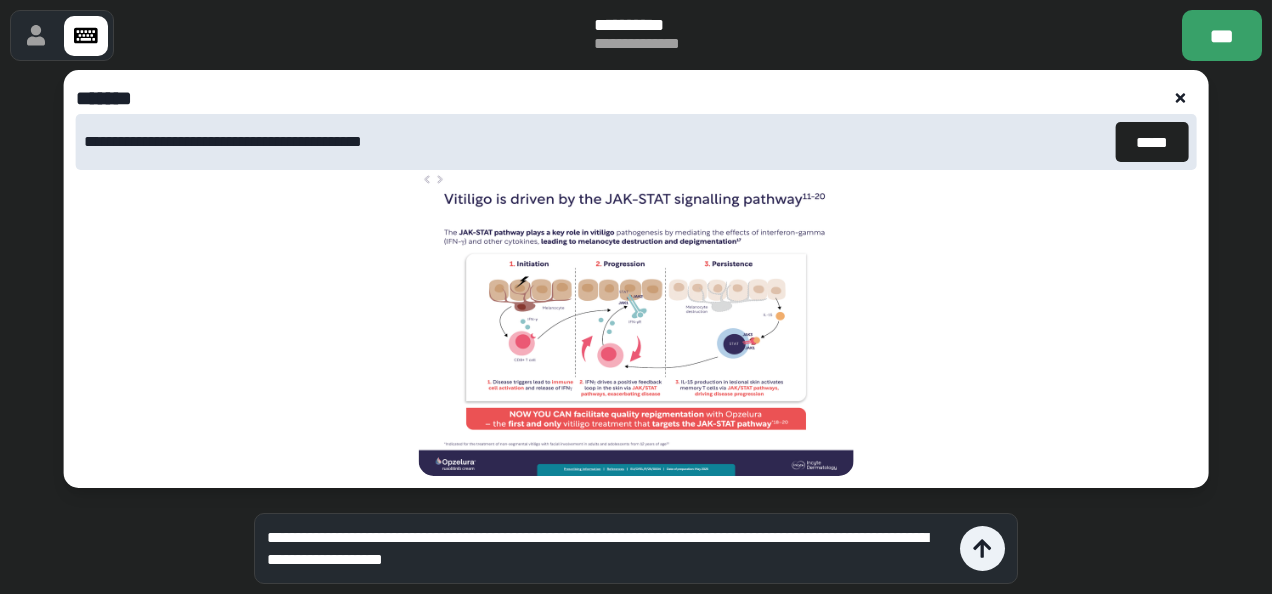 type on "**********" 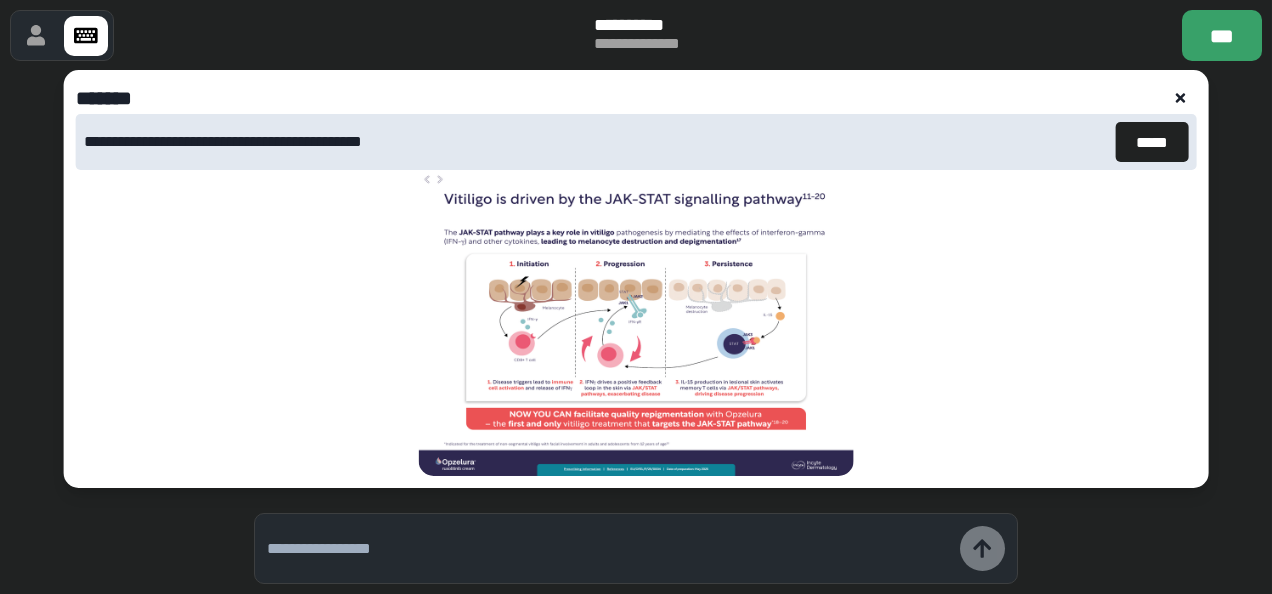 click on "**********" at bounding box center [636, 334] 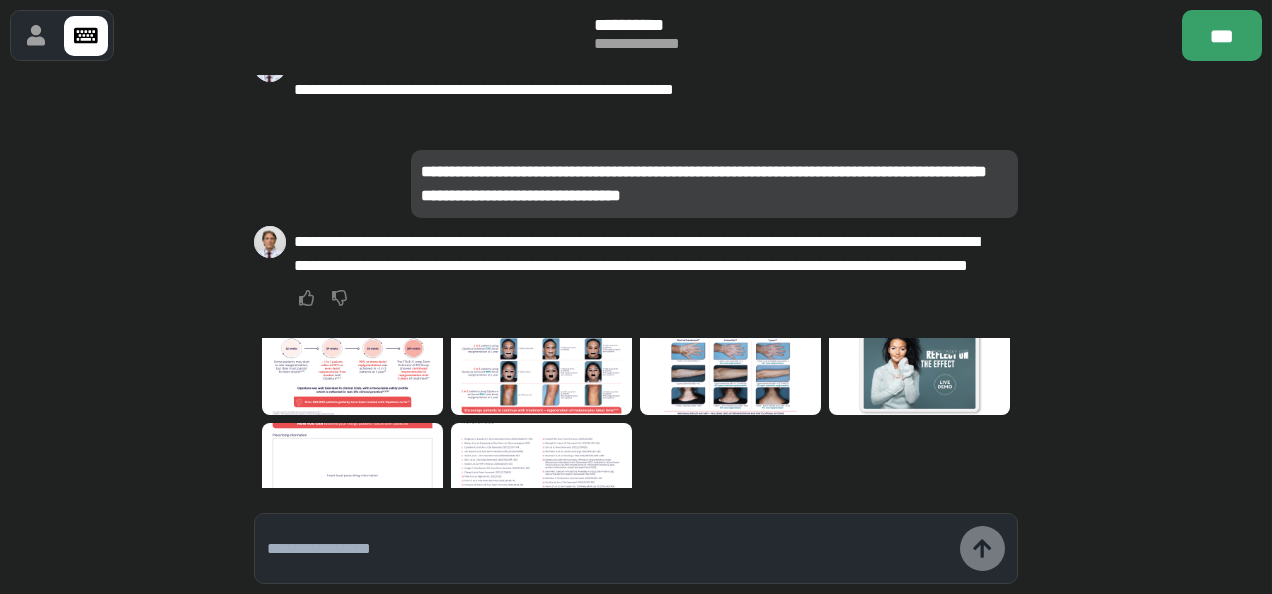 scroll, scrollTop: 130, scrollLeft: 0, axis: vertical 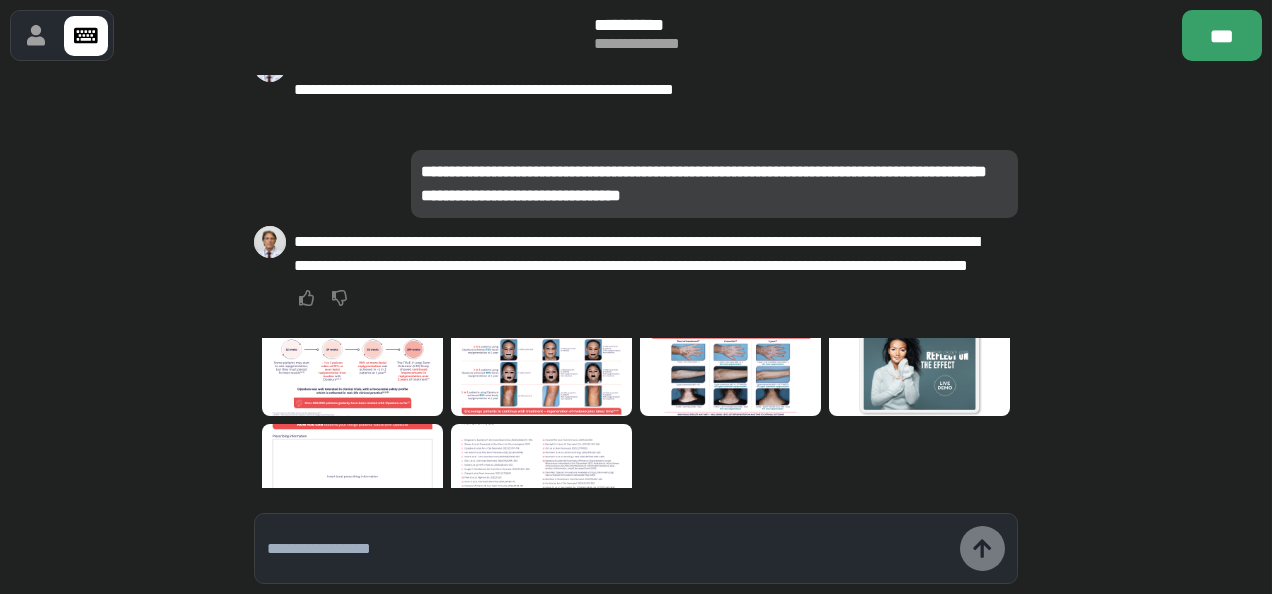 click at bounding box center [352, 474] 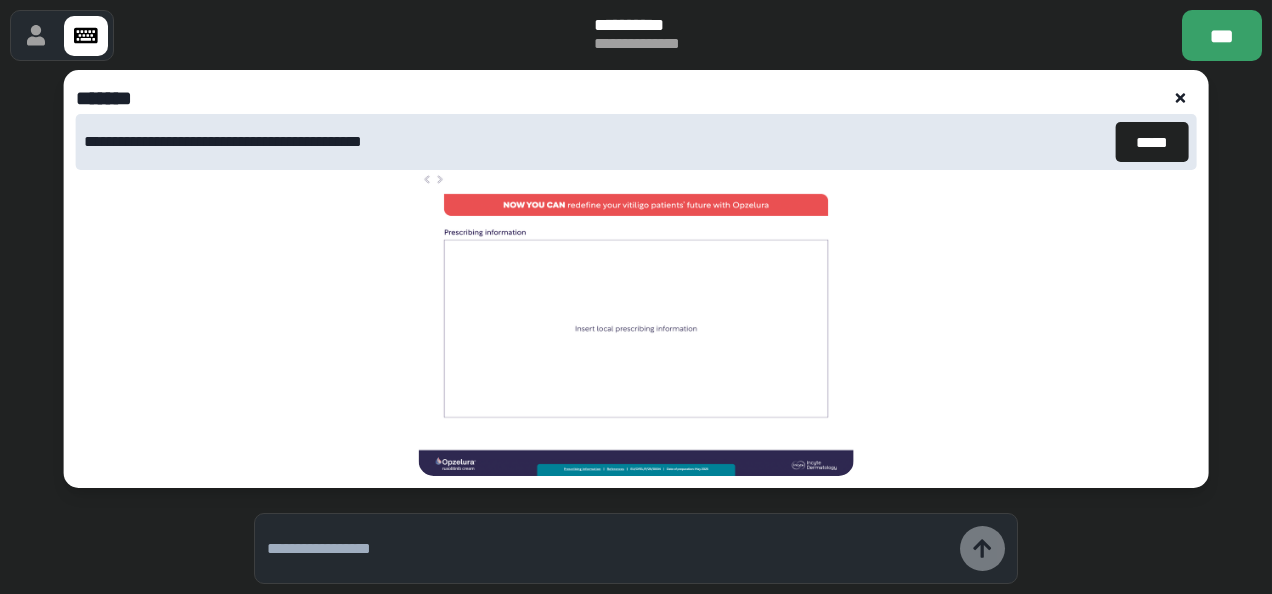 click at bounding box center [1180, 98] 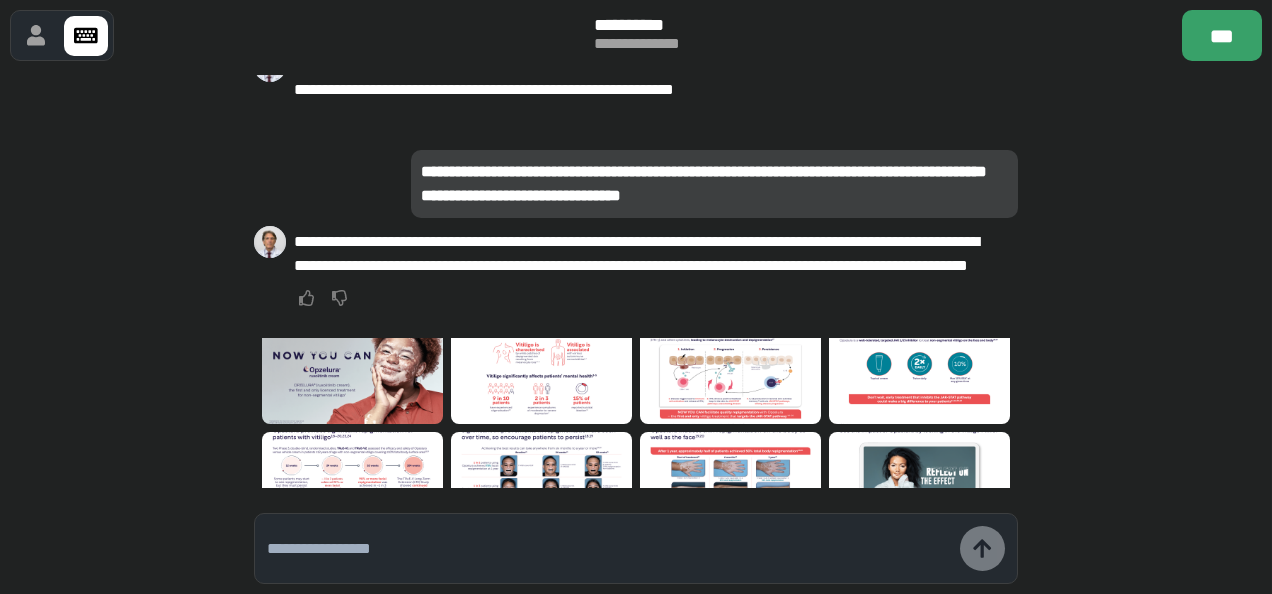 scroll, scrollTop: 0, scrollLeft: 0, axis: both 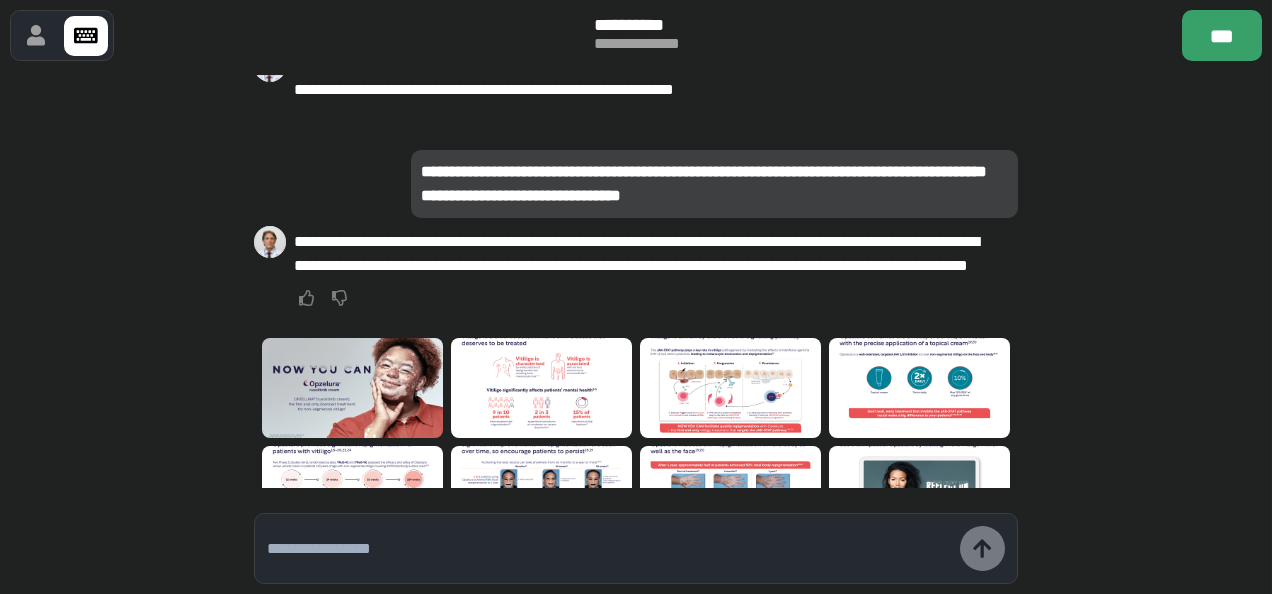 click at bounding box center (608, 549) 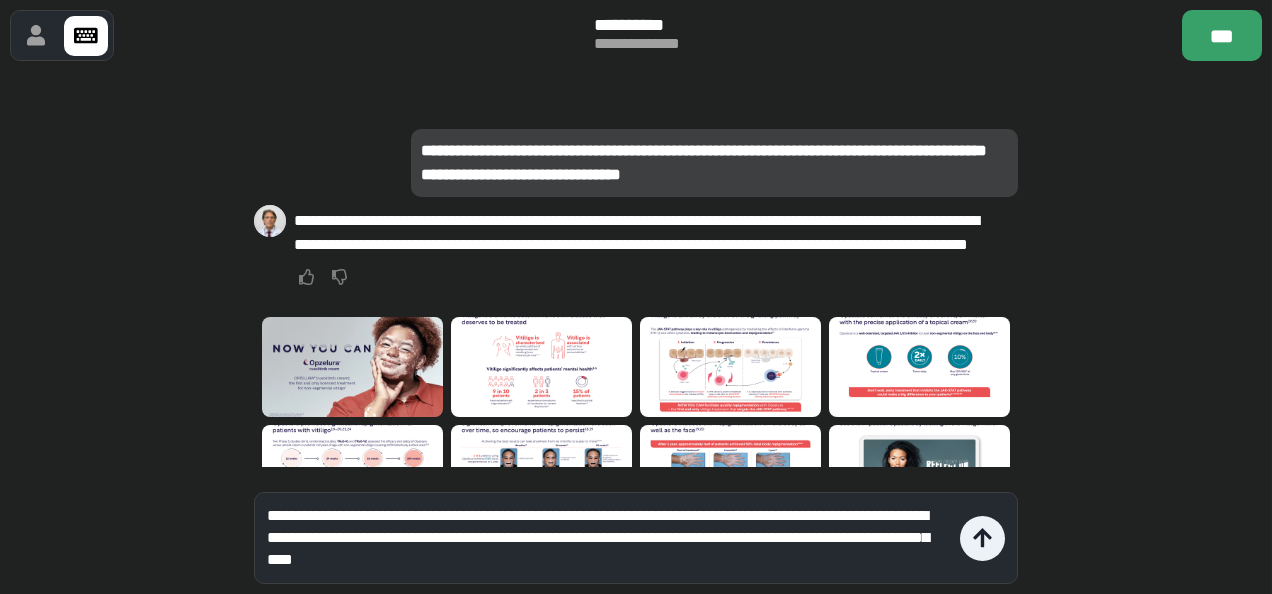 click on "**********" at bounding box center [608, 538] 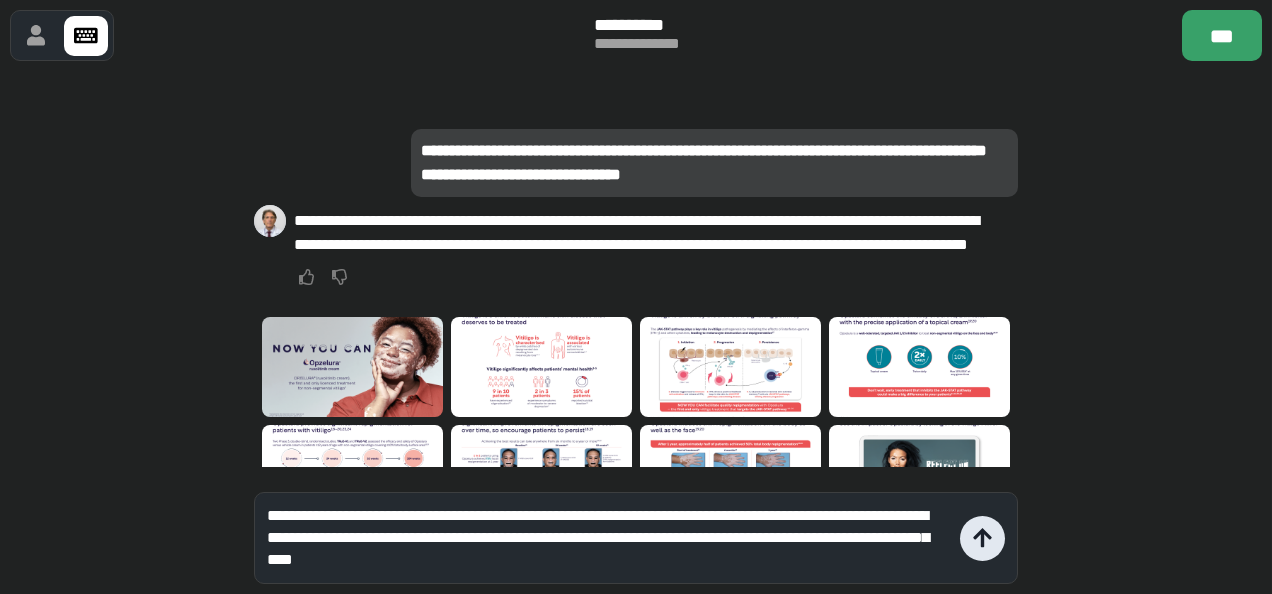 type on "**********" 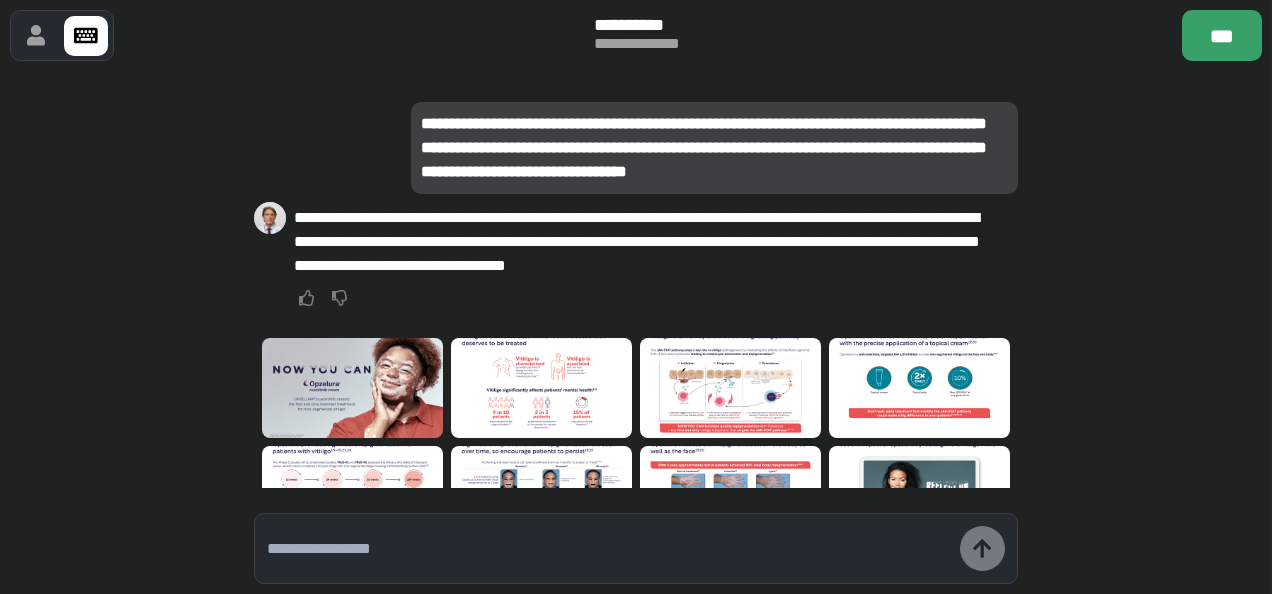 click at bounding box center [613, 548] 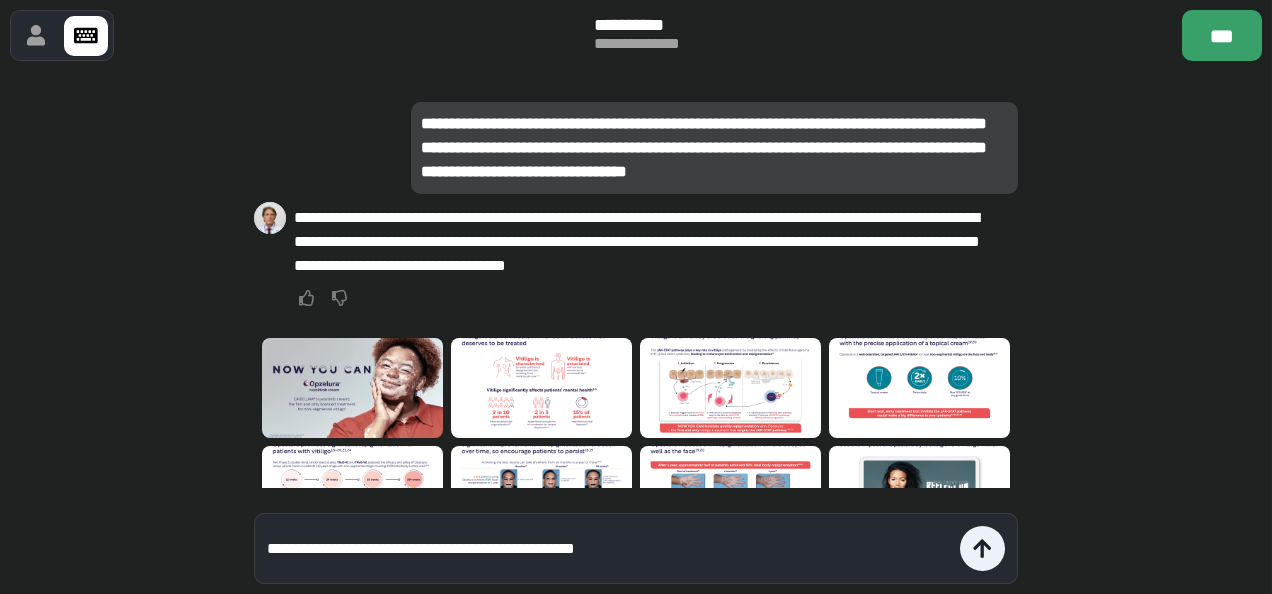 type on "**********" 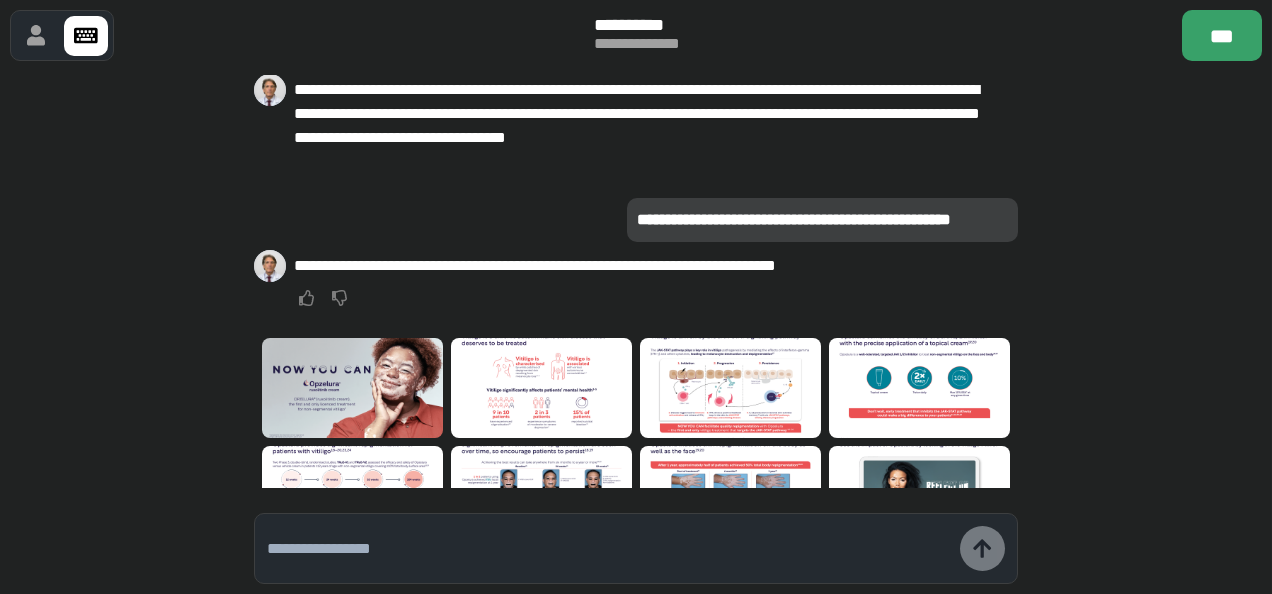 click at bounding box center (635, 548) 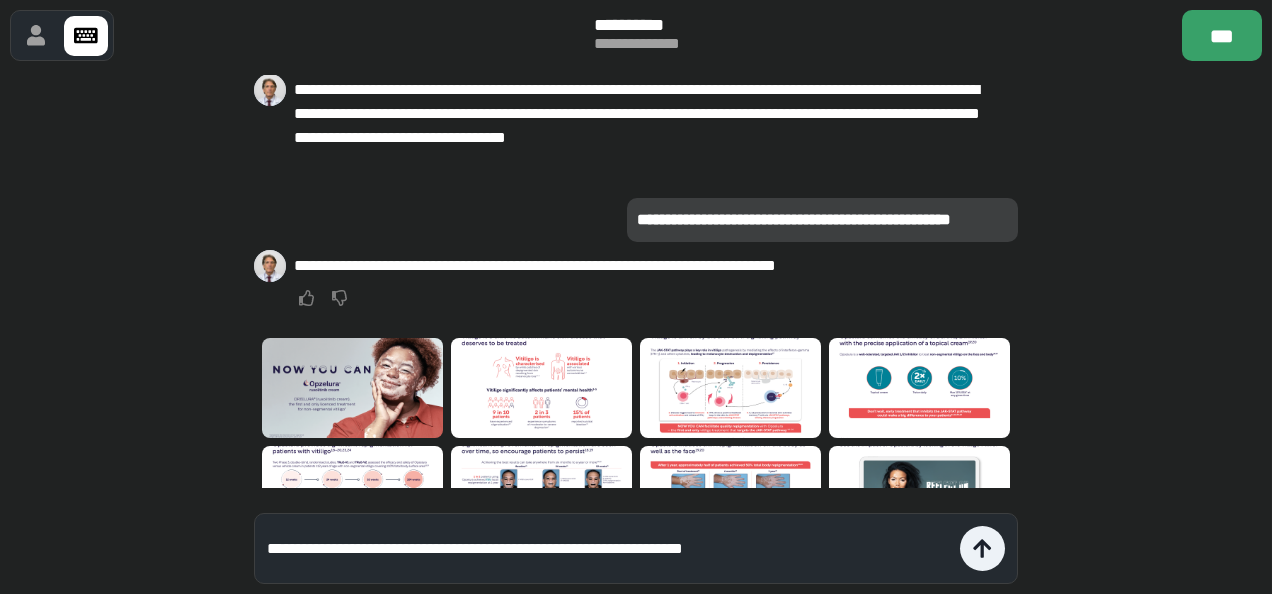 type on "**********" 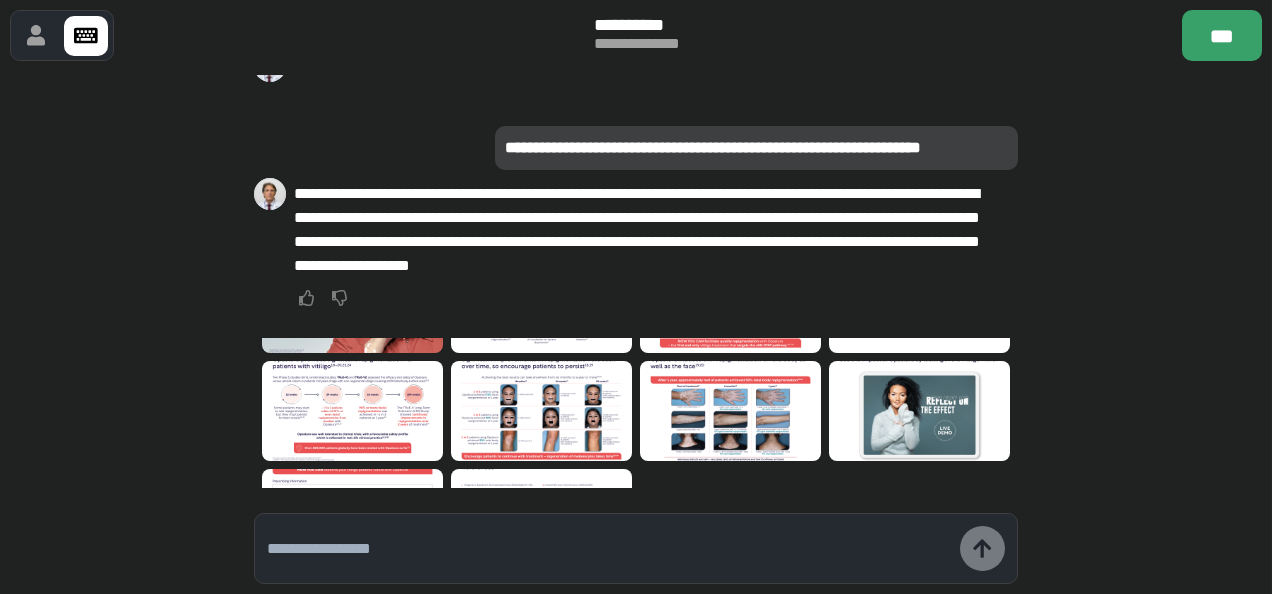 scroll, scrollTop: 86, scrollLeft: 0, axis: vertical 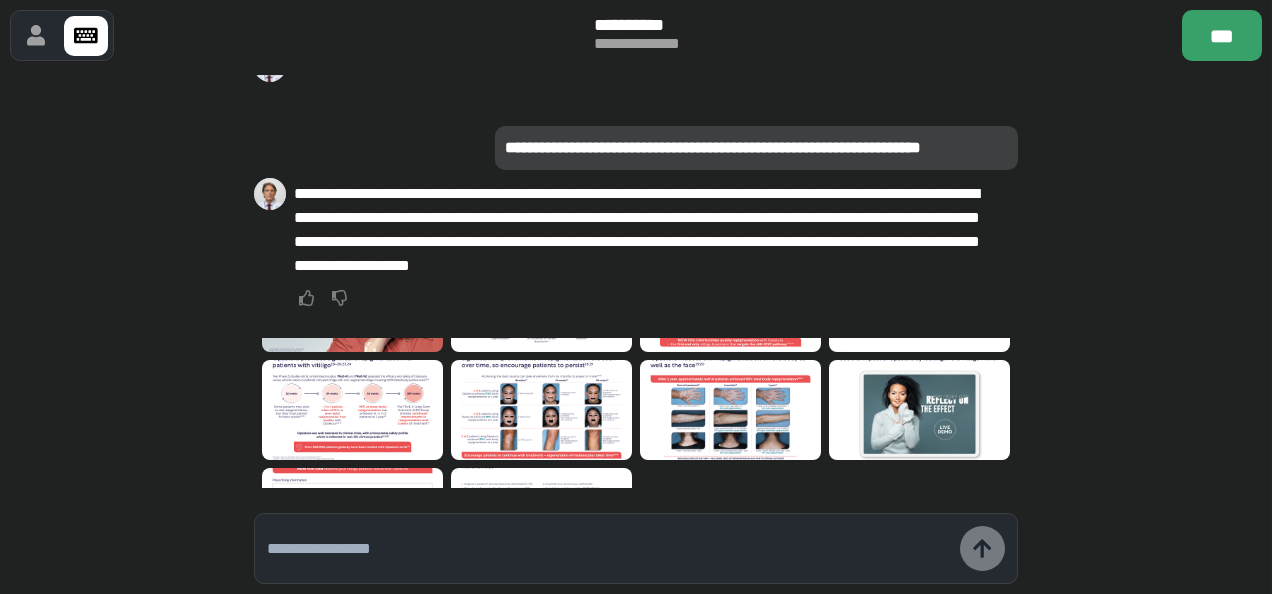 click at bounding box center (608, 549) 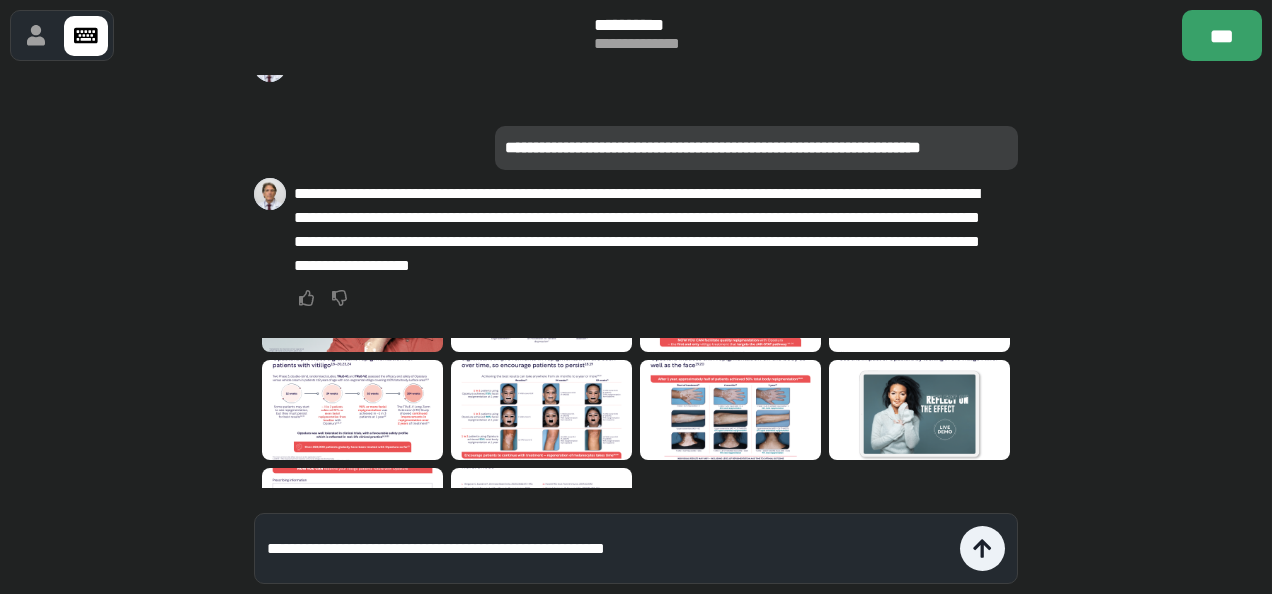 click on "**********" at bounding box center [608, 549] 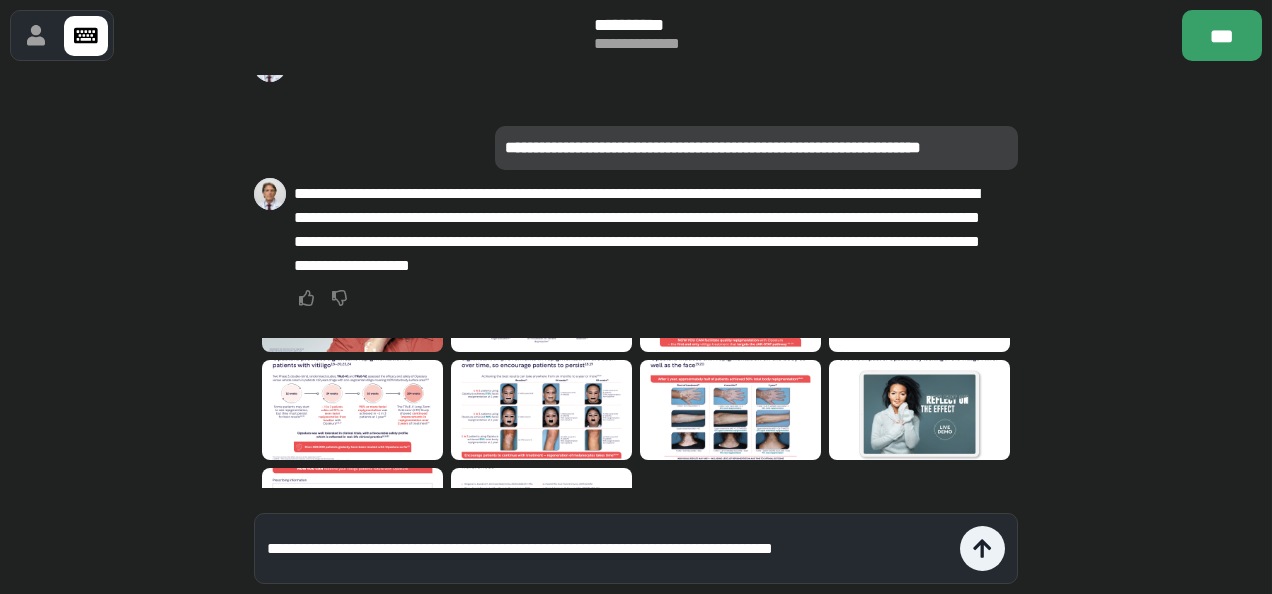 click on "**********" at bounding box center [608, 549] 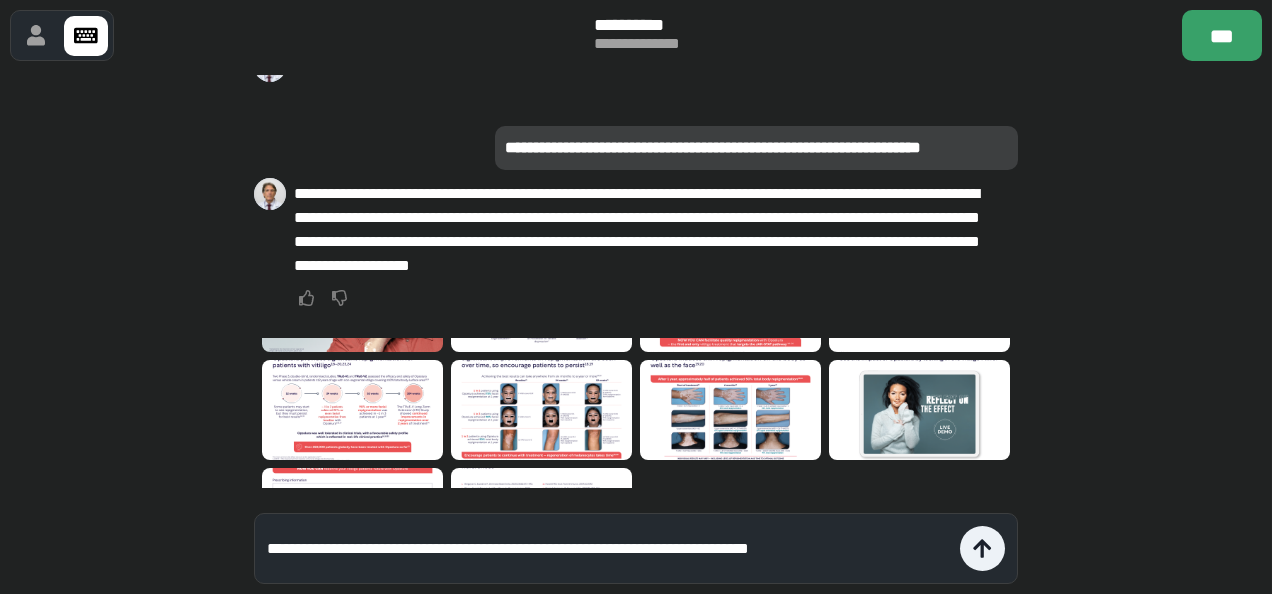 click on "**********" at bounding box center (613, 548) 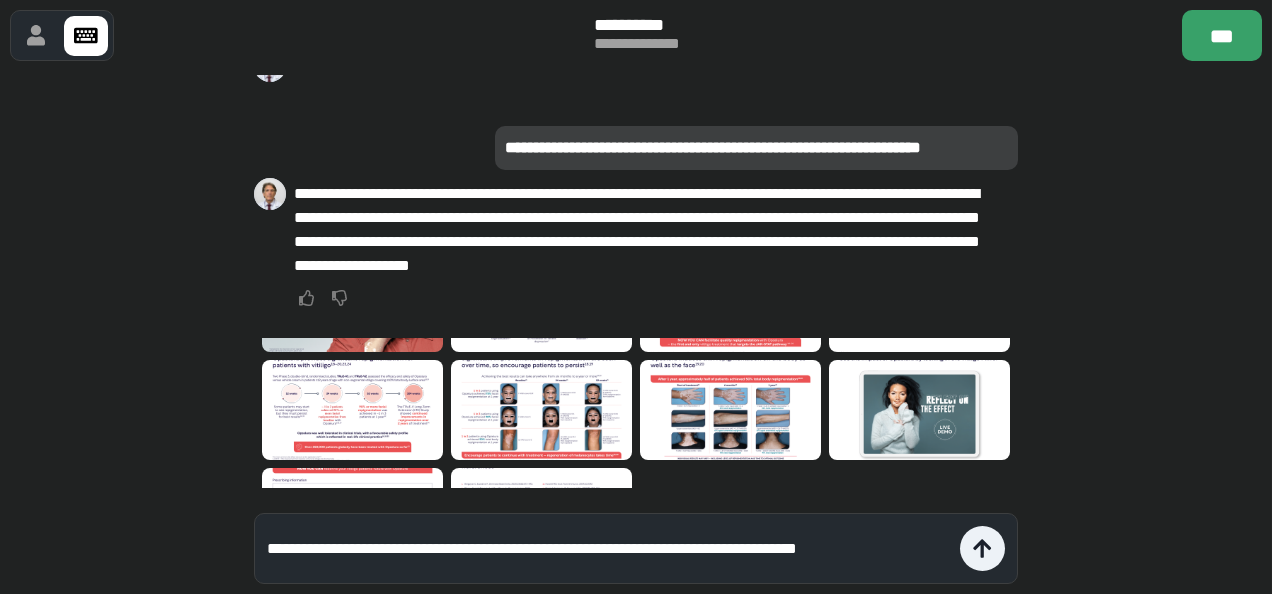 click at bounding box center [541, 410] 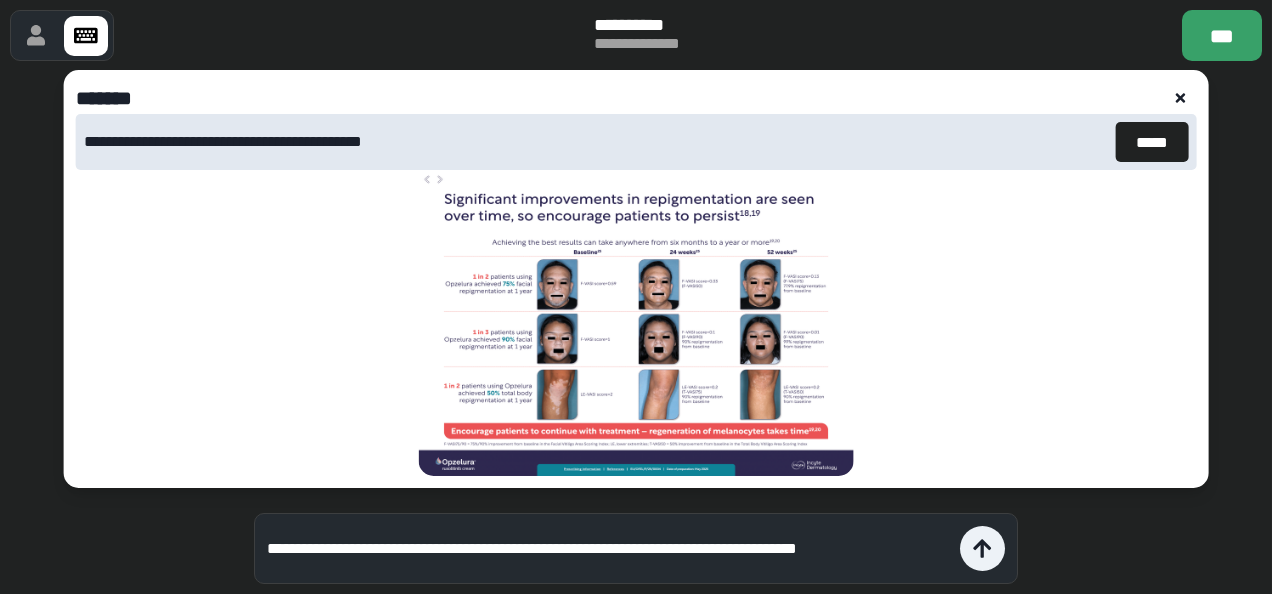 click 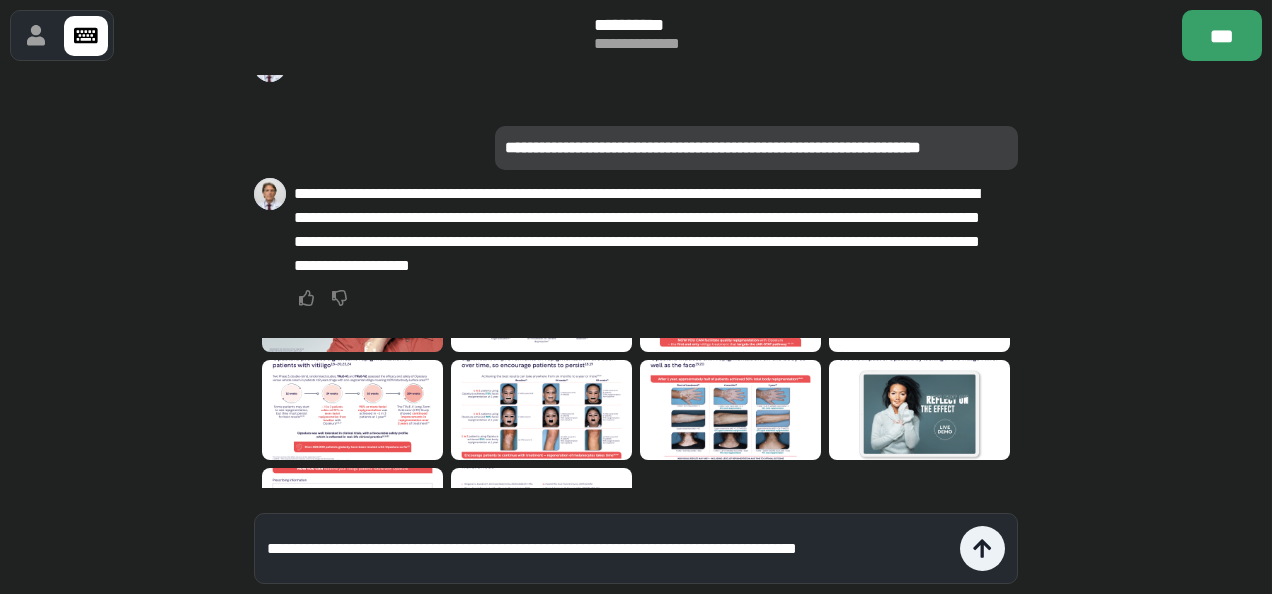 click at bounding box center [541, 410] 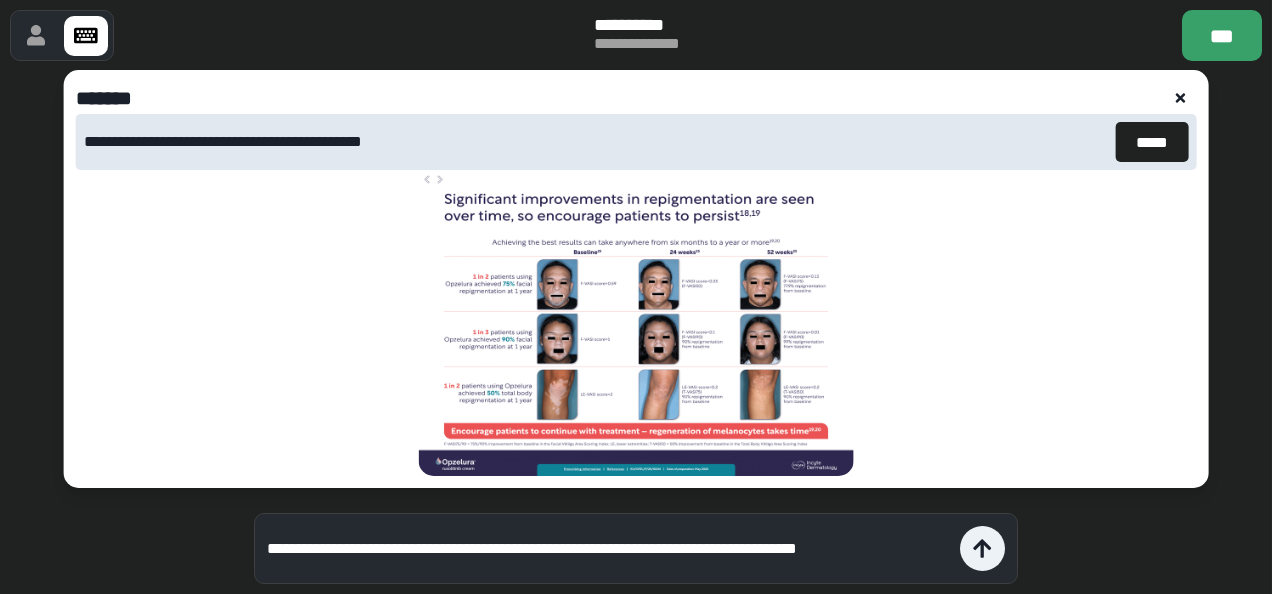 drag, startPoint x: 884, startPoint y: 546, endPoint x: 838, endPoint y: 550, distance: 46.173584 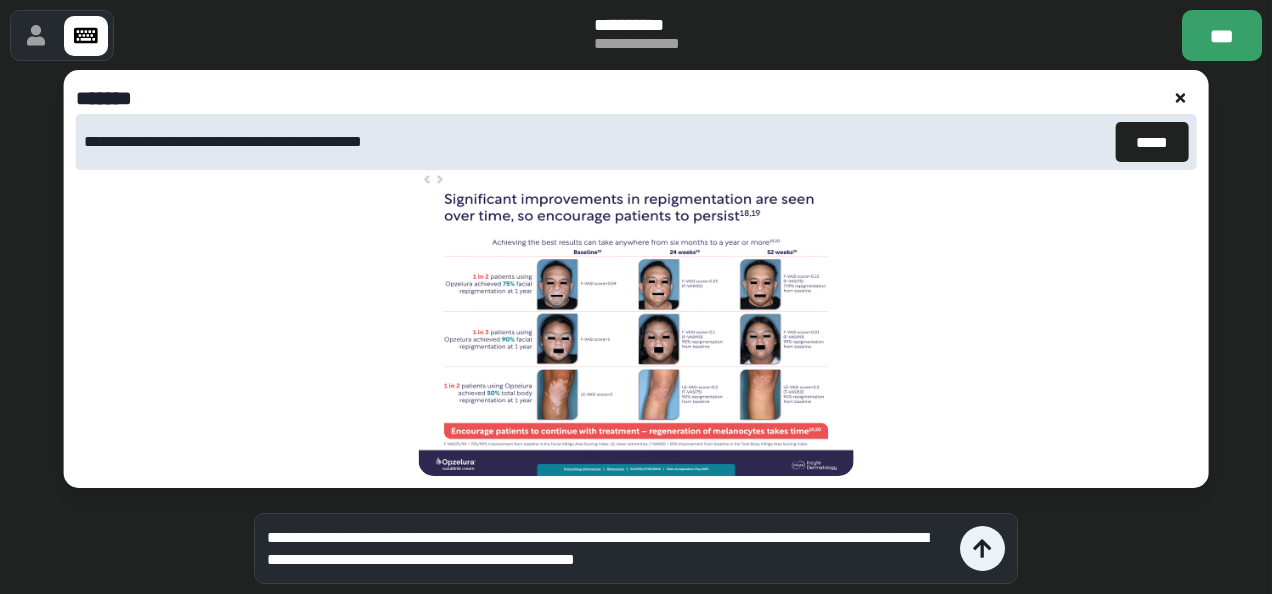 type on "**********" 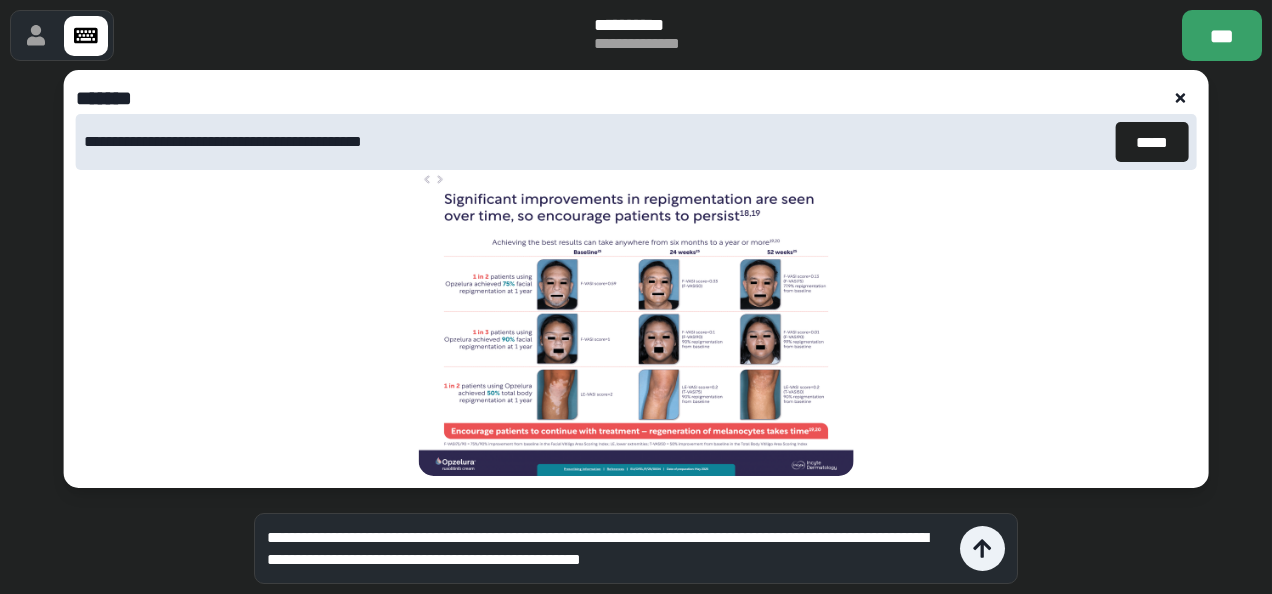 type 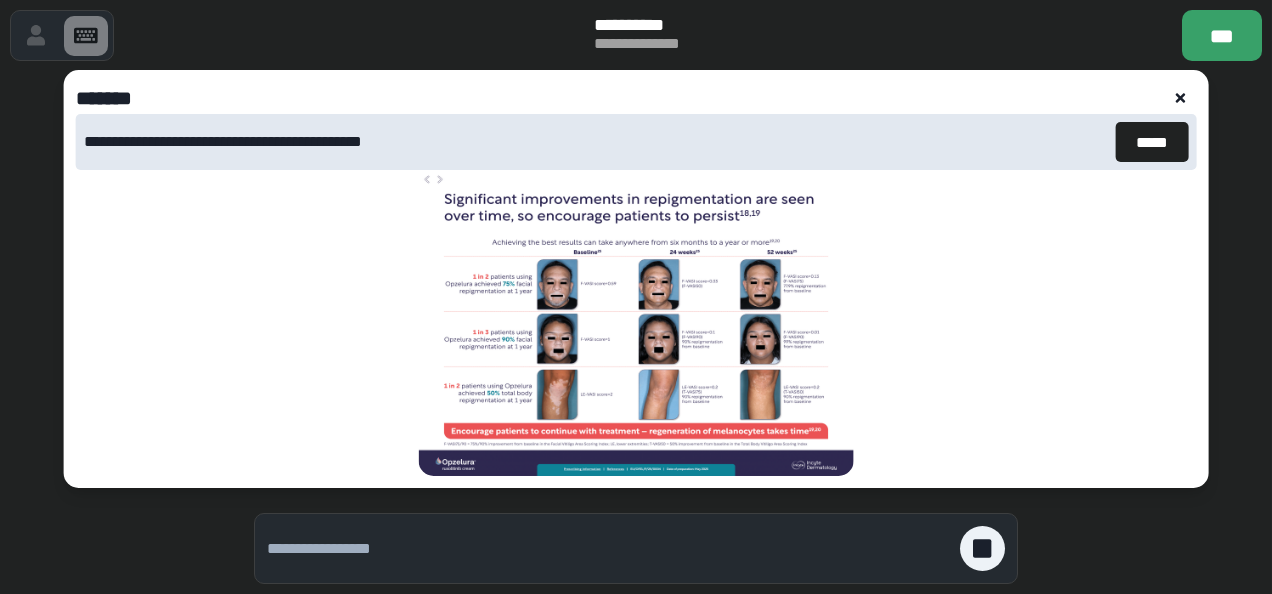 click at bounding box center [1180, 98] 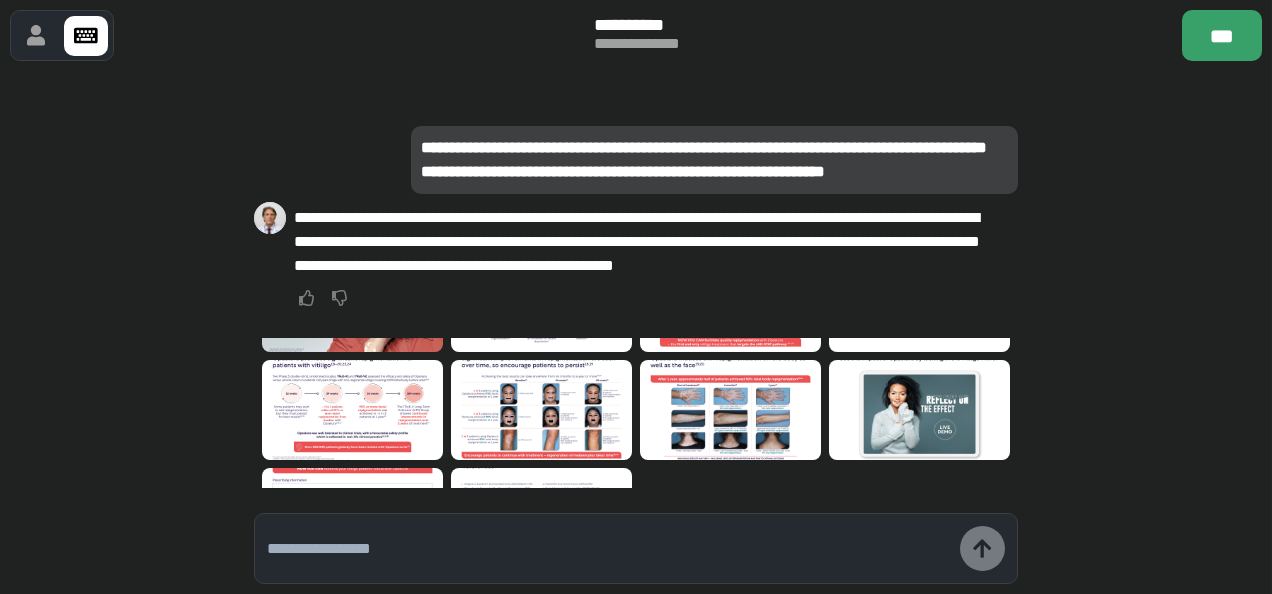 click at bounding box center (730, 410) 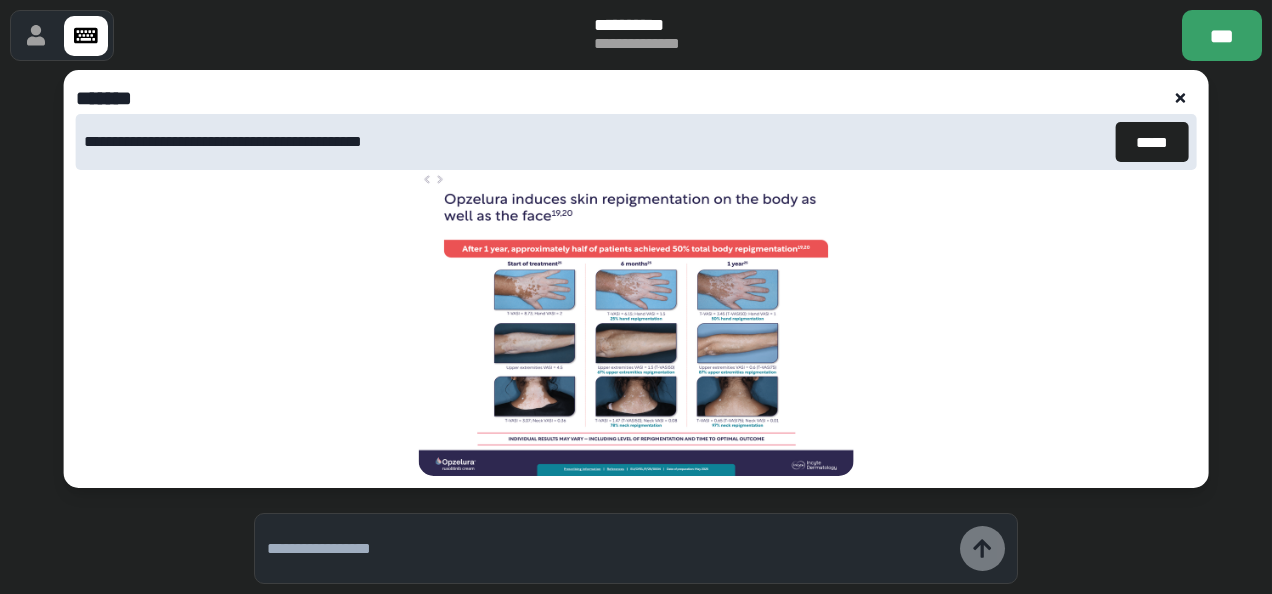 click at bounding box center (1180, 98) 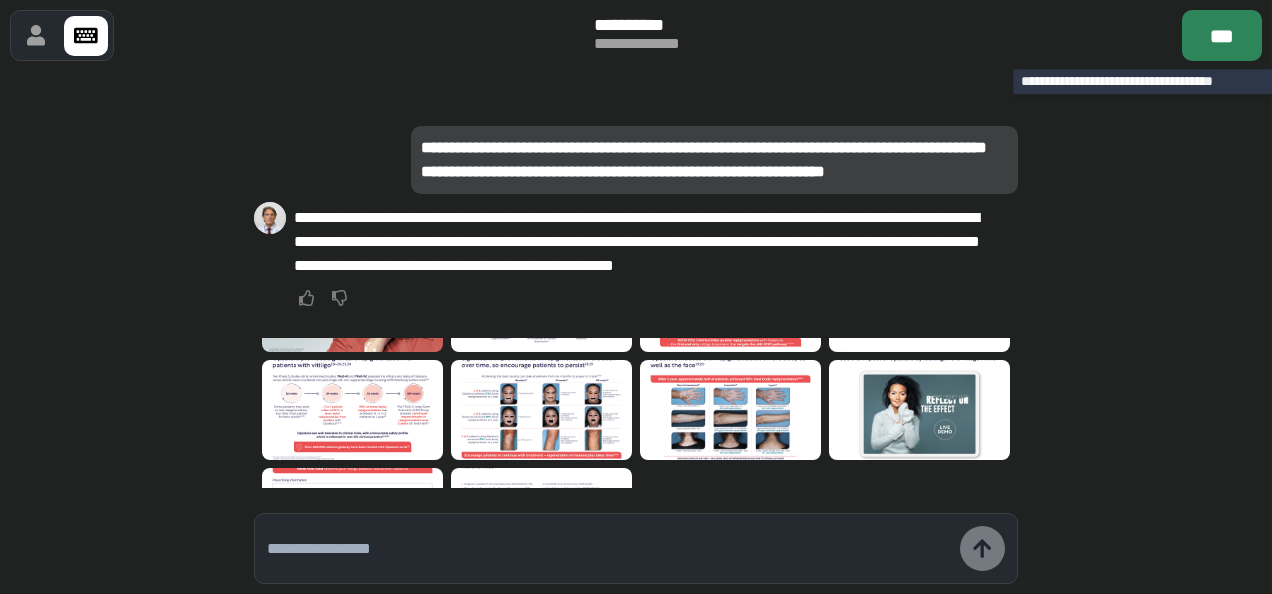click on "***" at bounding box center [1222, 35] 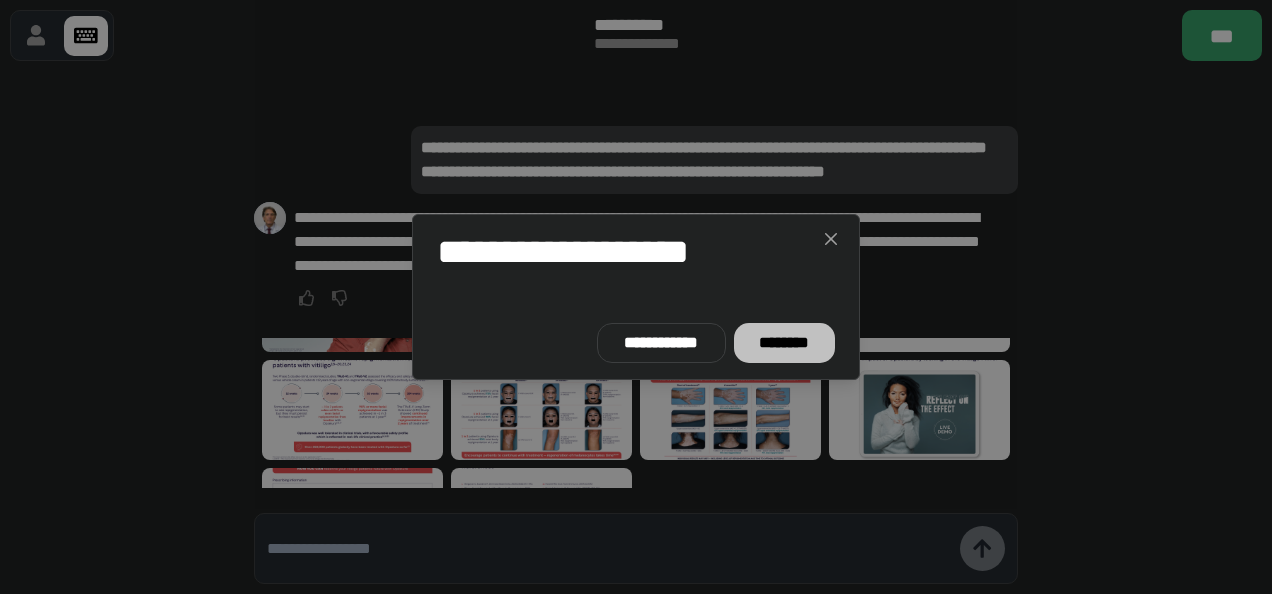 click on "********" at bounding box center (784, 343) 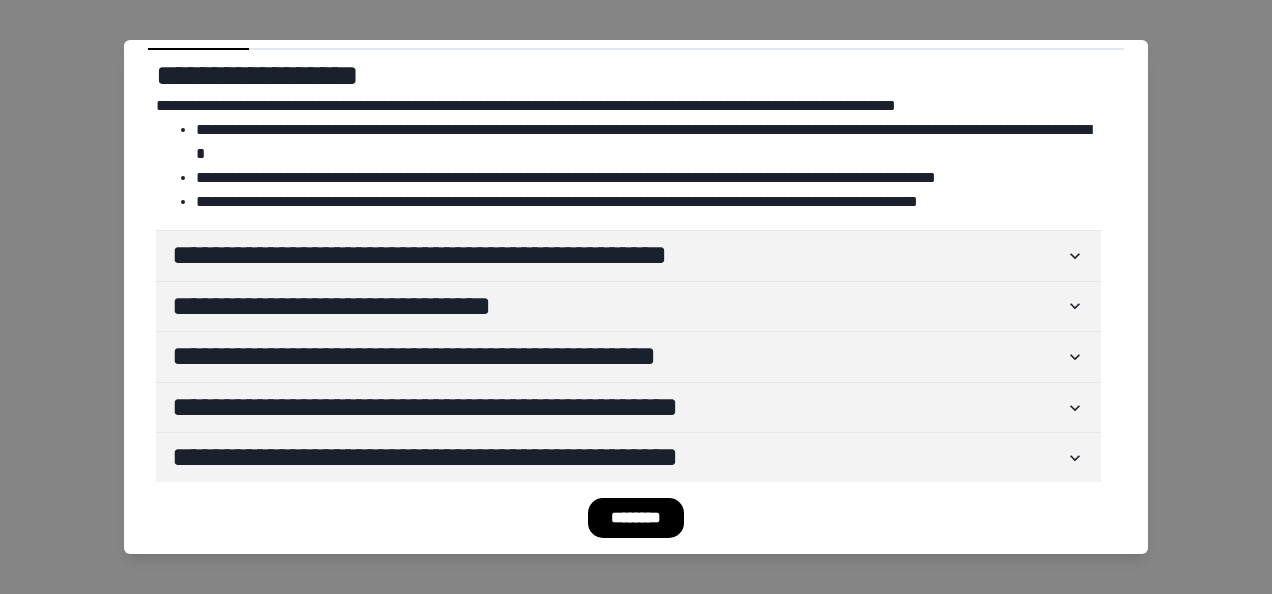 scroll, scrollTop: 106, scrollLeft: 0, axis: vertical 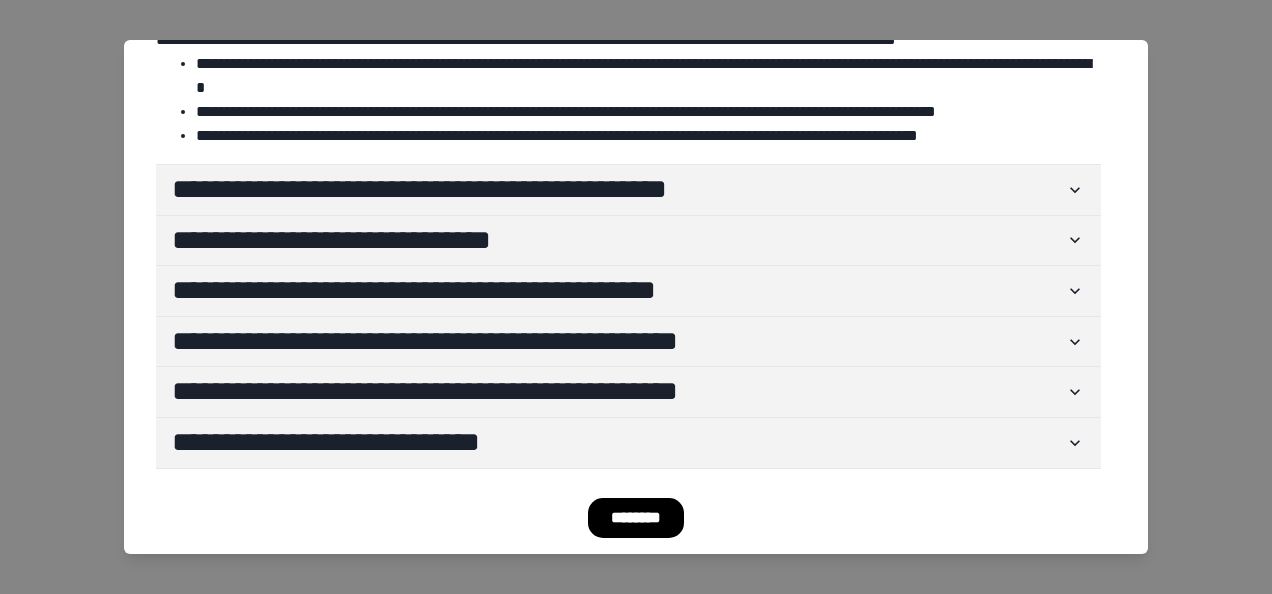 click on "**********" at bounding box center [636, 297] 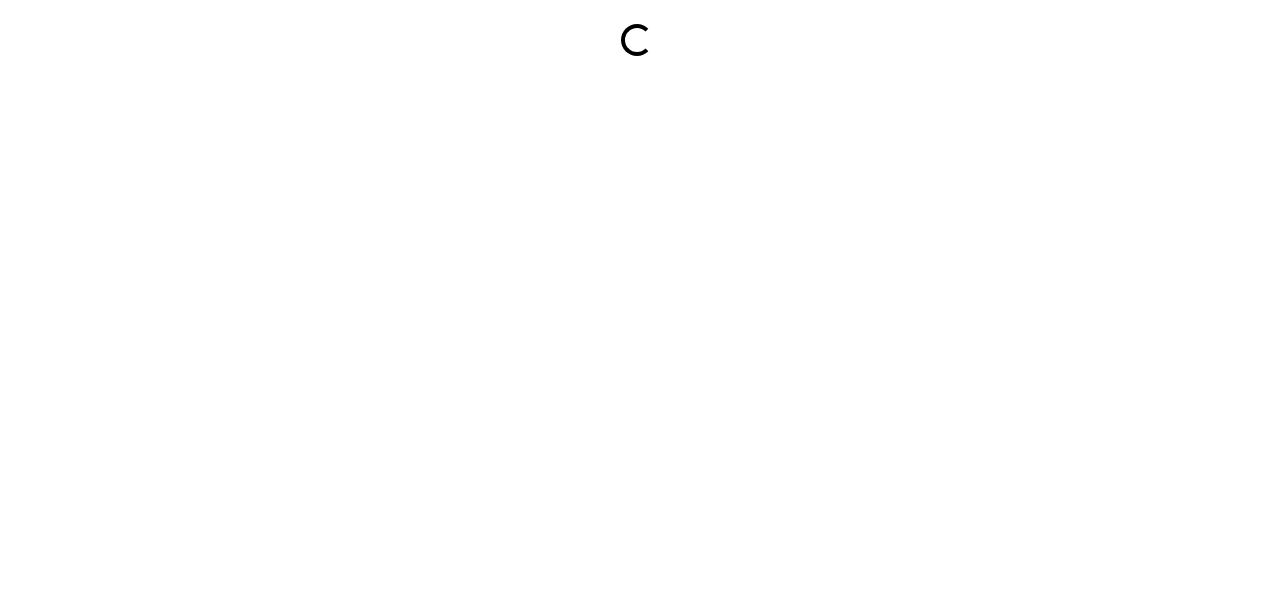 scroll, scrollTop: 0, scrollLeft: 0, axis: both 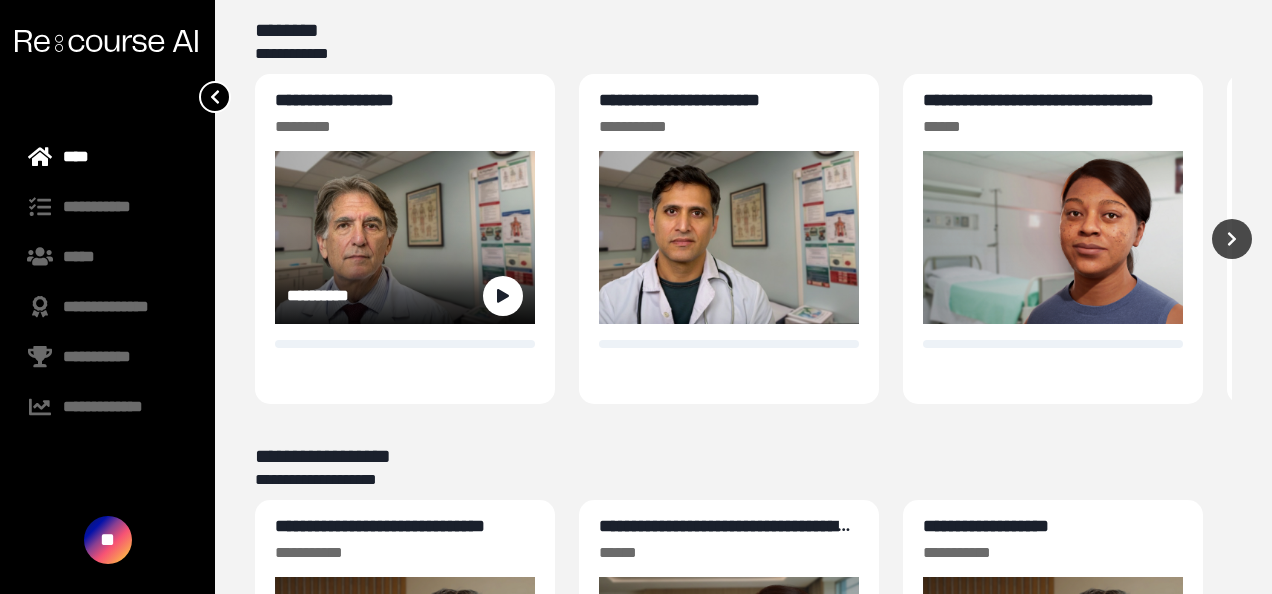 click on "**********" at bounding box center [334, 100] 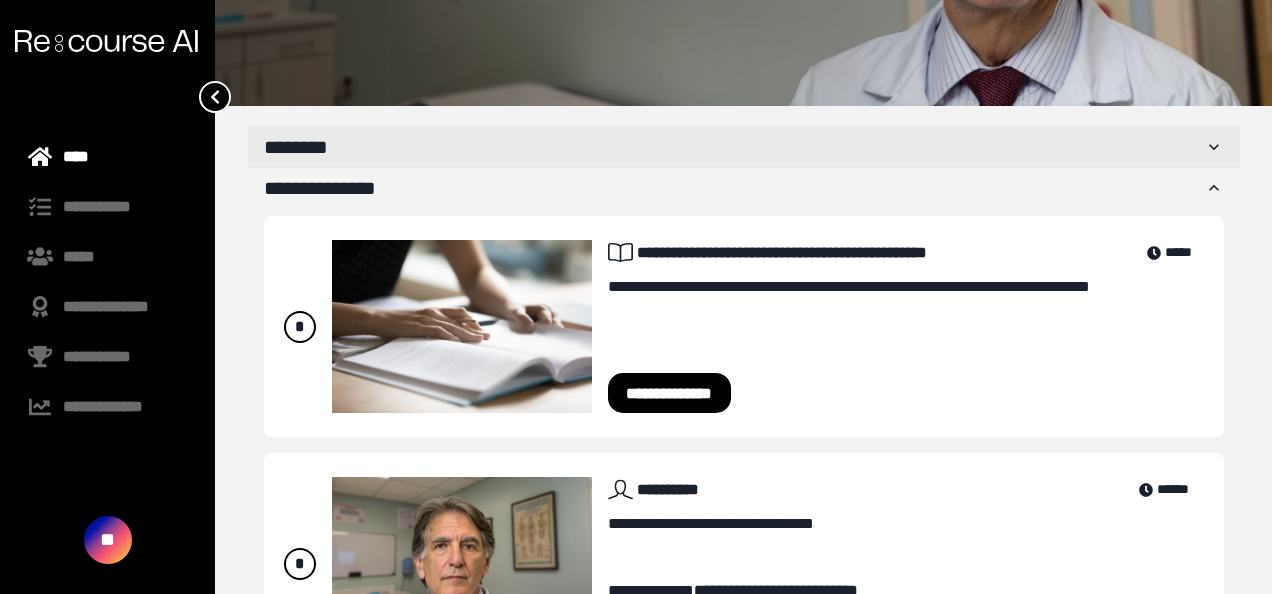 scroll, scrollTop: 399, scrollLeft: 0, axis: vertical 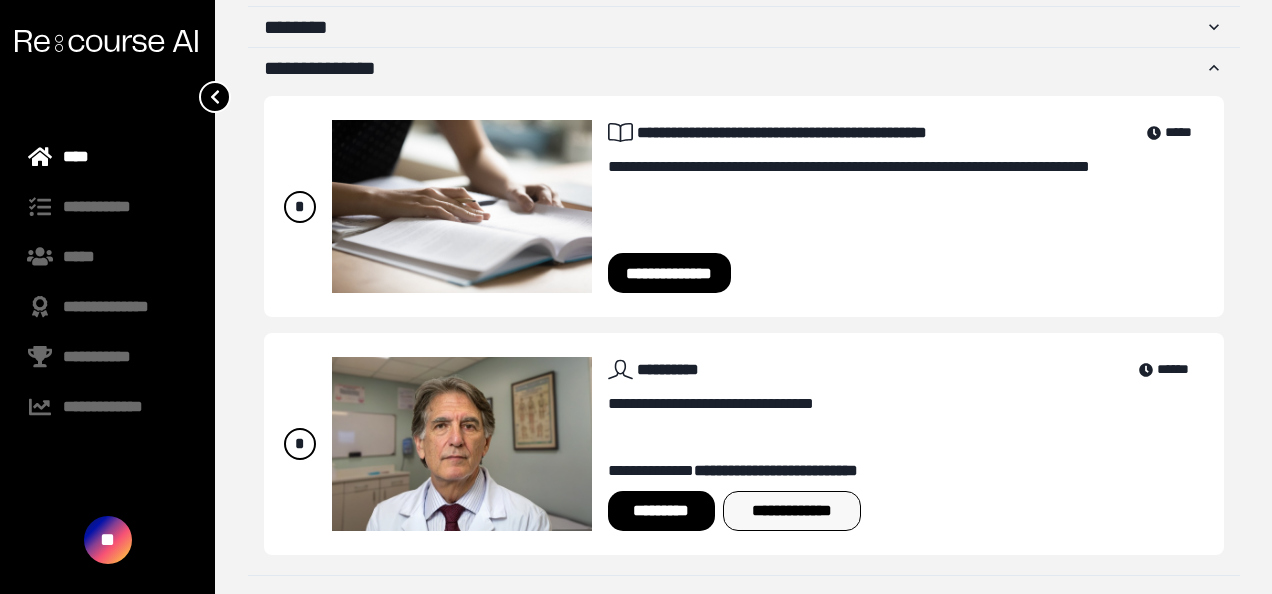 click on "**********" at bounding box center (792, 511) 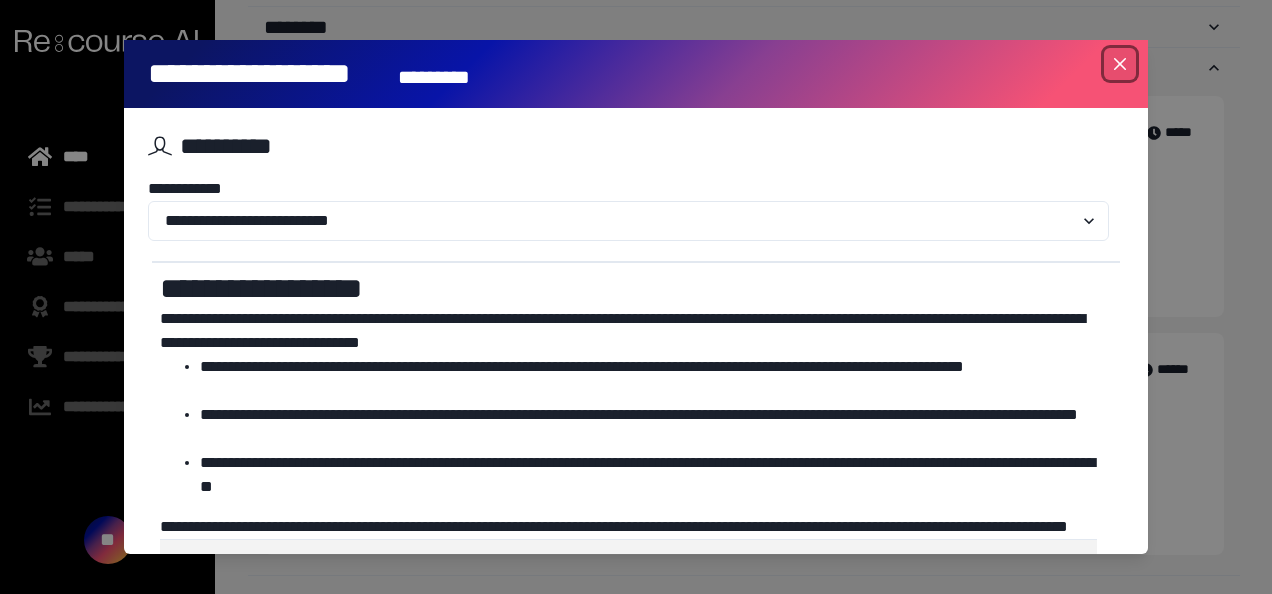click 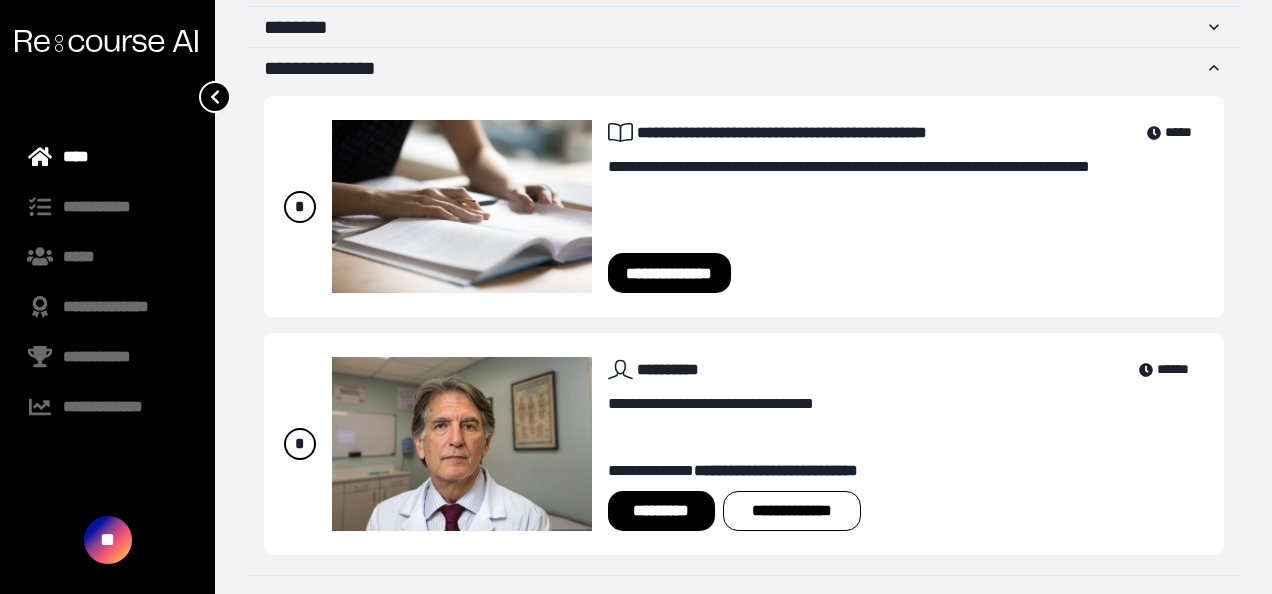 click on "**********" at bounding box center (670, 273) 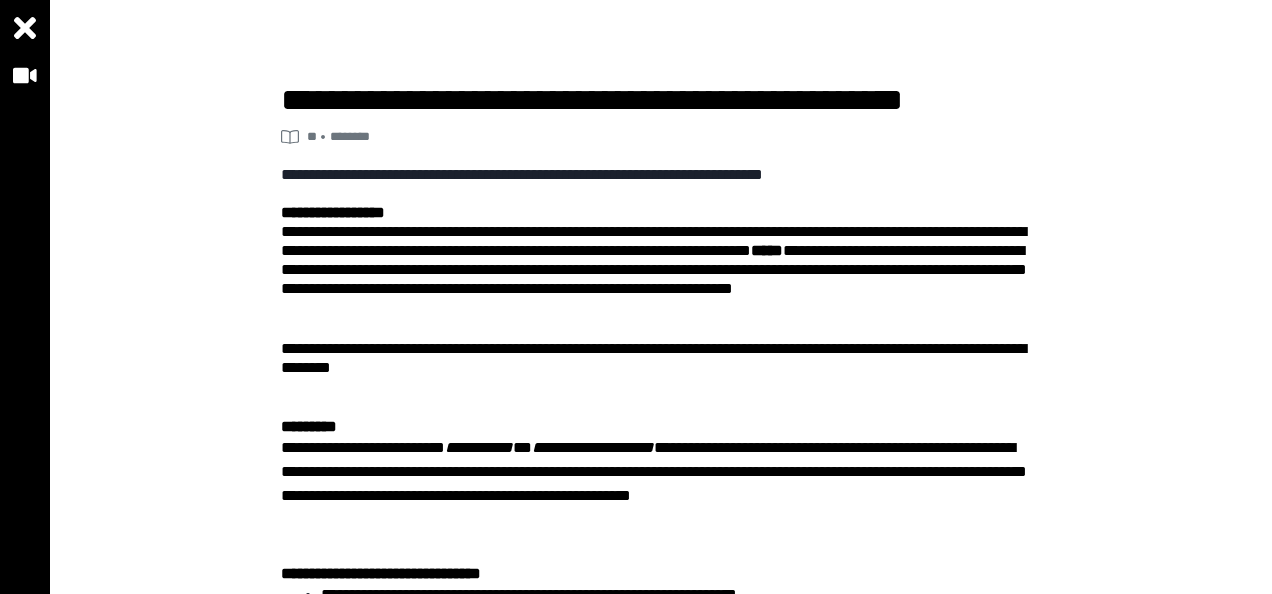 scroll, scrollTop: 0, scrollLeft: 0, axis: both 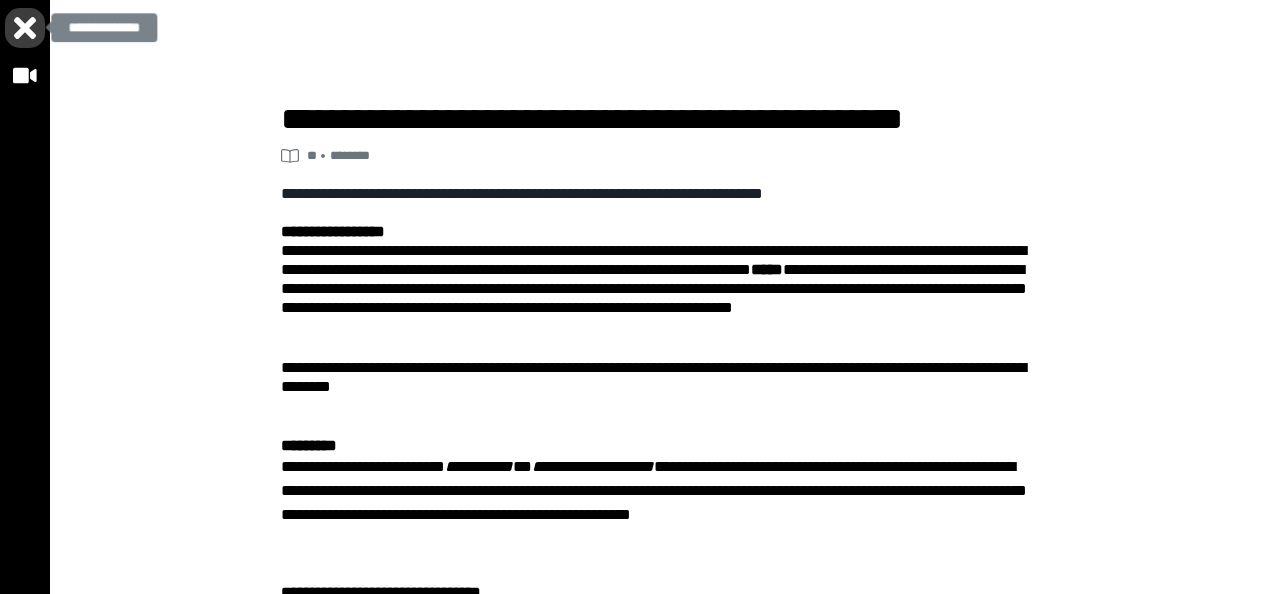click 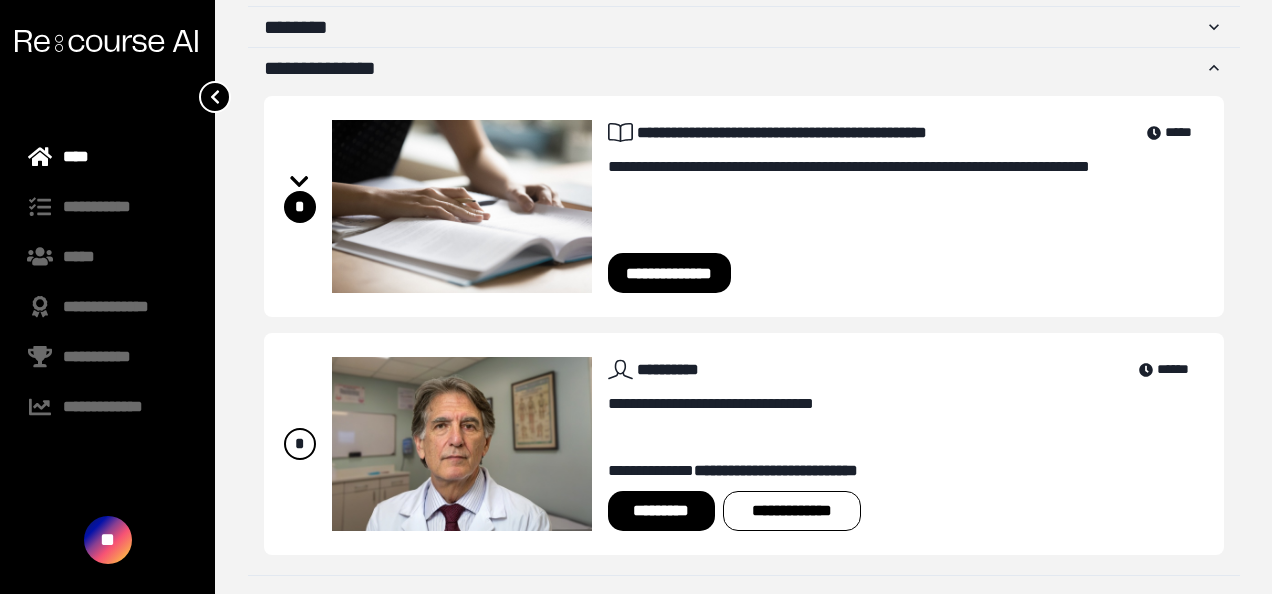 click on "*********" at bounding box center [661, 511] 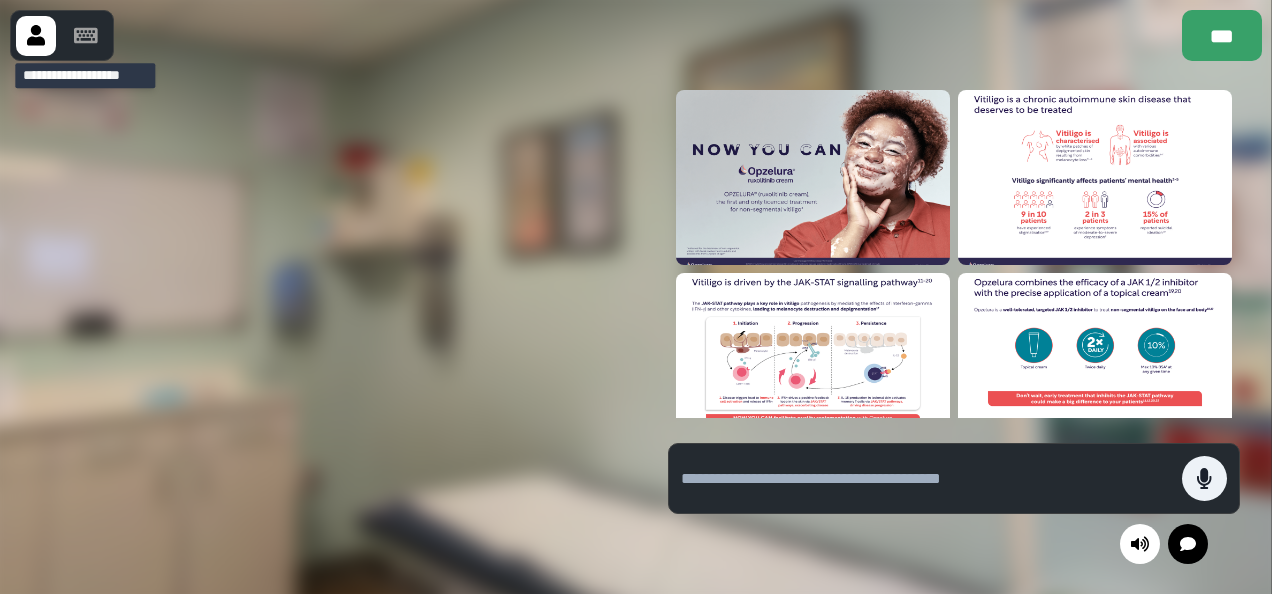 click at bounding box center [86, 36] 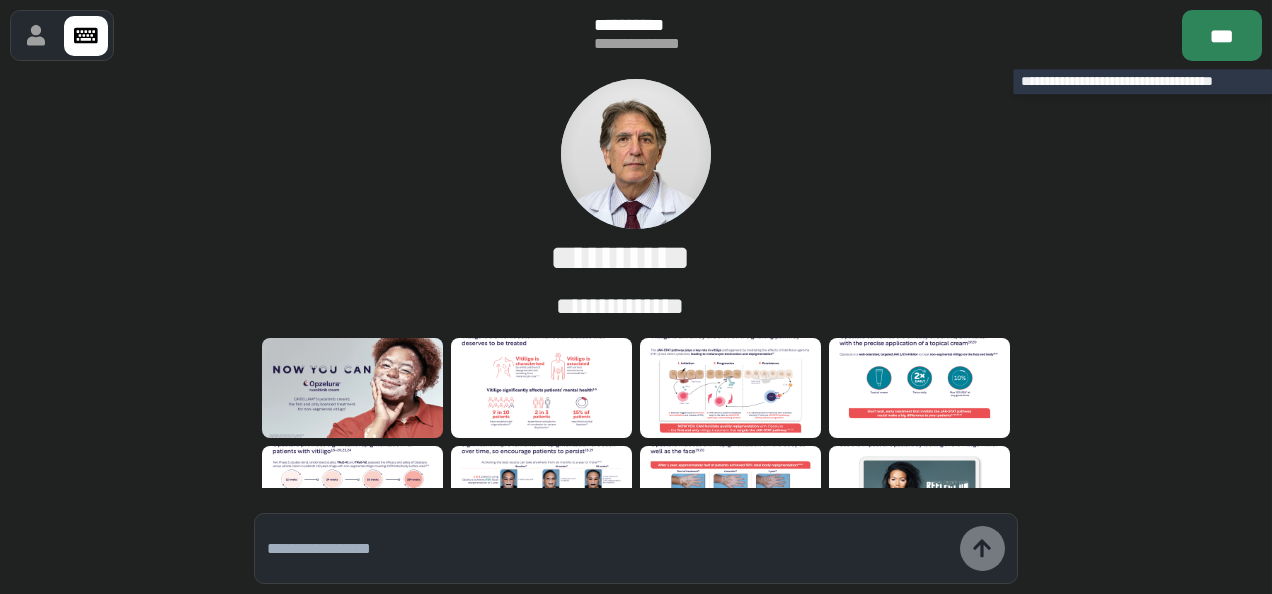 click on "***" at bounding box center [1222, 35] 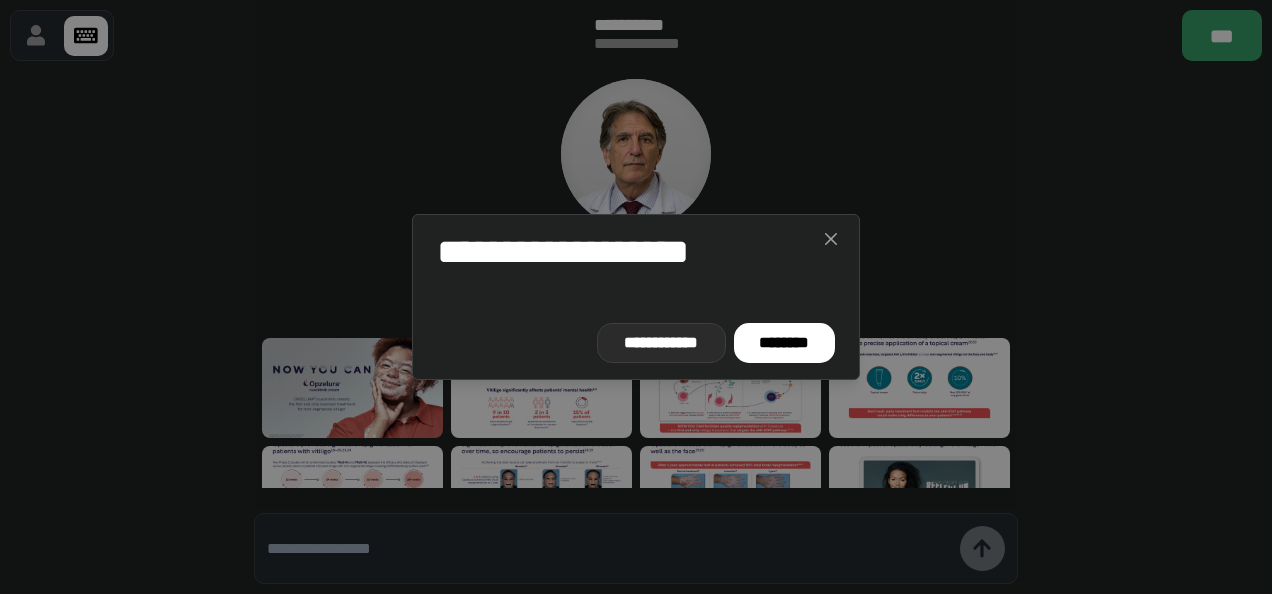 click on "**********" at bounding box center [661, 343] 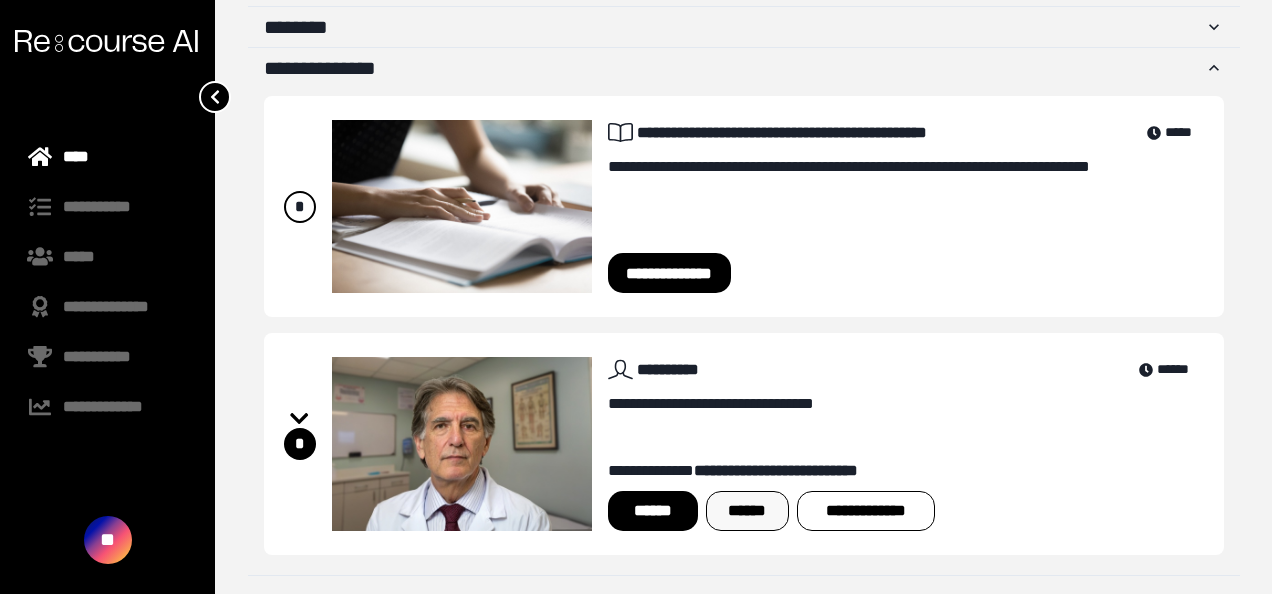 click on "******" at bounding box center (747, 511) 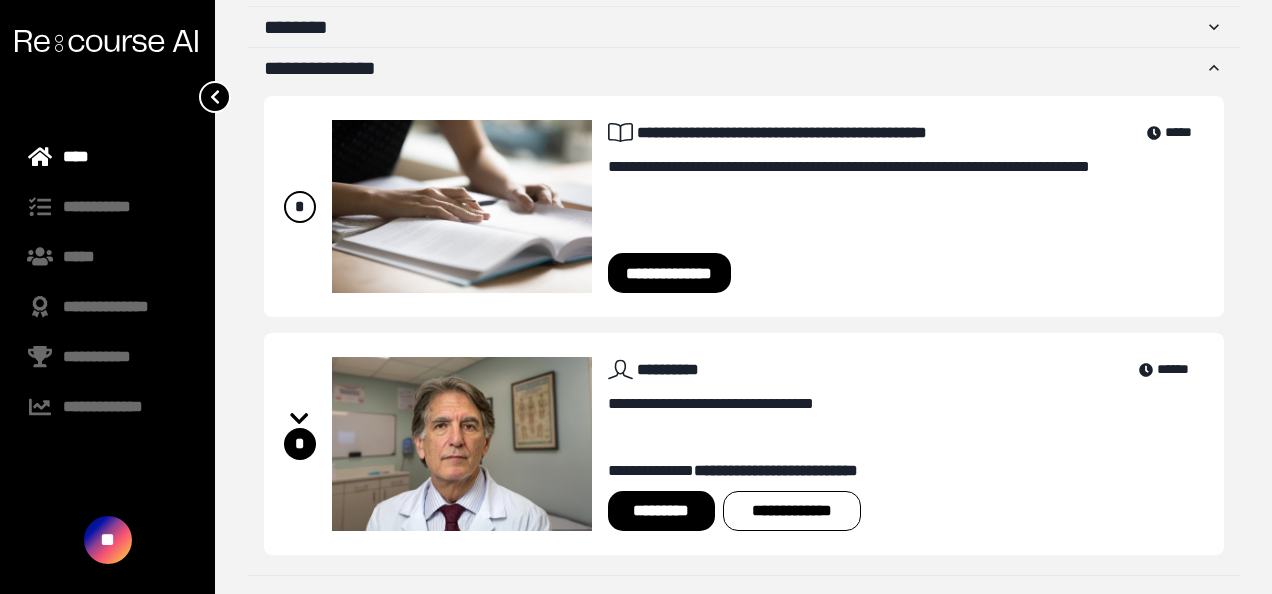 click on "*********" at bounding box center (661, 511) 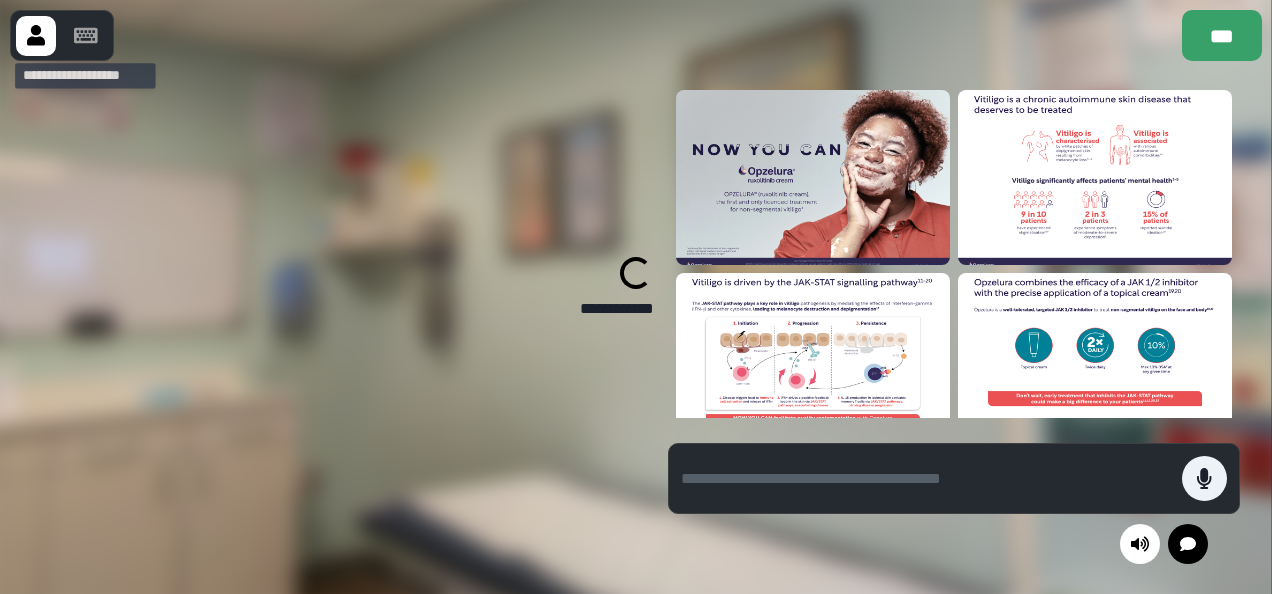 click 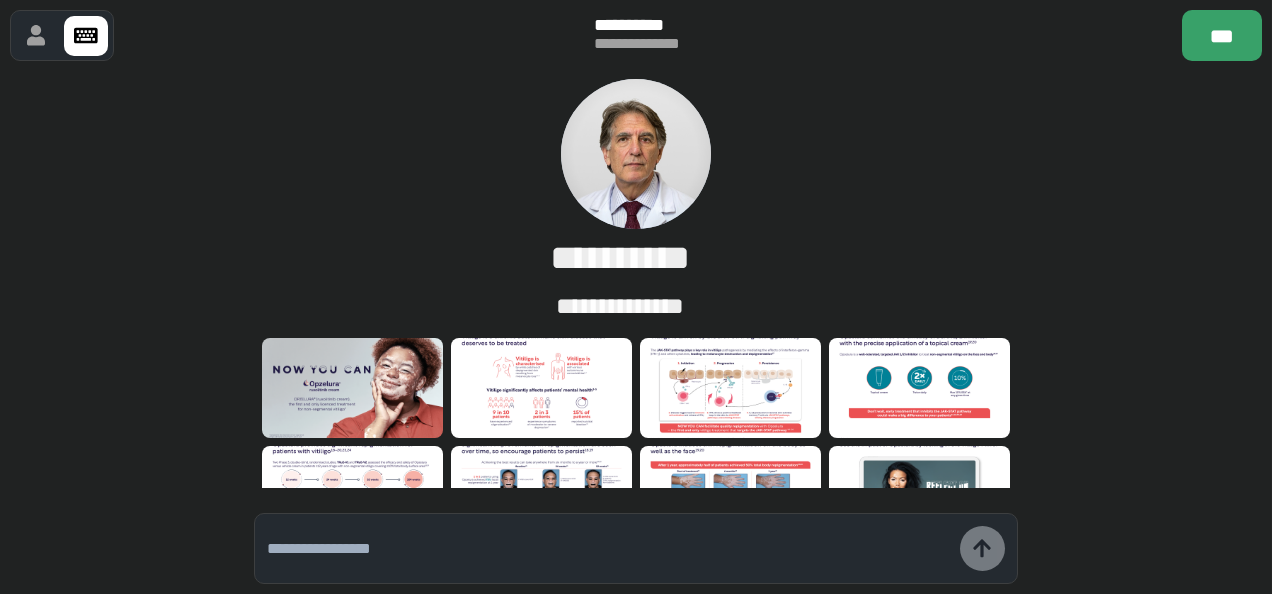 click at bounding box center [613, 548] 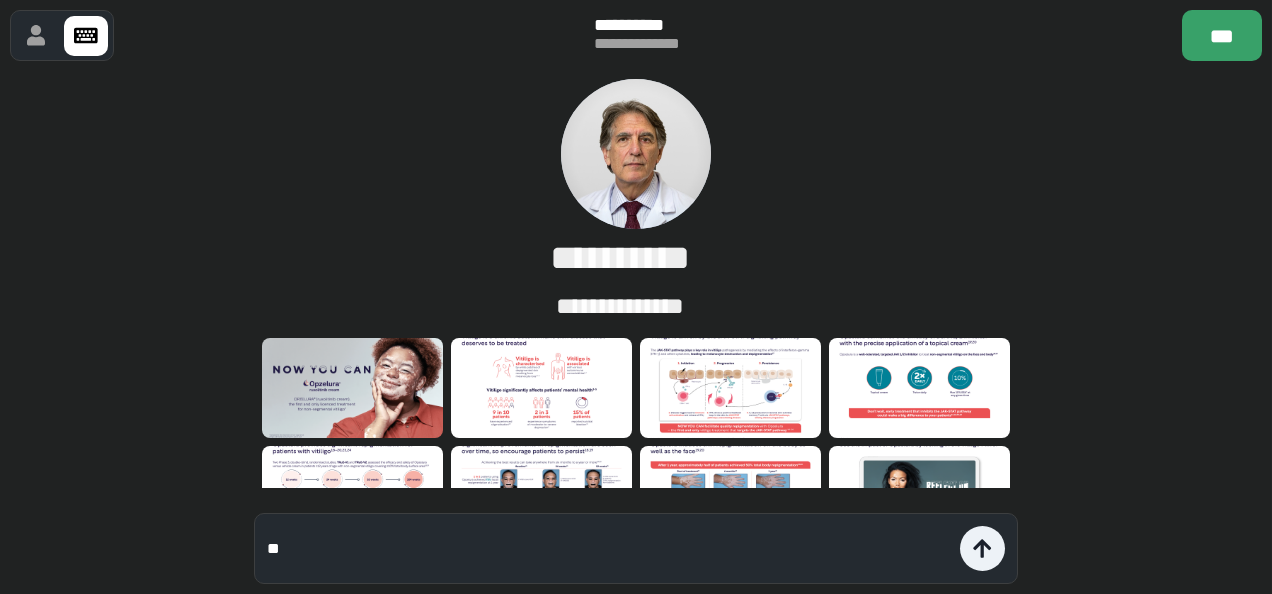 type on "*" 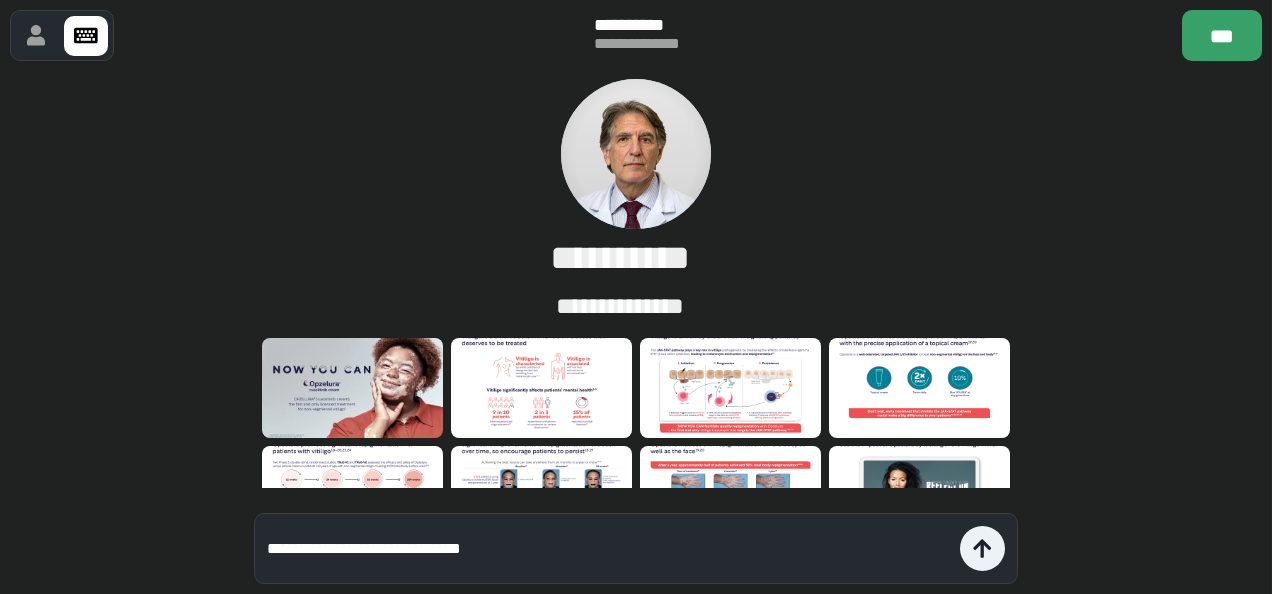 type on "**********" 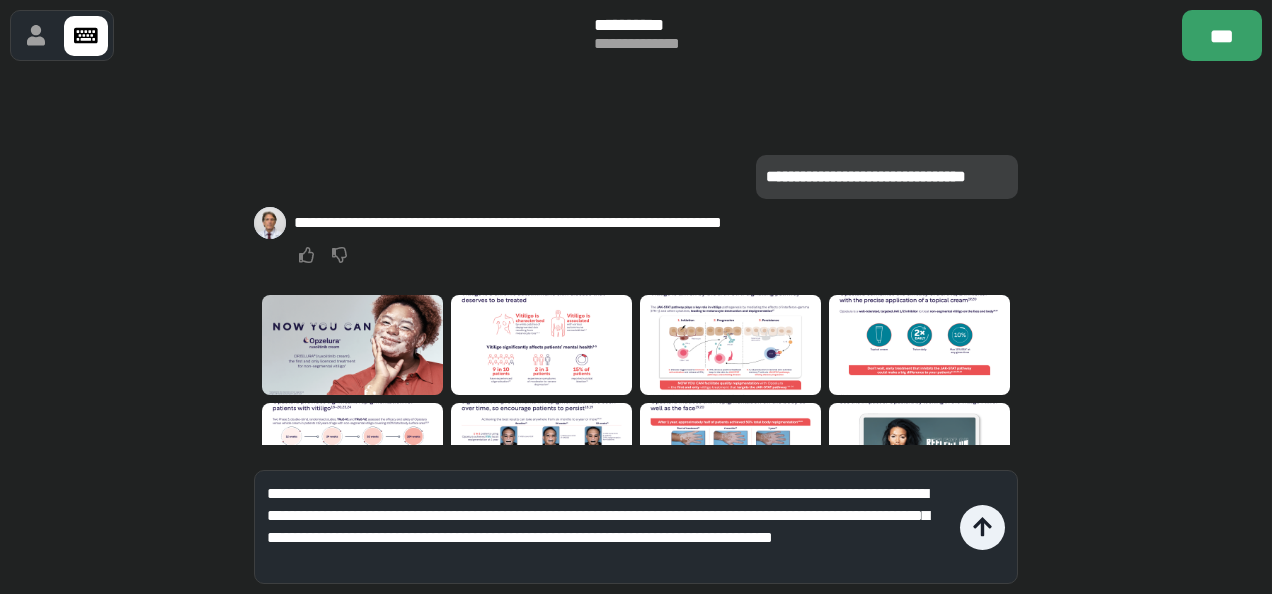 type on "**********" 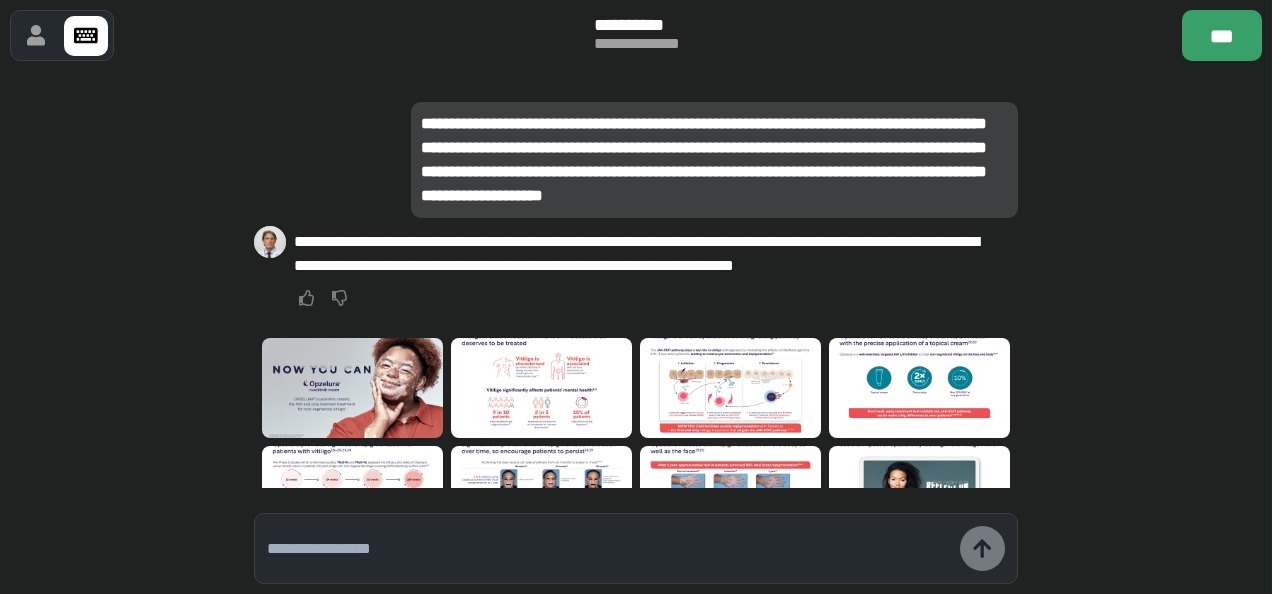 click at bounding box center [608, 549] 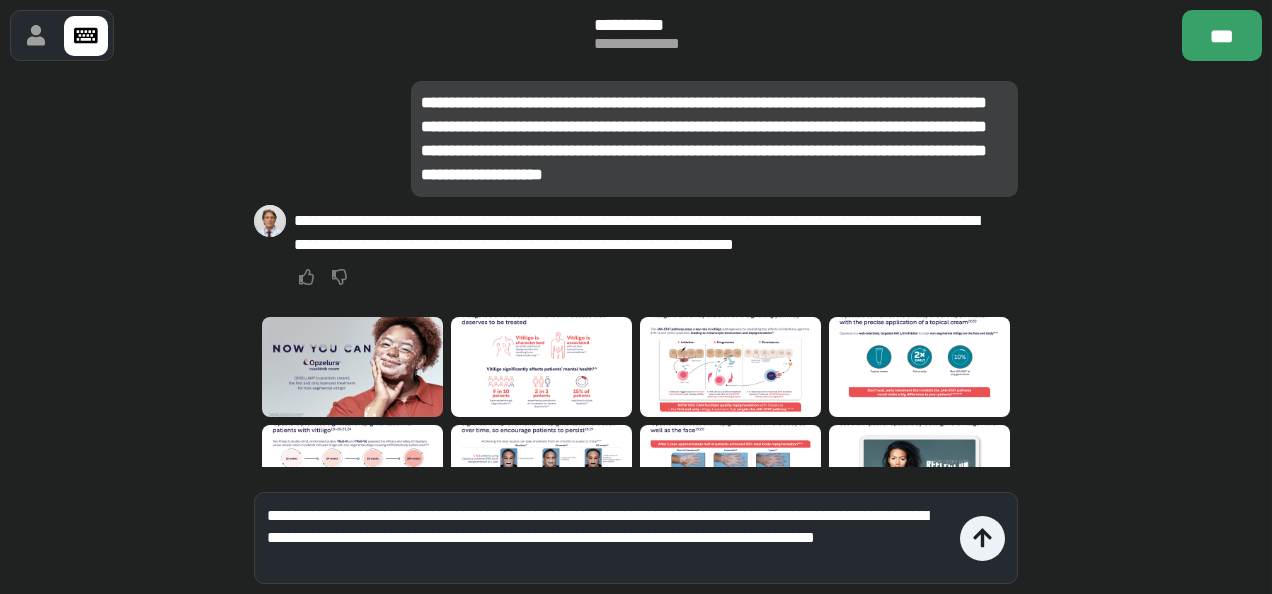 type on "**********" 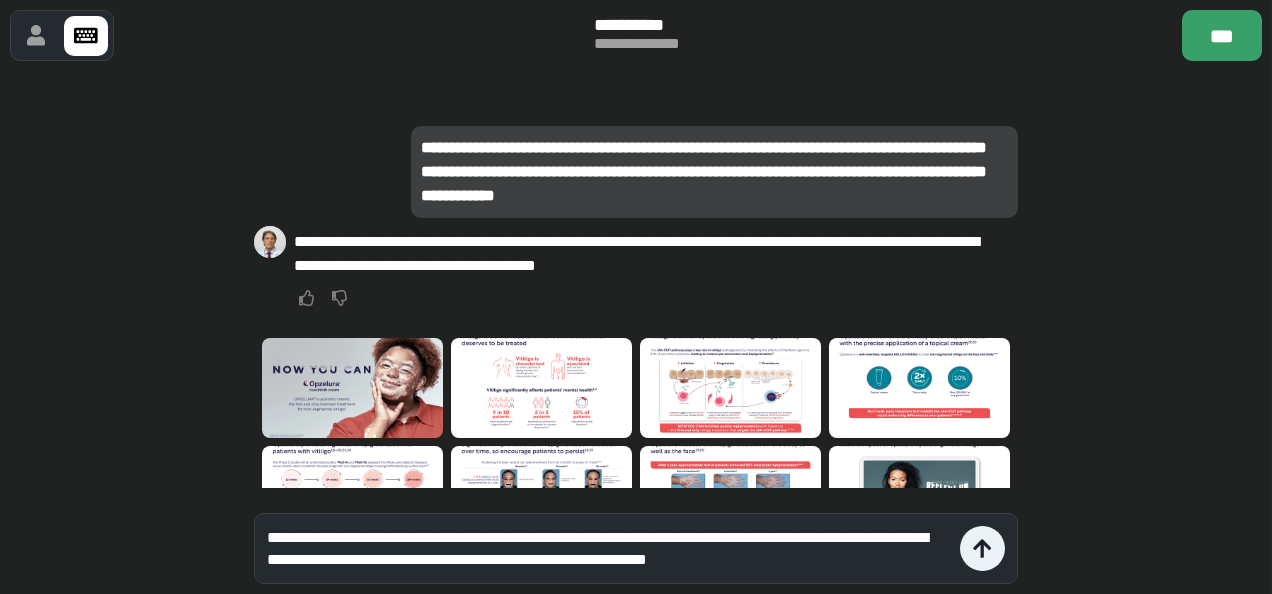 type on "**********" 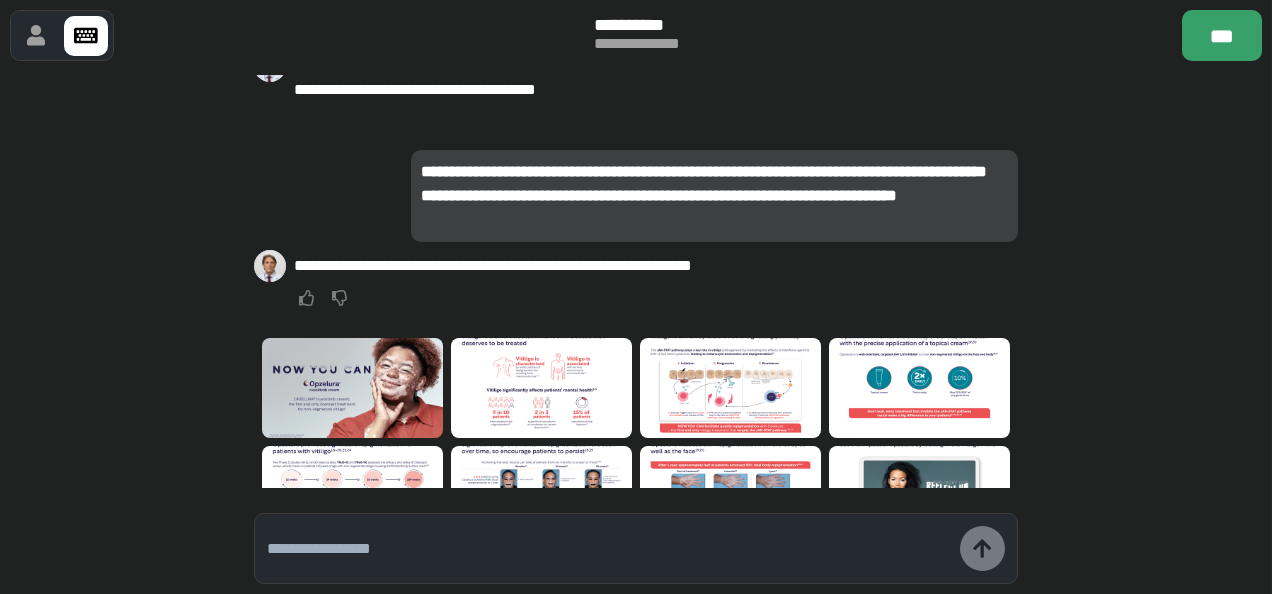 type on "*" 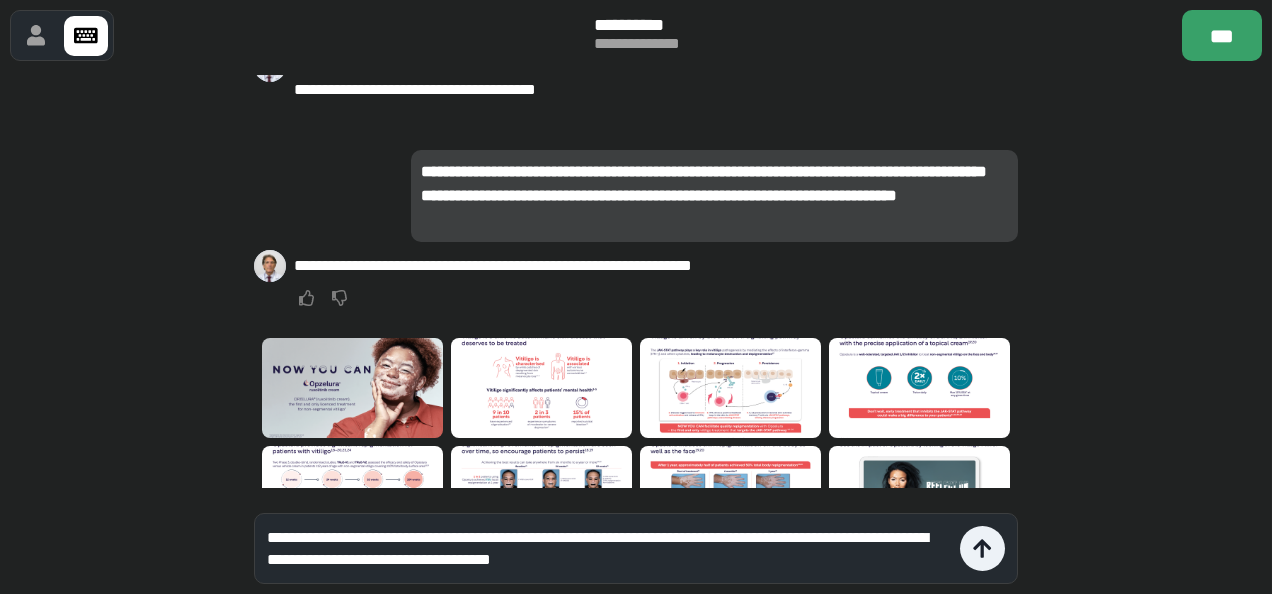 type on "**********" 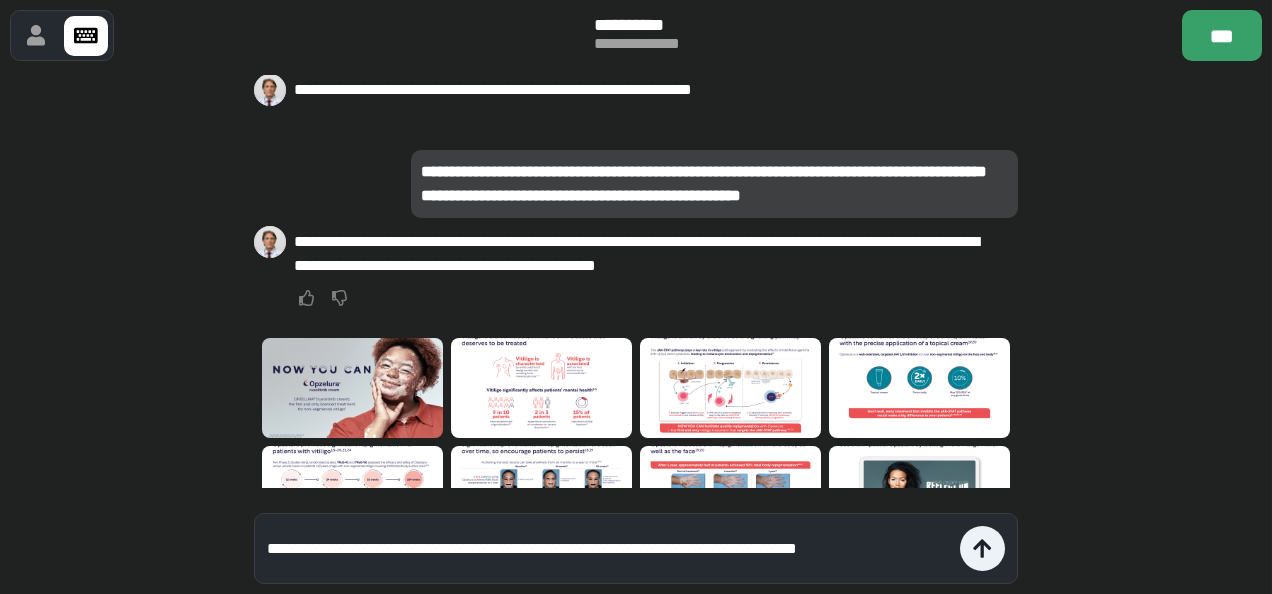 scroll, scrollTop: 64, scrollLeft: 0, axis: vertical 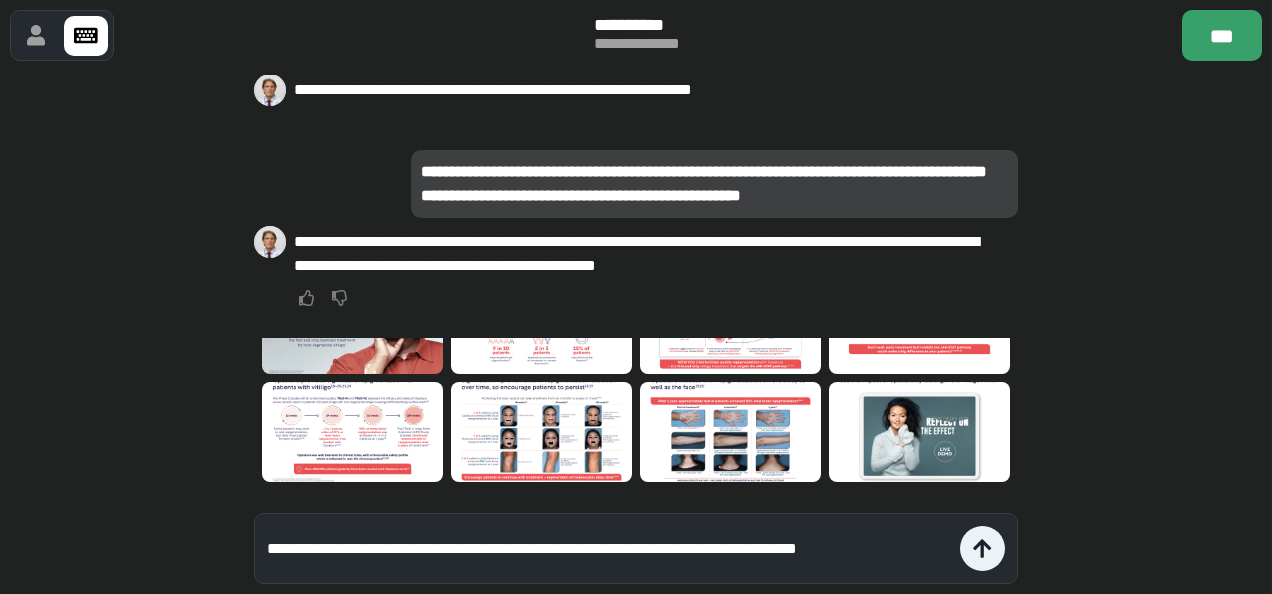 click at bounding box center [730, 432] 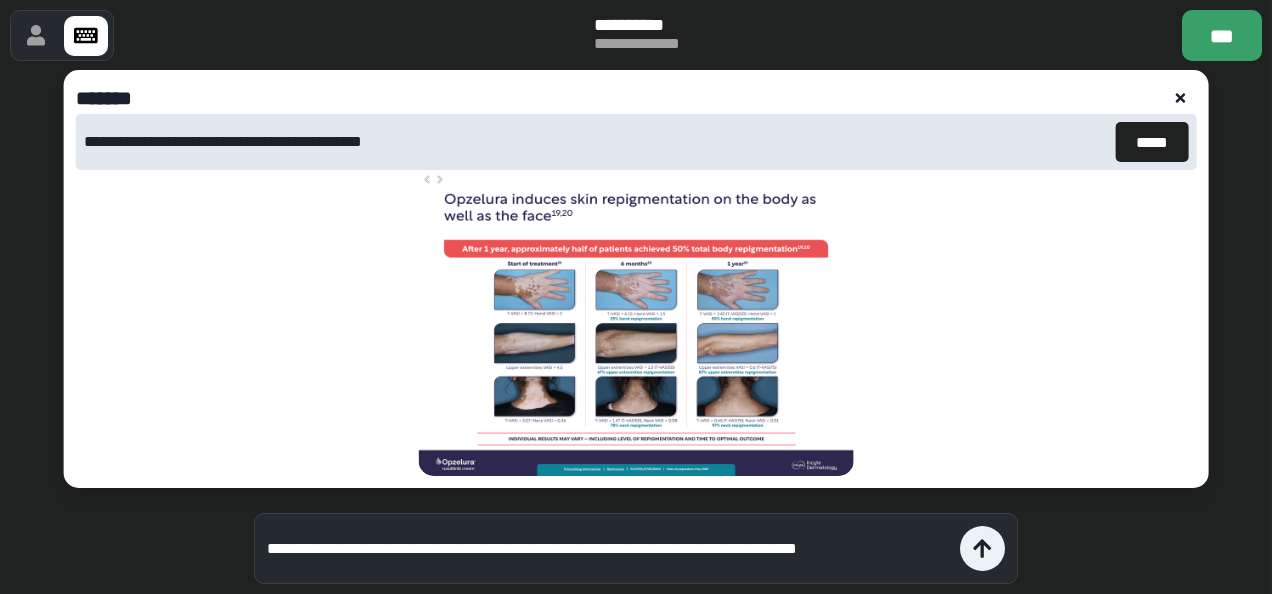 click 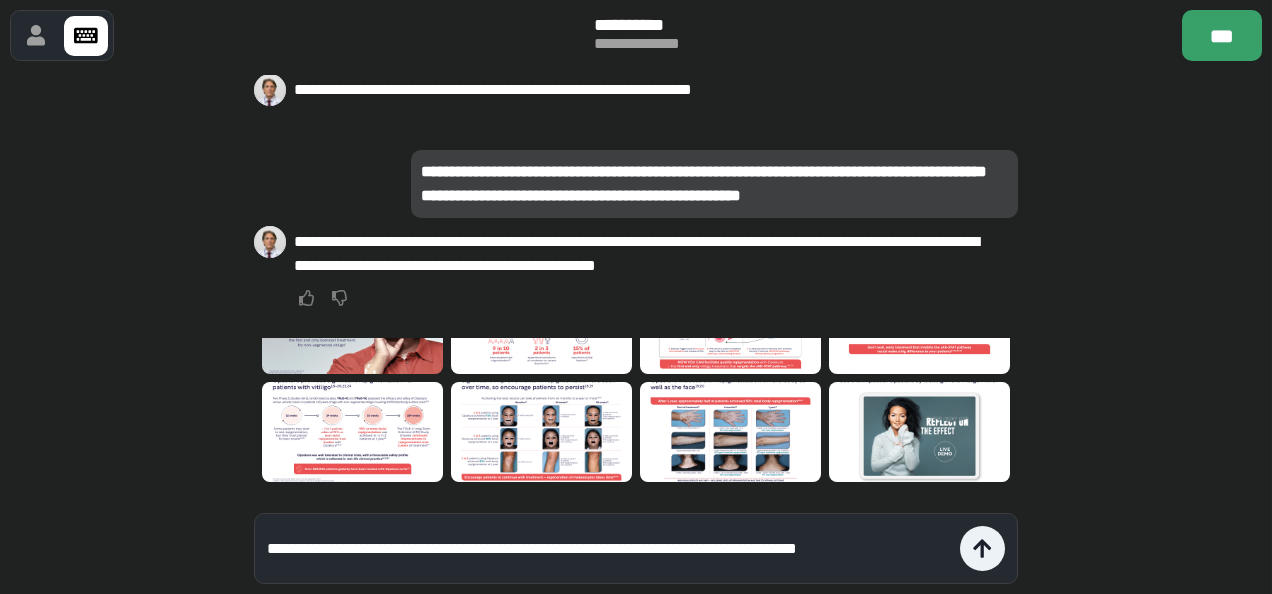 click at bounding box center [541, 432] 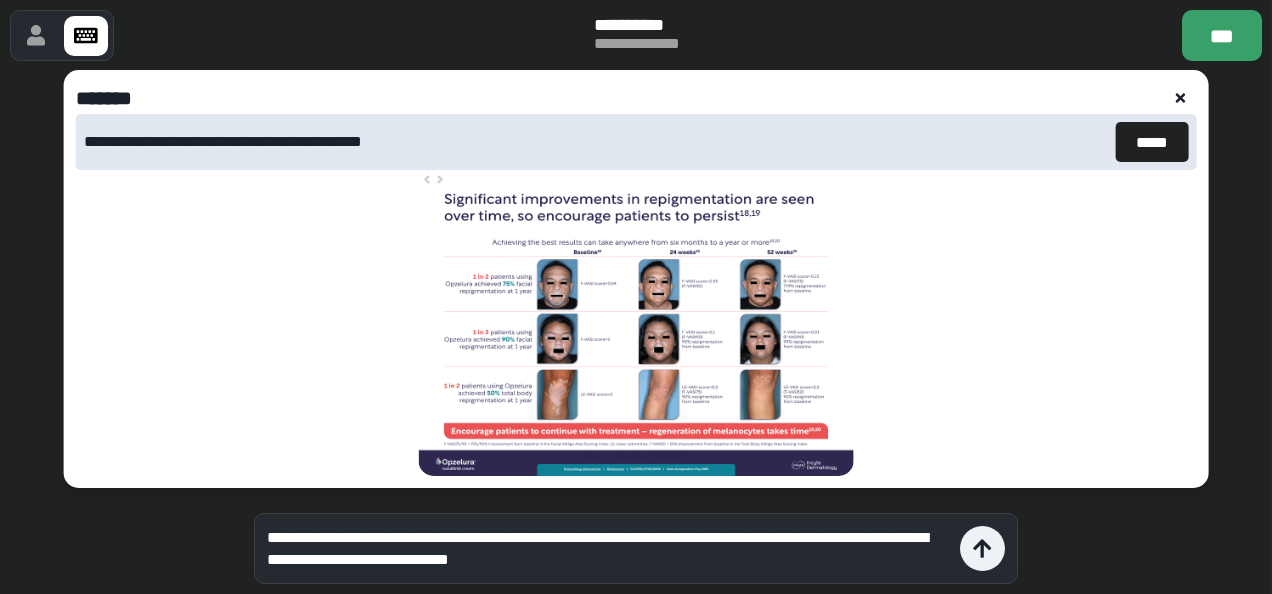 click on "**********" at bounding box center [608, 549] 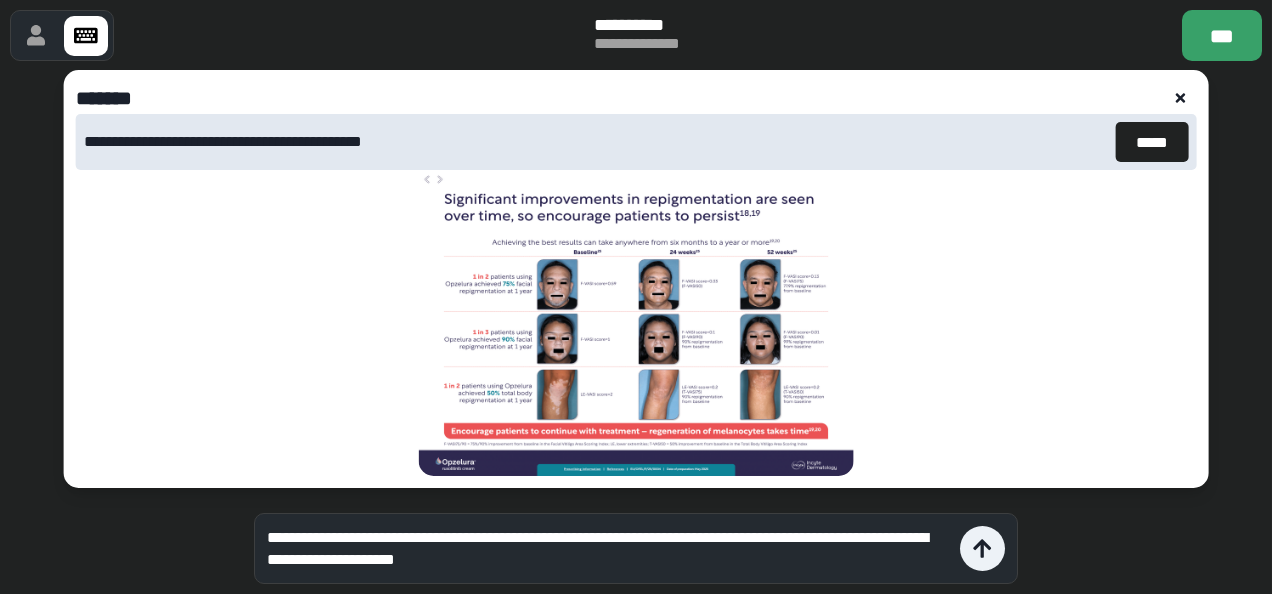 type on "**********" 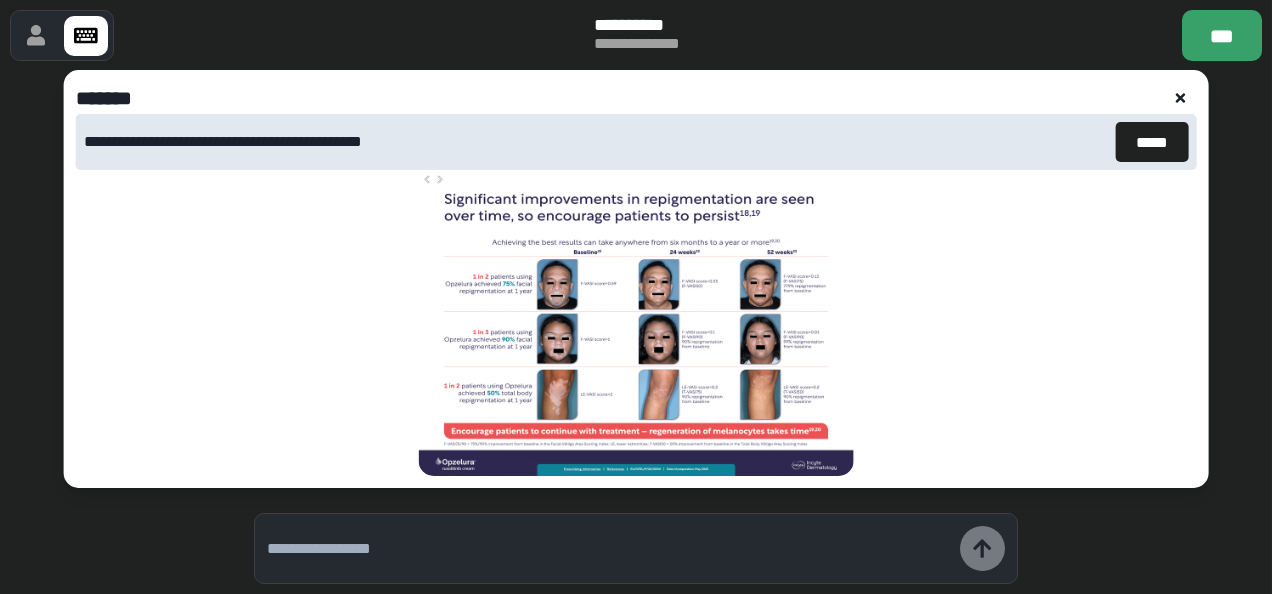click 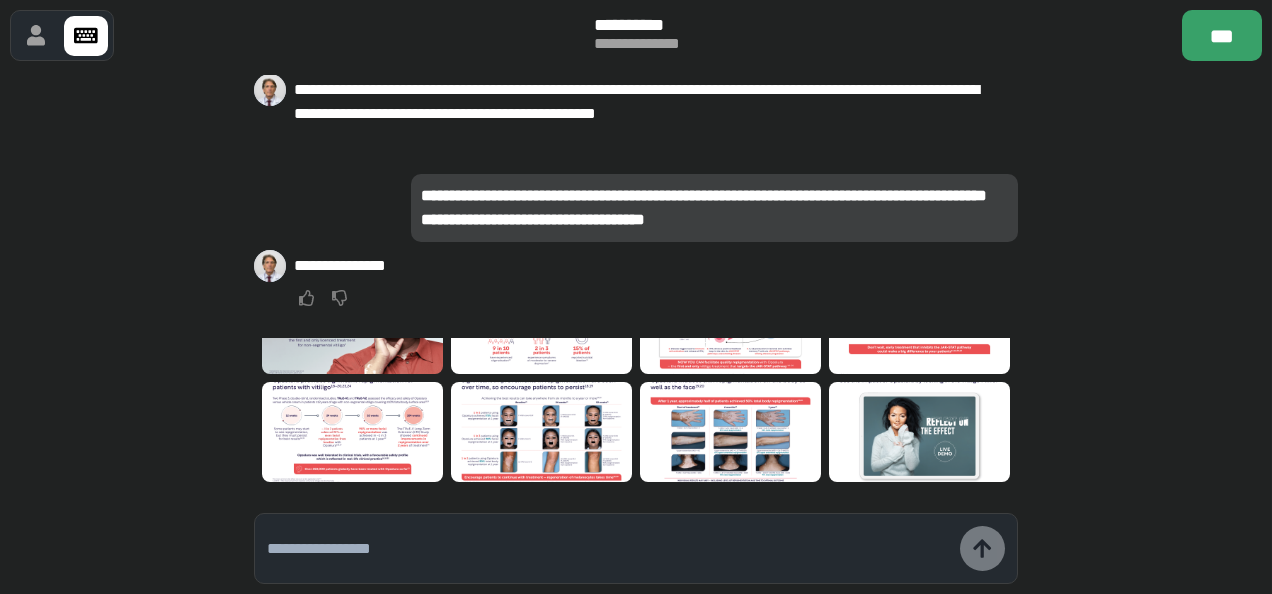 click at bounding box center (541, 432) 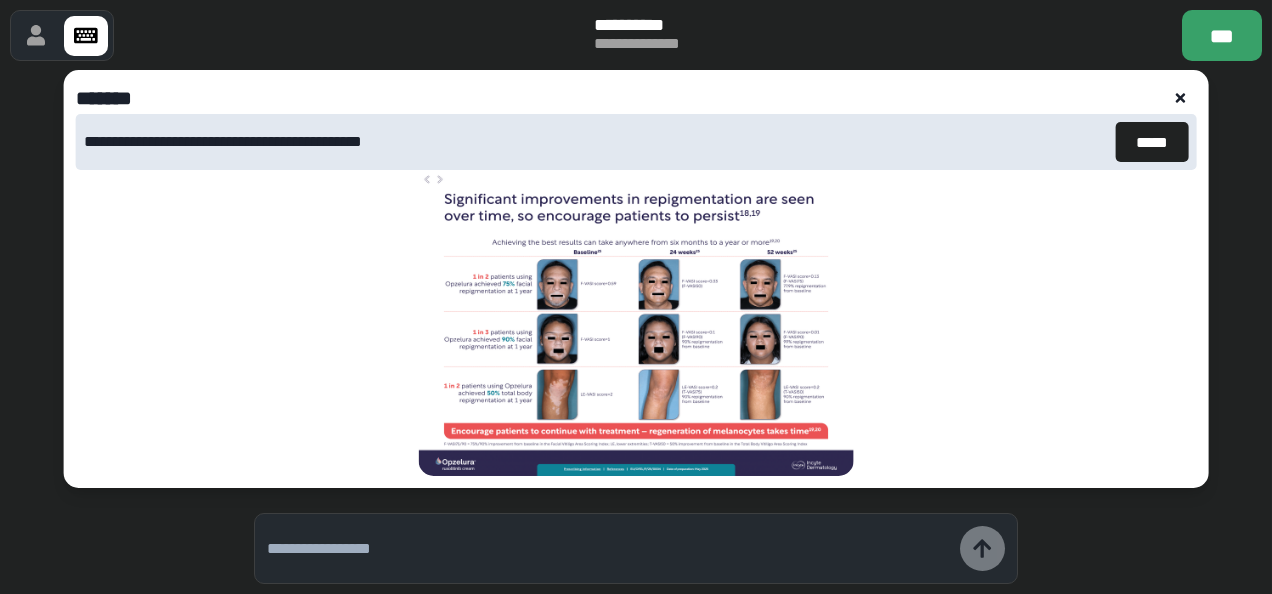 click at bounding box center [608, 549] 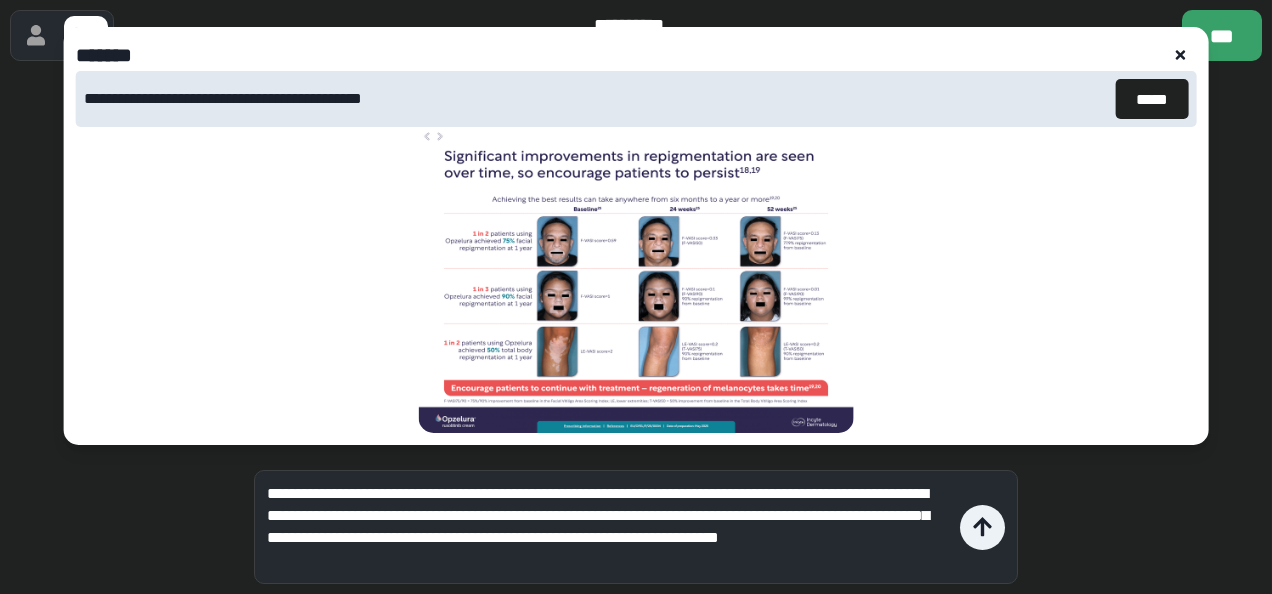 type on "**********" 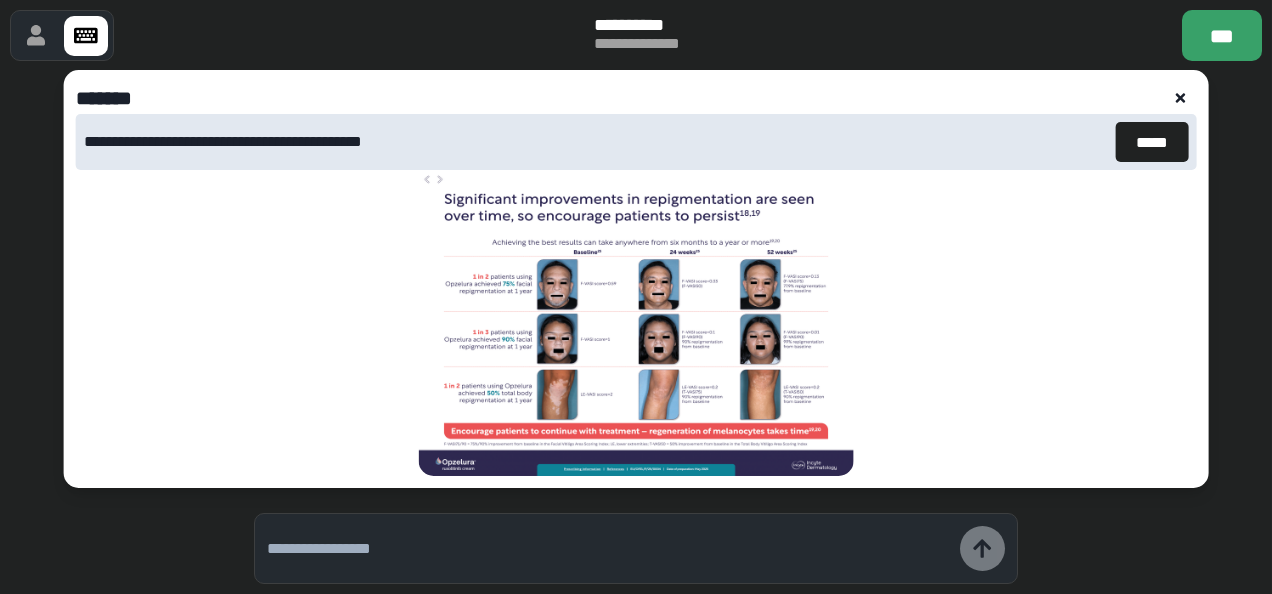 click at bounding box center [1180, 98] 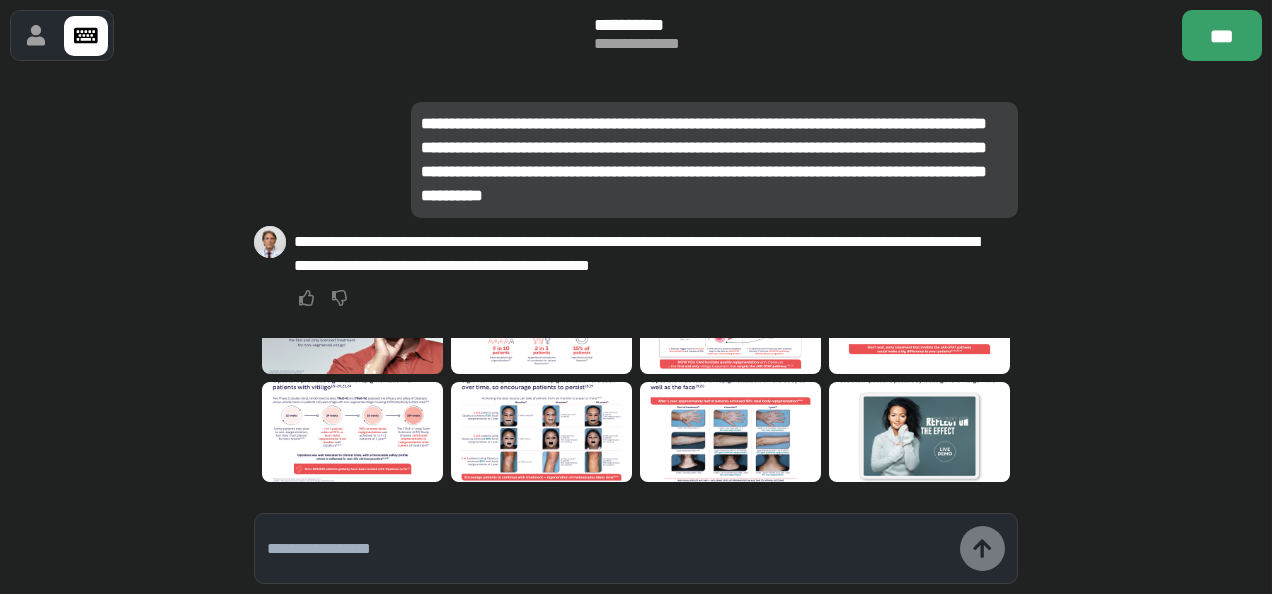click at bounding box center [541, 432] 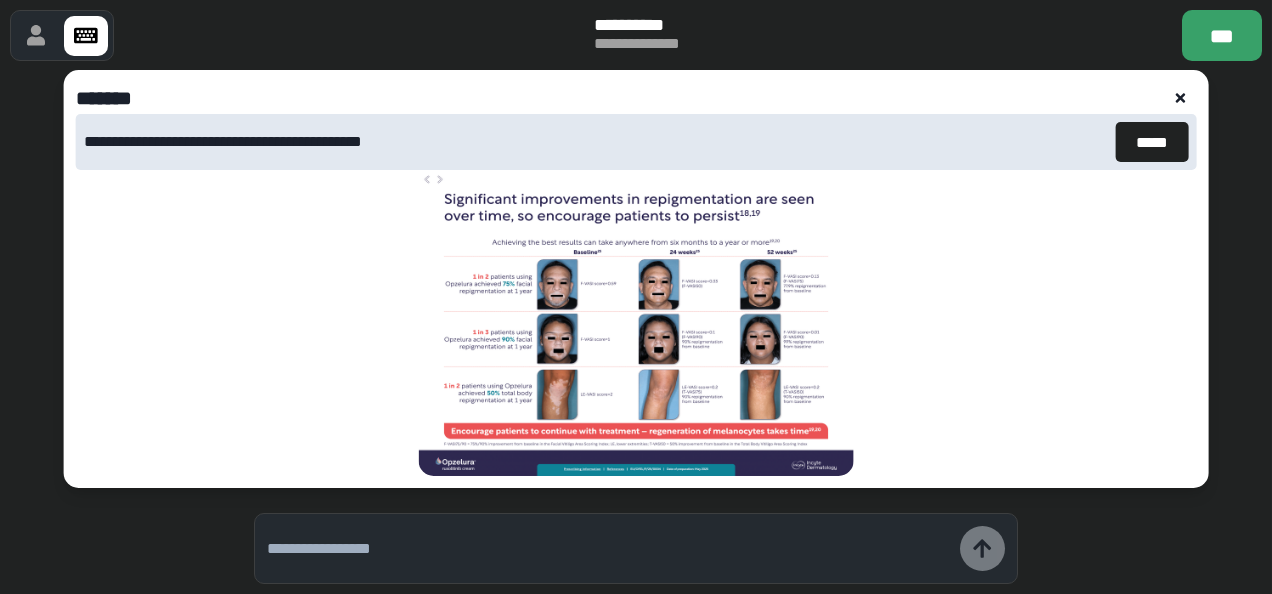 click at bounding box center [613, 548] 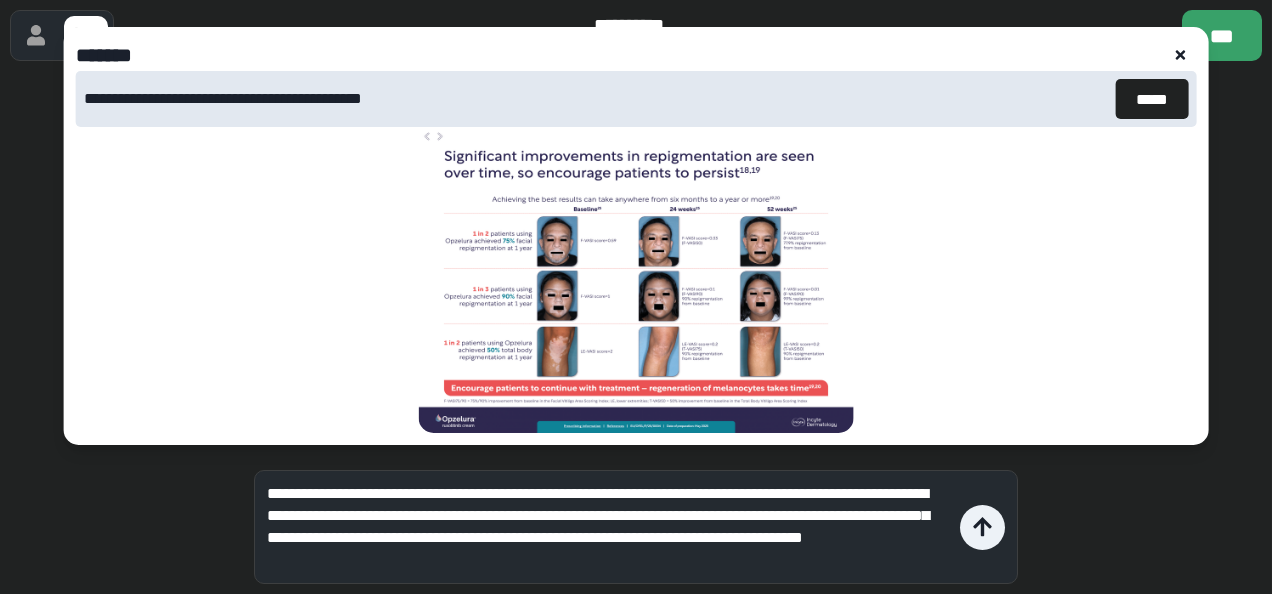 type on "**********" 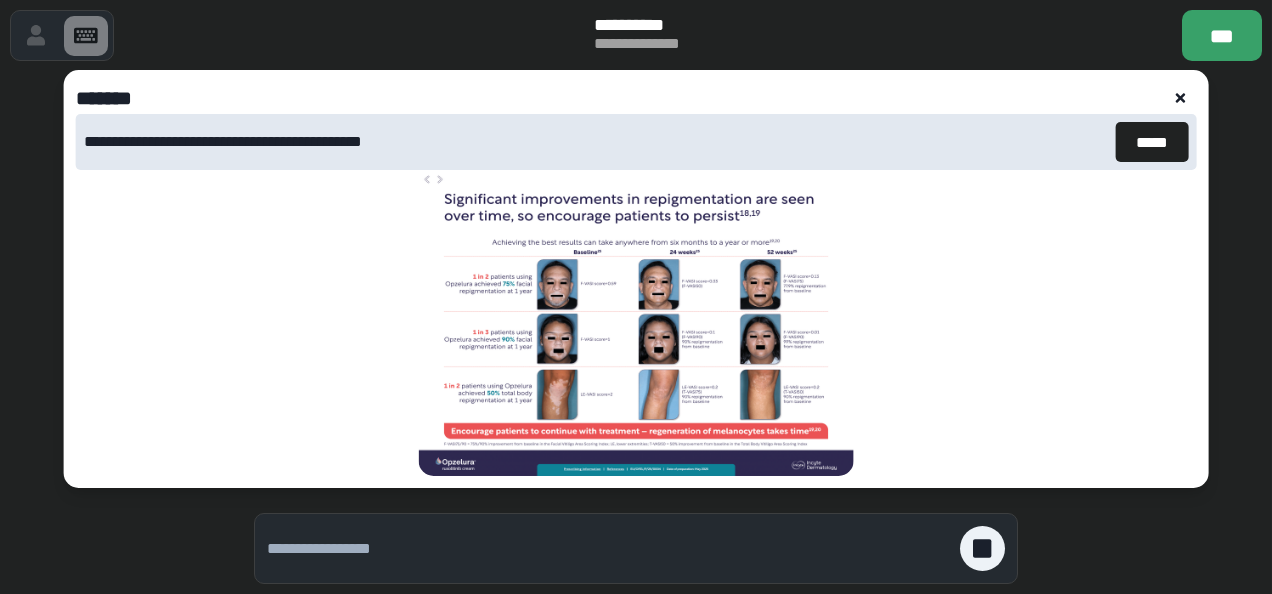 click 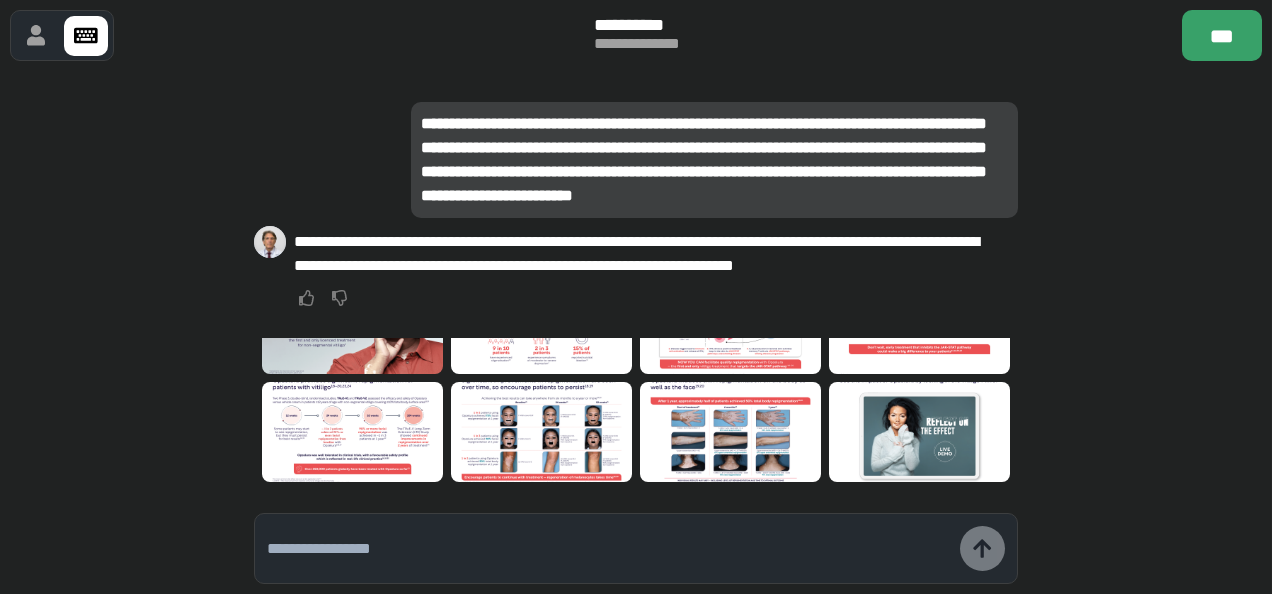 click at bounding box center [613, 548] 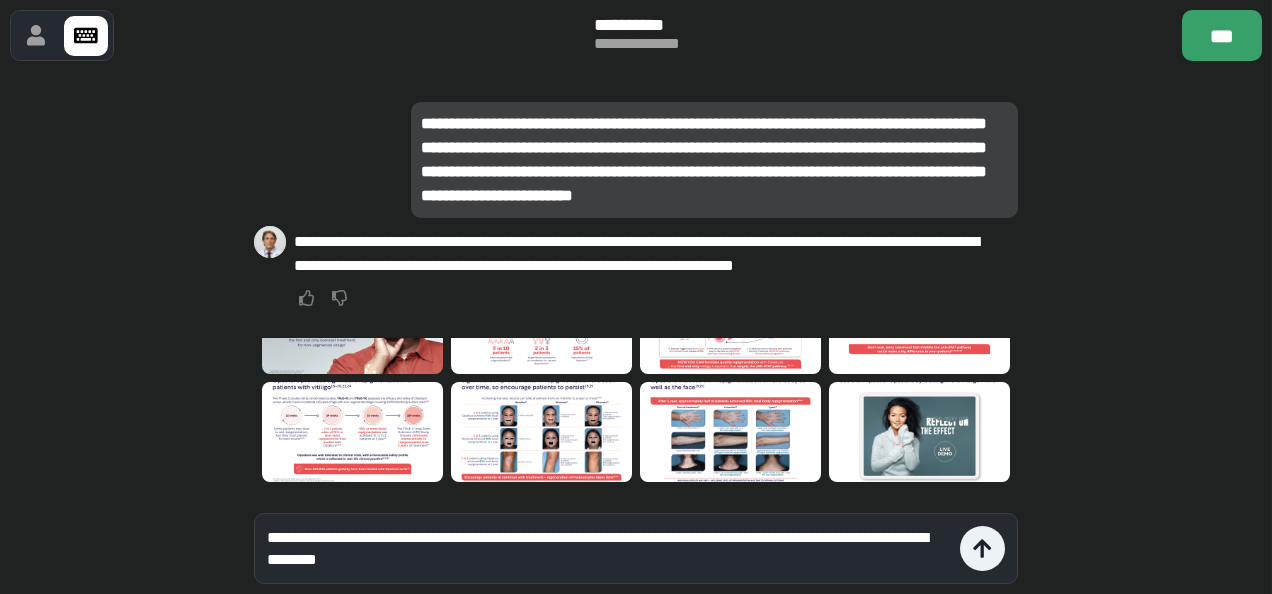 click at bounding box center [541, 432] 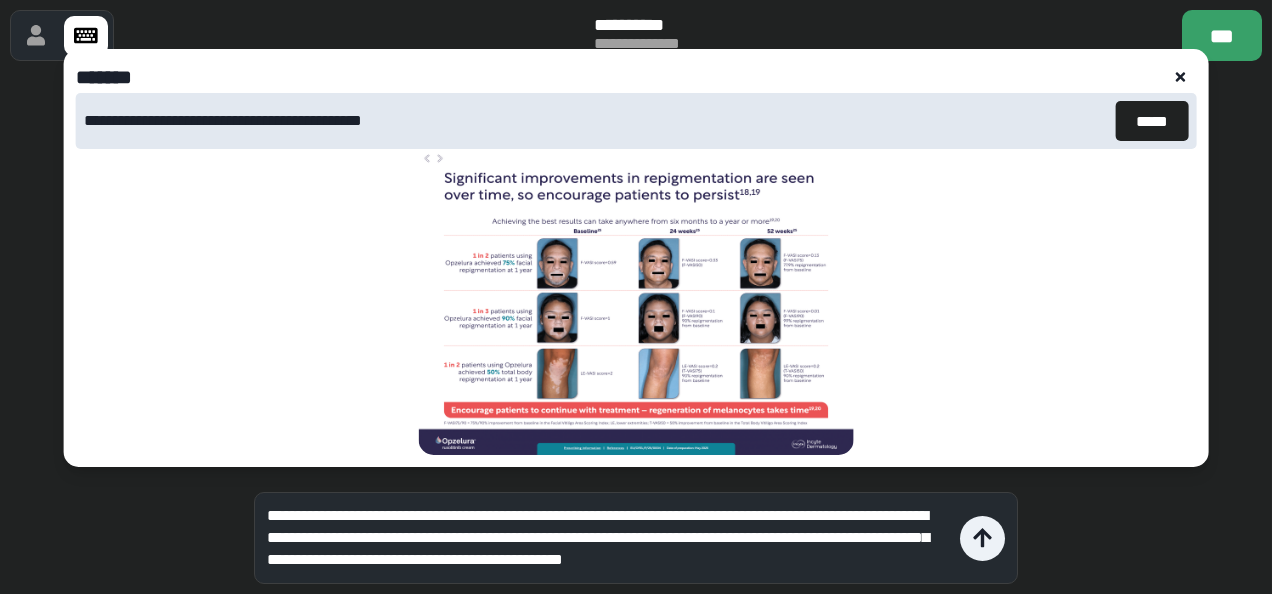 click on "**********" at bounding box center [608, 538] 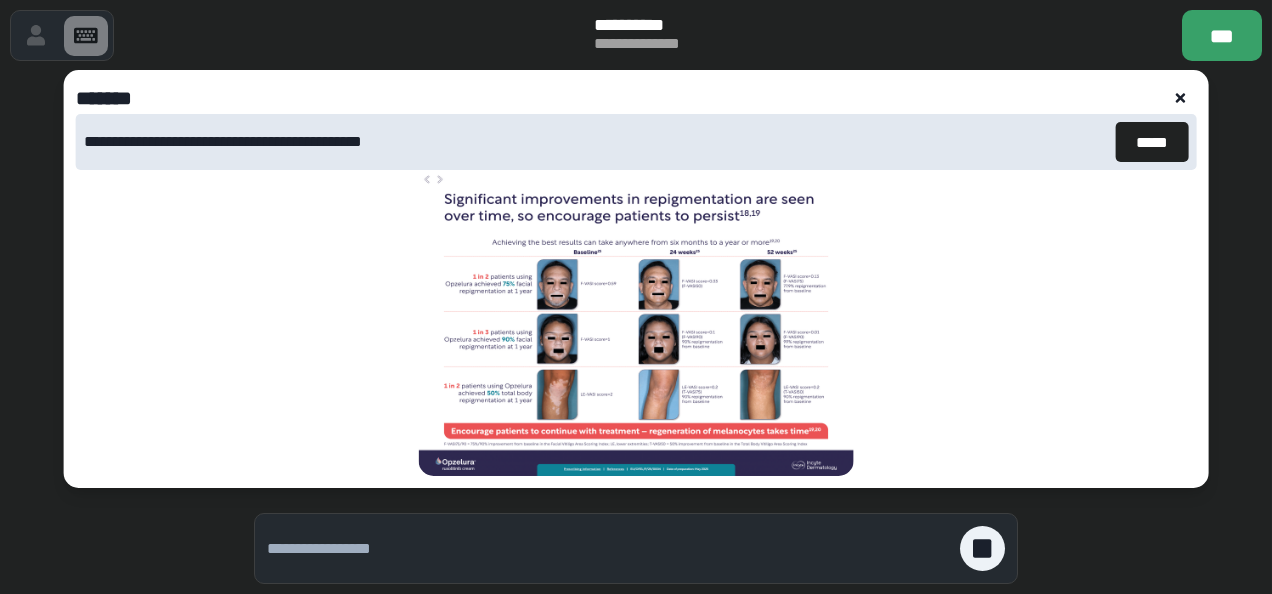 click 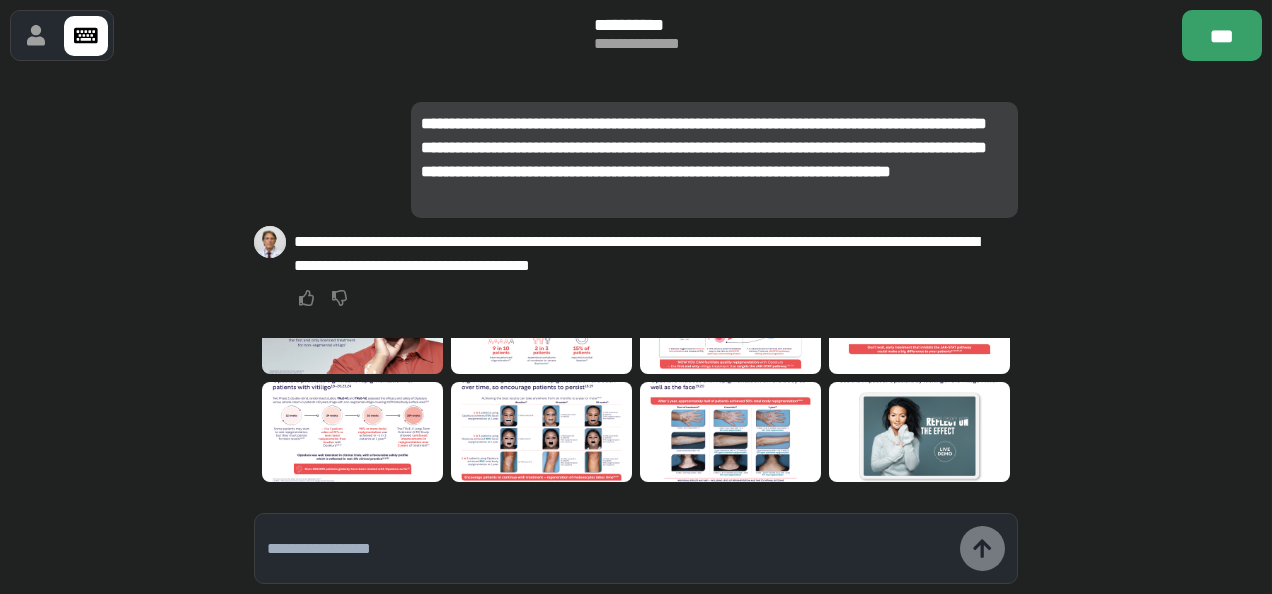click at bounding box center (608, 549) 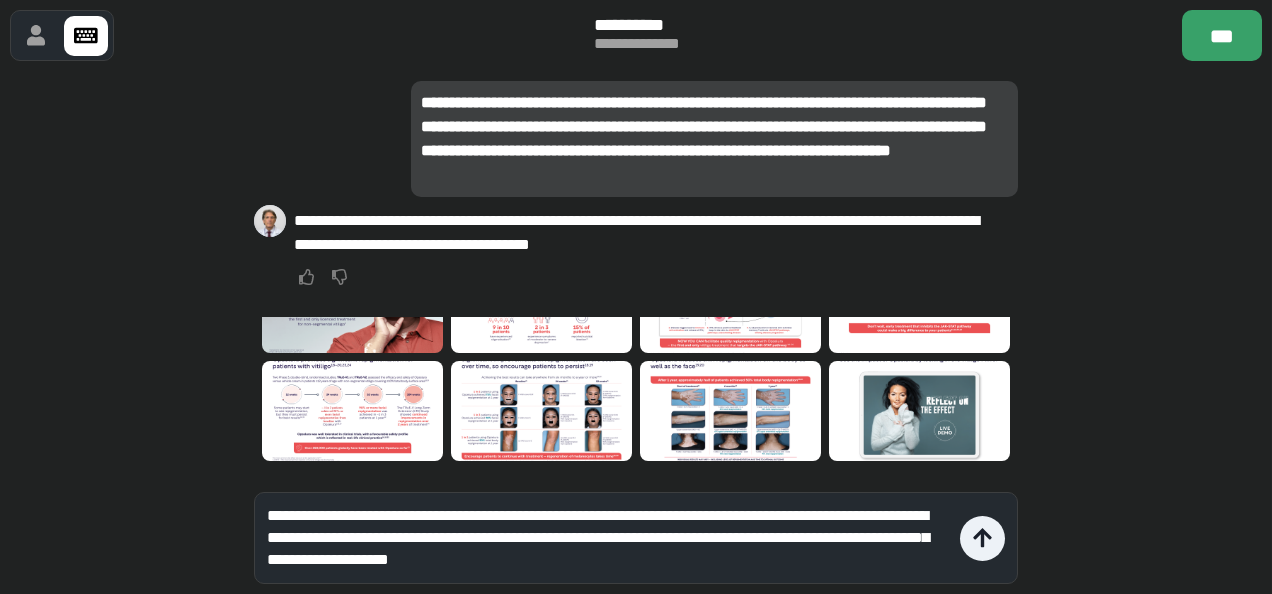 type on "**********" 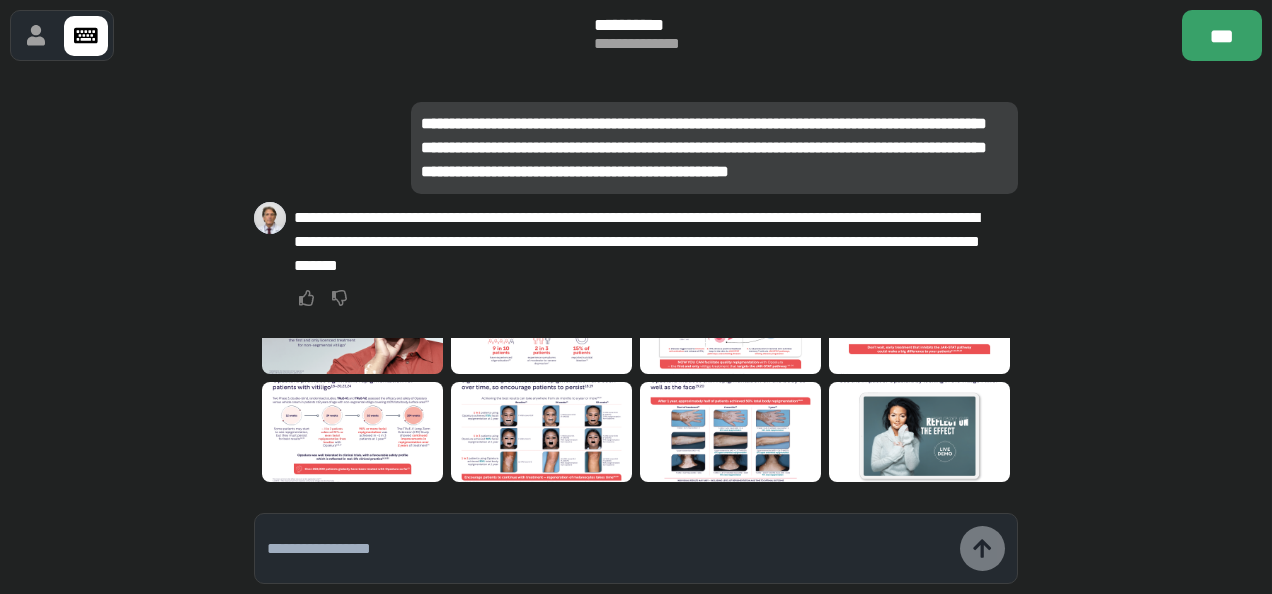 click at bounding box center (608, 549) 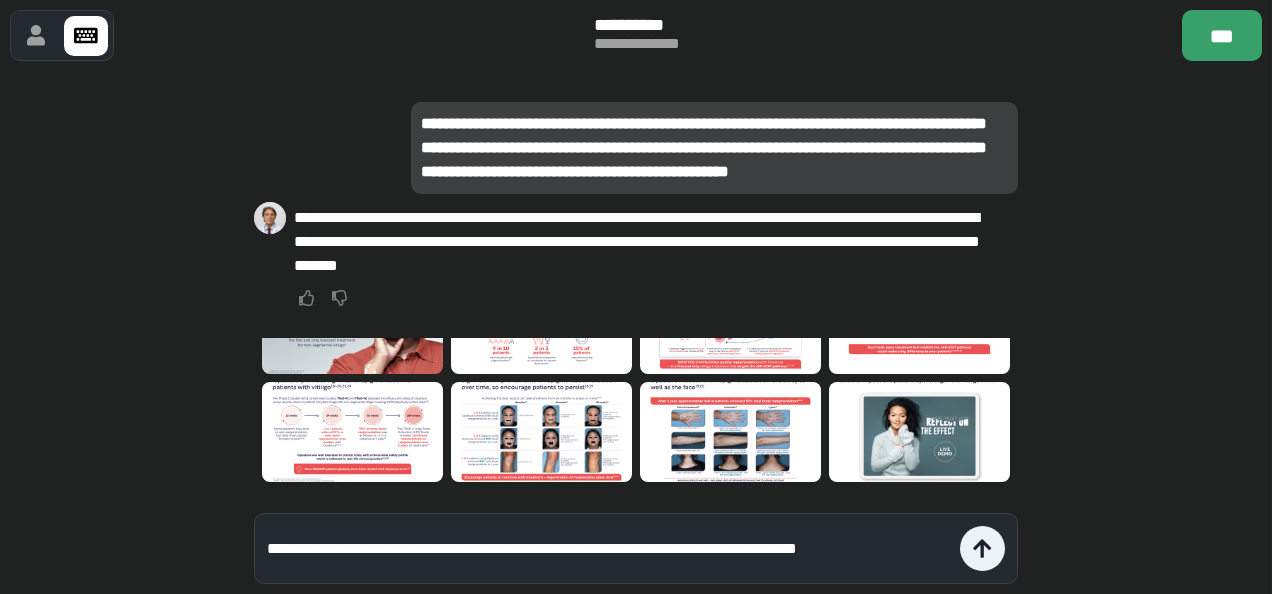 click on "**********" at bounding box center [608, 549] 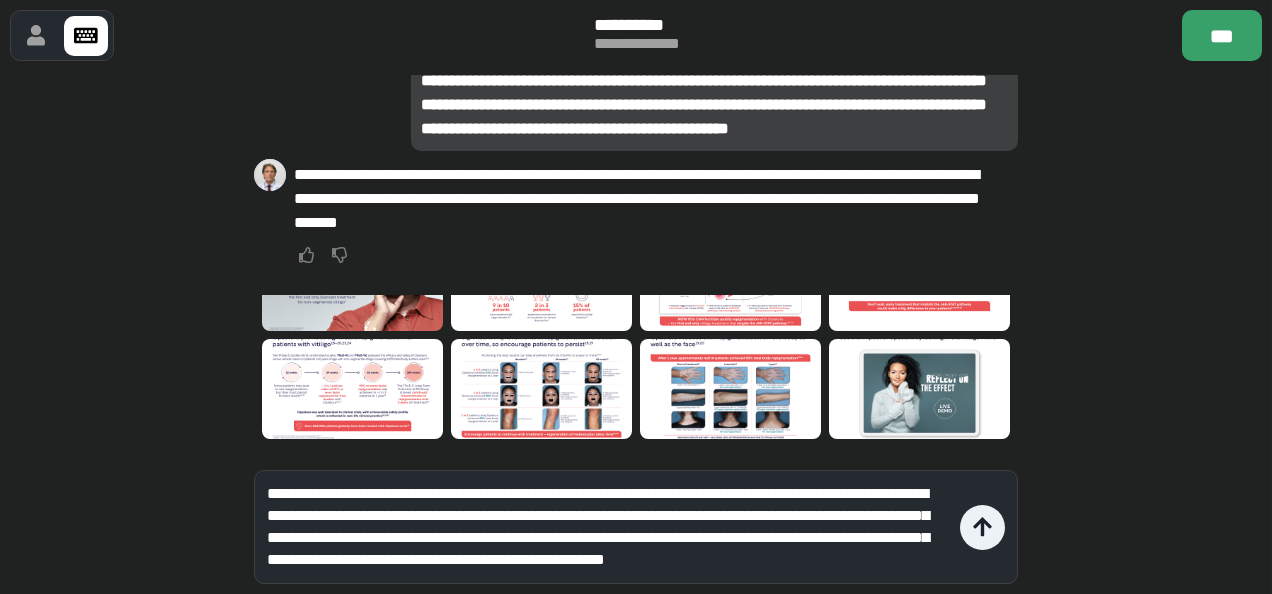 scroll, scrollTop: 20, scrollLeft: 0, axis: vertical 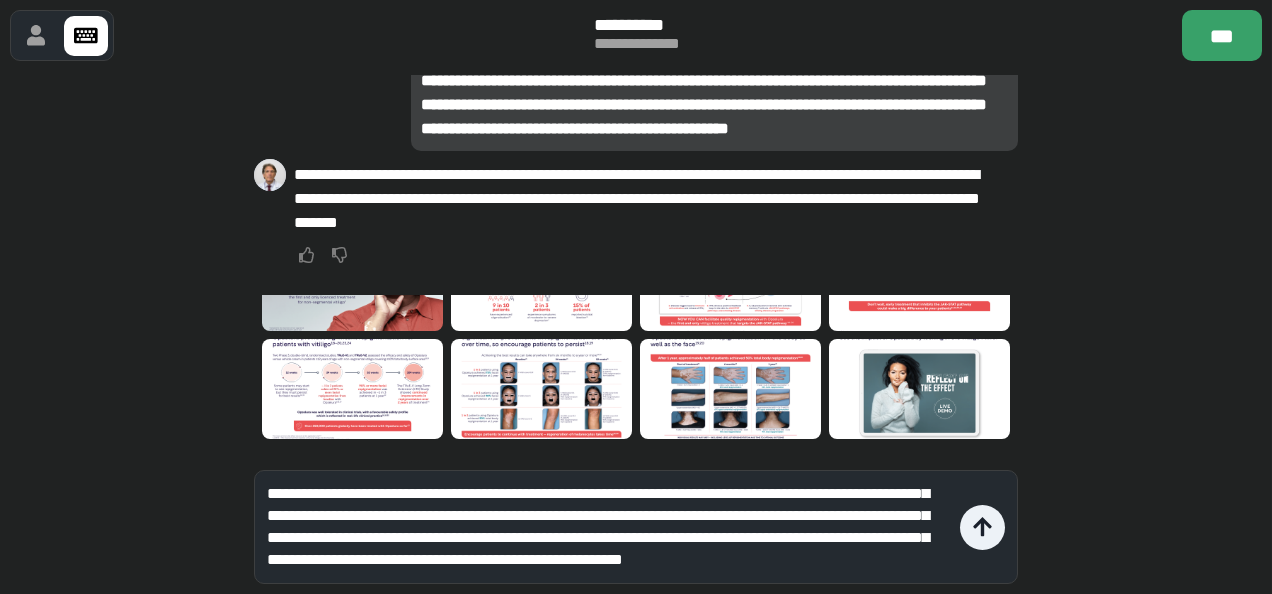 type on "**********" 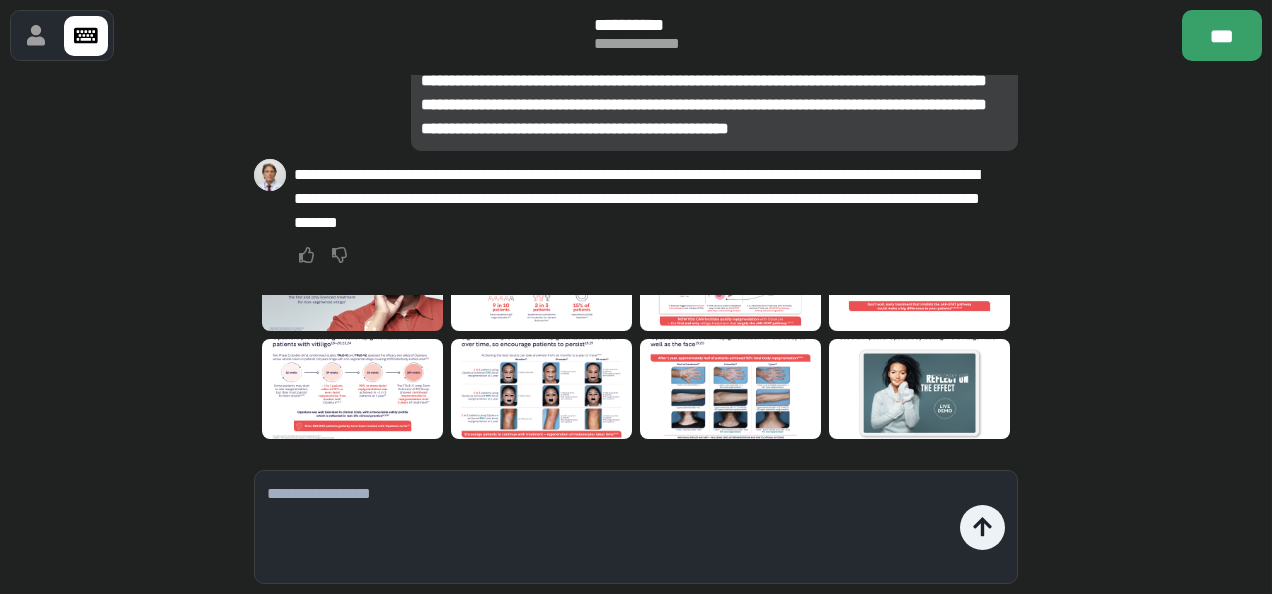 scroll, scrollTop: 0, scrollLeft: 0, axis: both 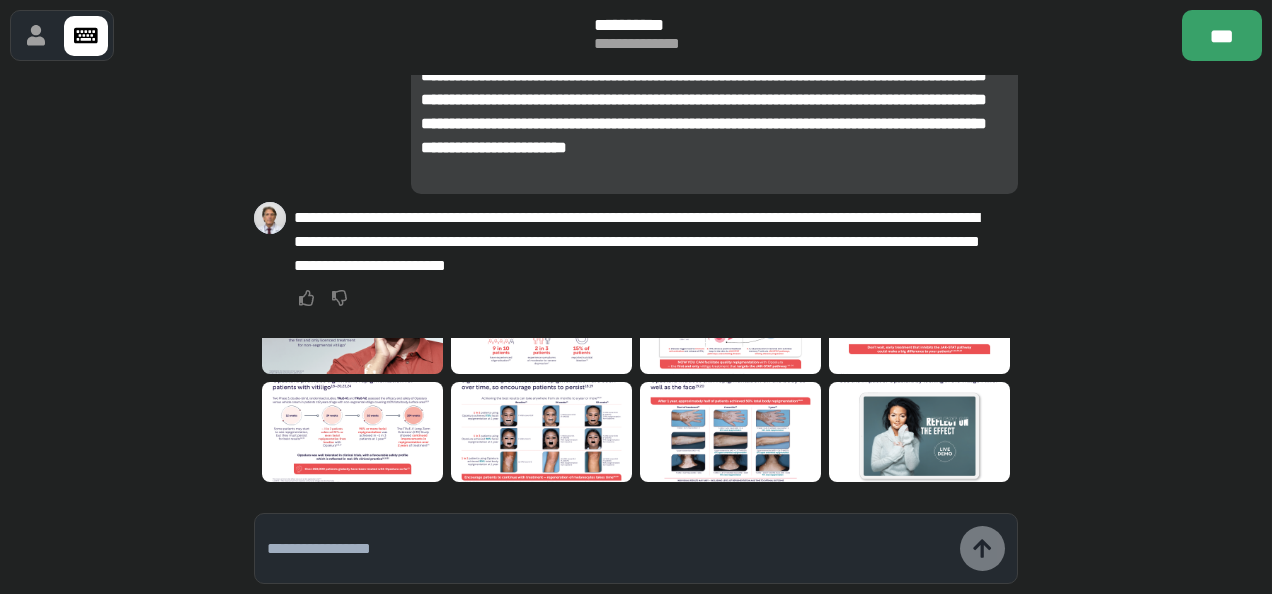 click at bounding box center (613, 548) 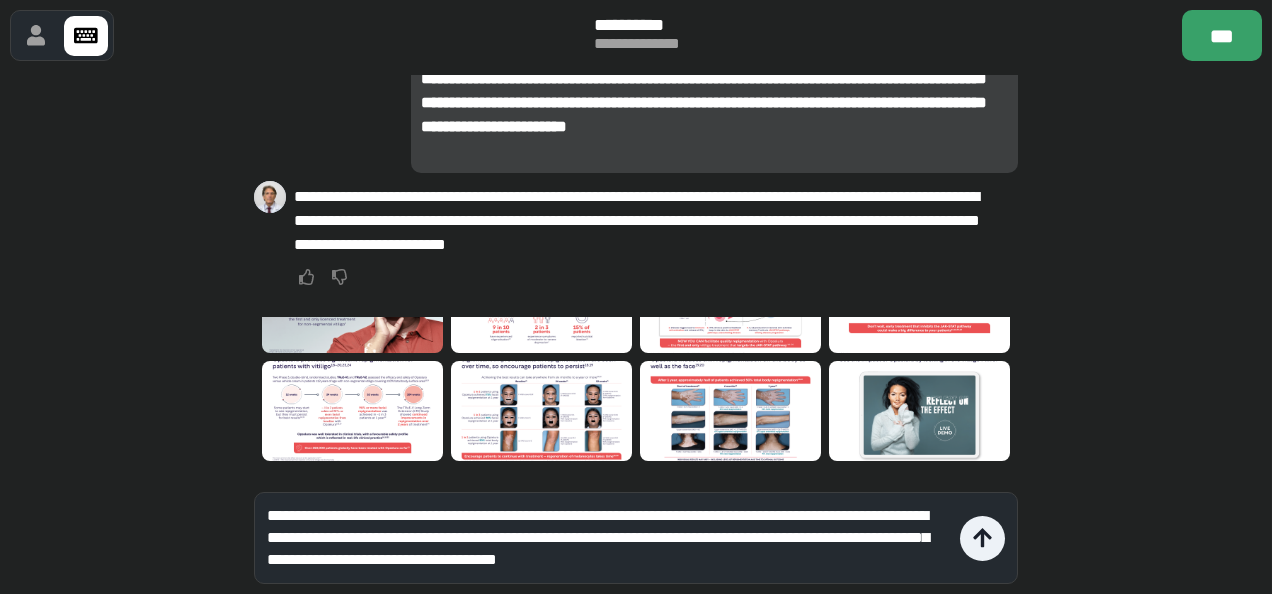 type on "**********" 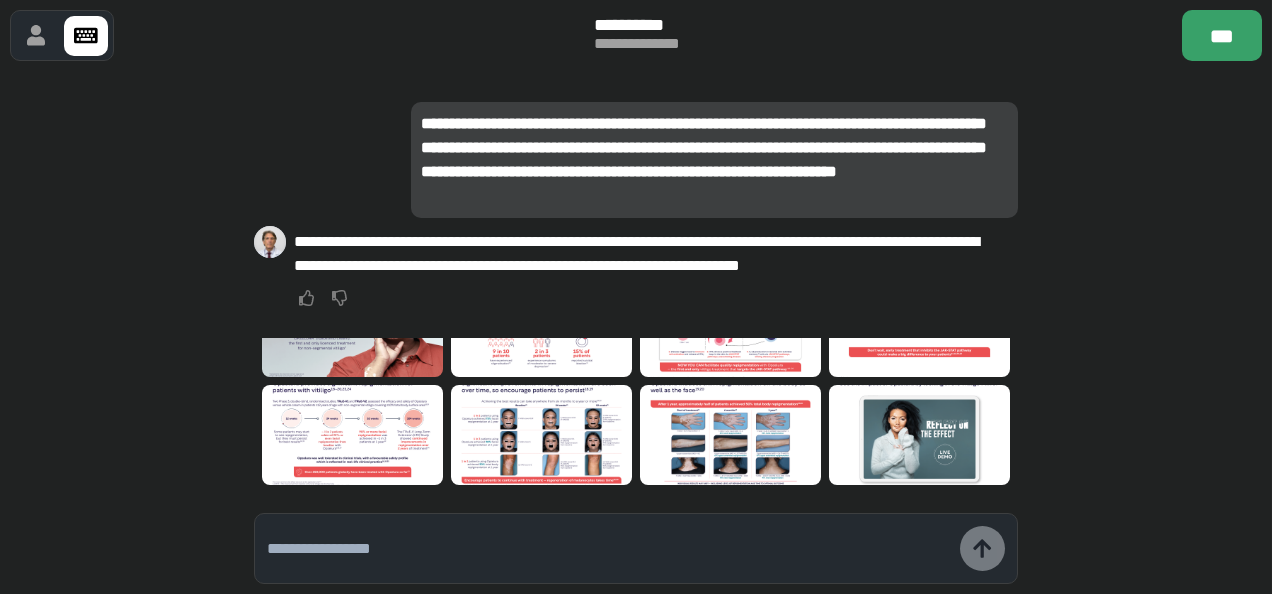 scroll, scrollTop: 78, scrollLeft: 0, axis: vertical 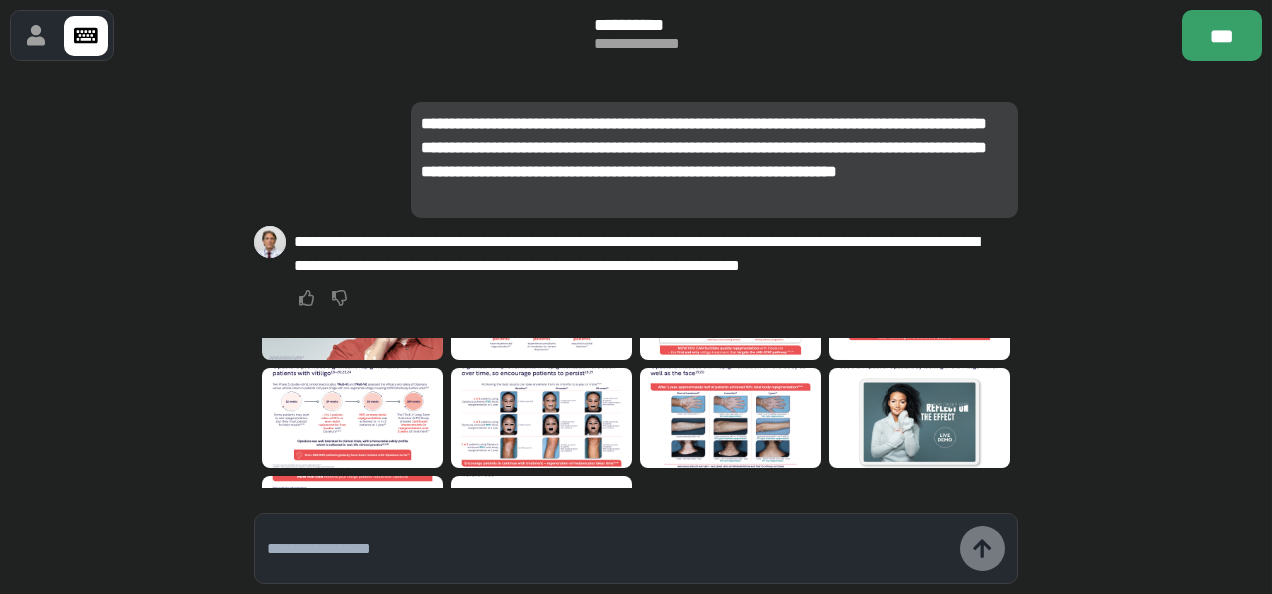 click at bounding box center (730, 418) 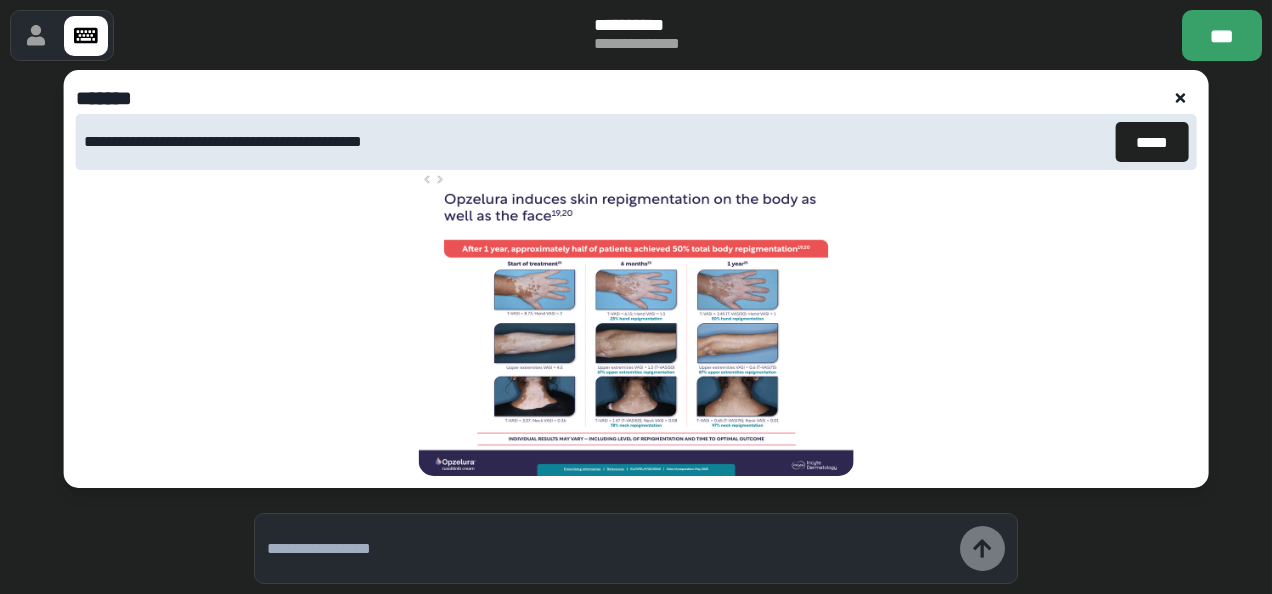 click at bounding box center [1180, 98] 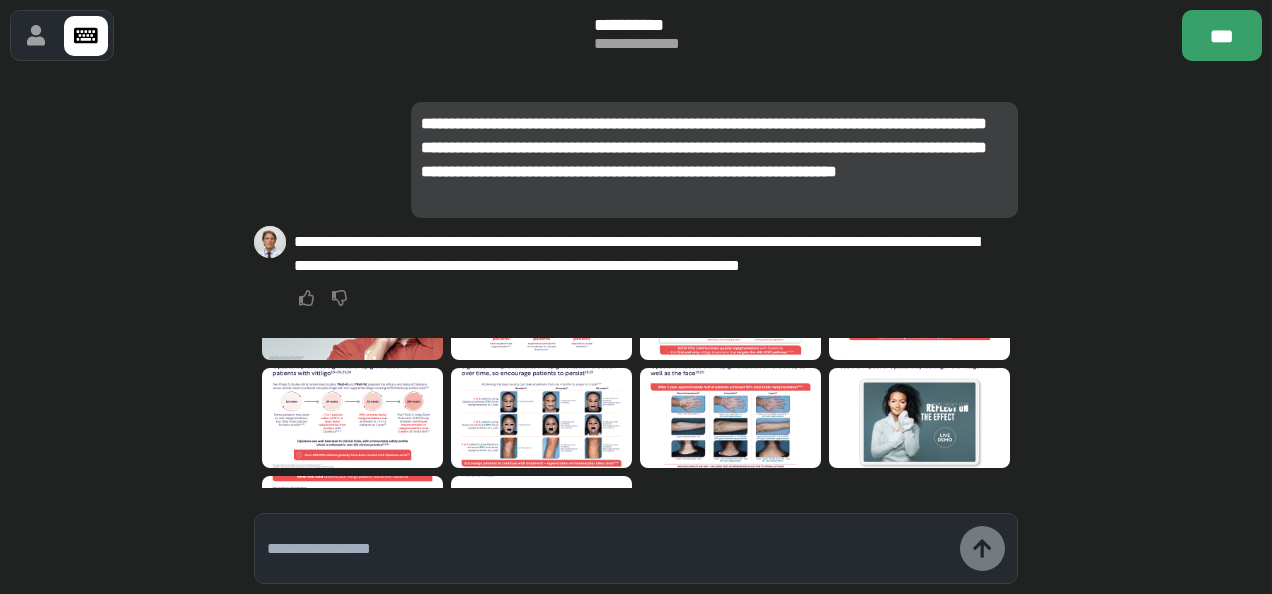 click at bounding box center (541, 418) 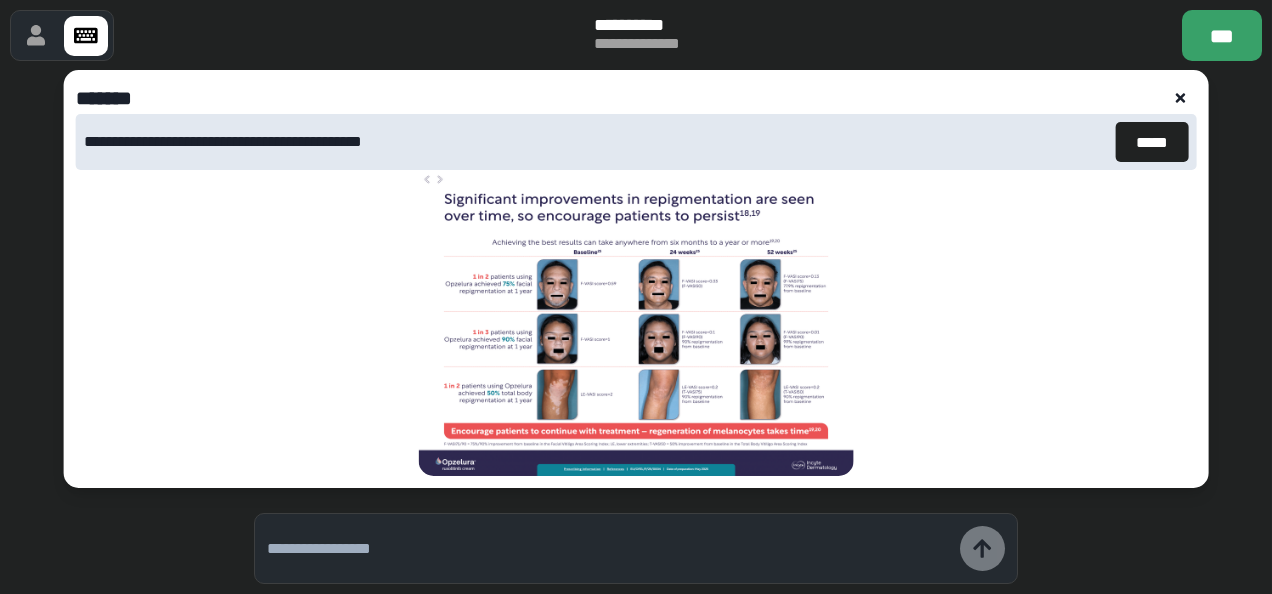 click at bounding box center [608, 549] 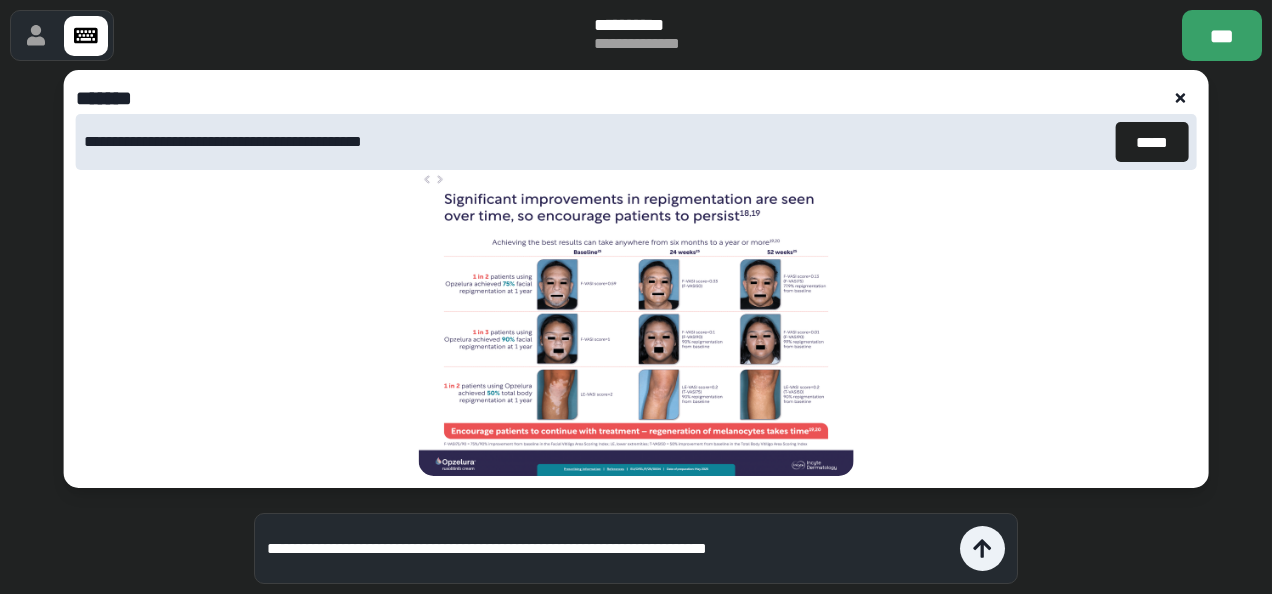 click on "**********" at bounding box center (608, 549) 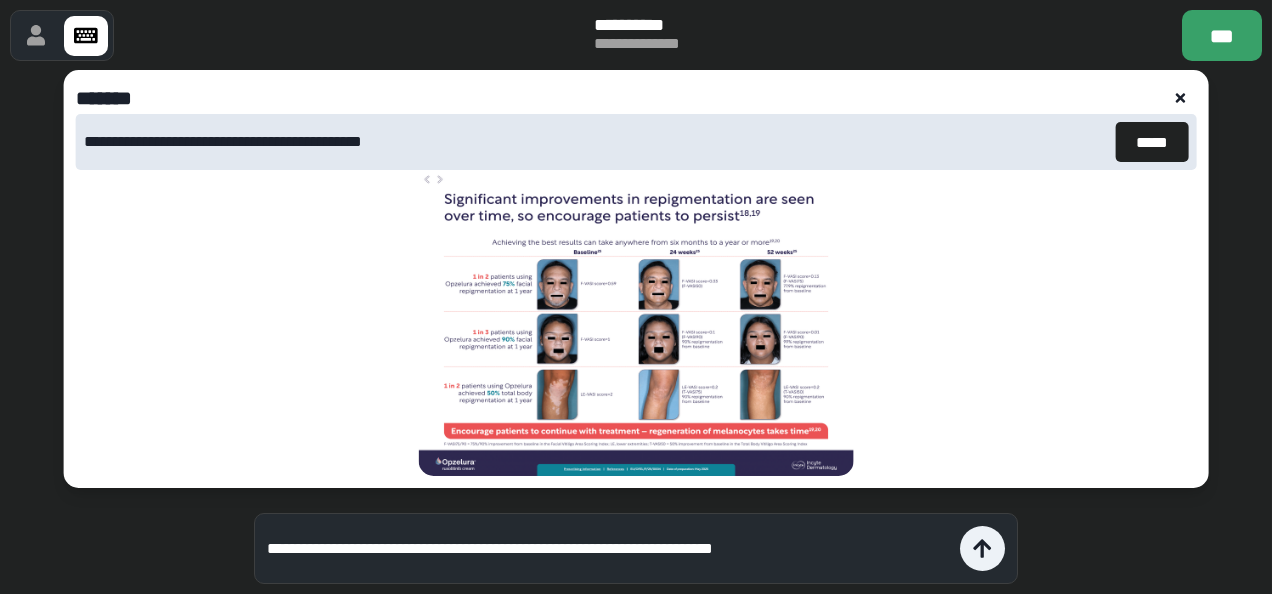click on "**********" at bounding box center [608, 549] 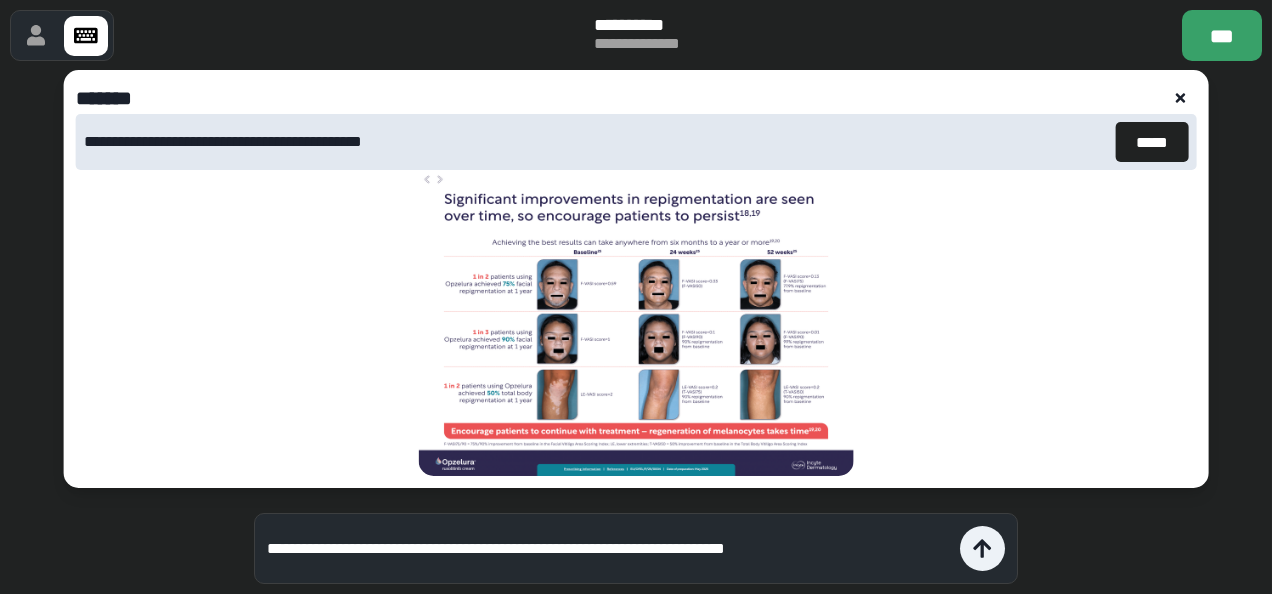 paste on "**********" 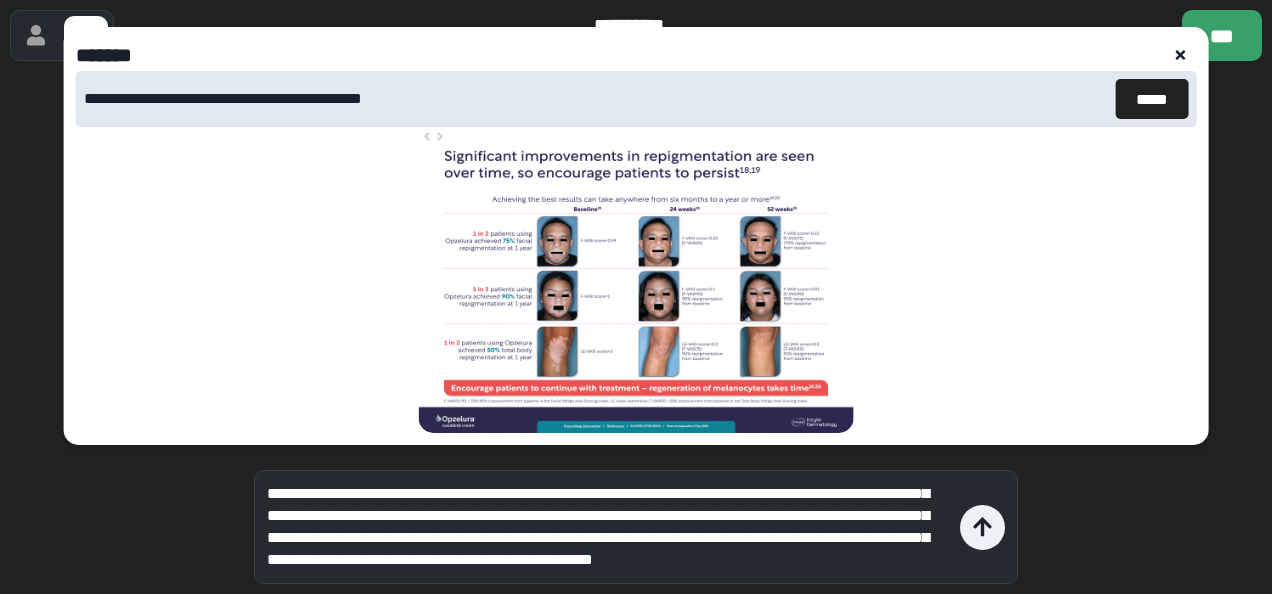 scroll, scrollTop: 66, scrollLeft: 0, axis: vertical 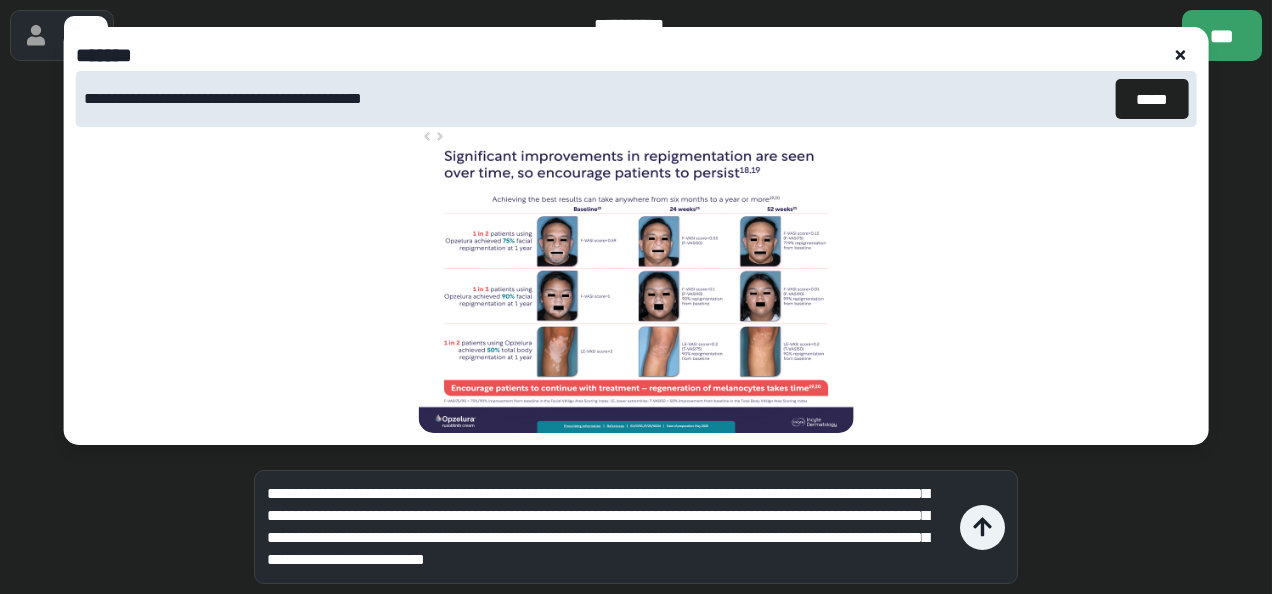 type on "**********" 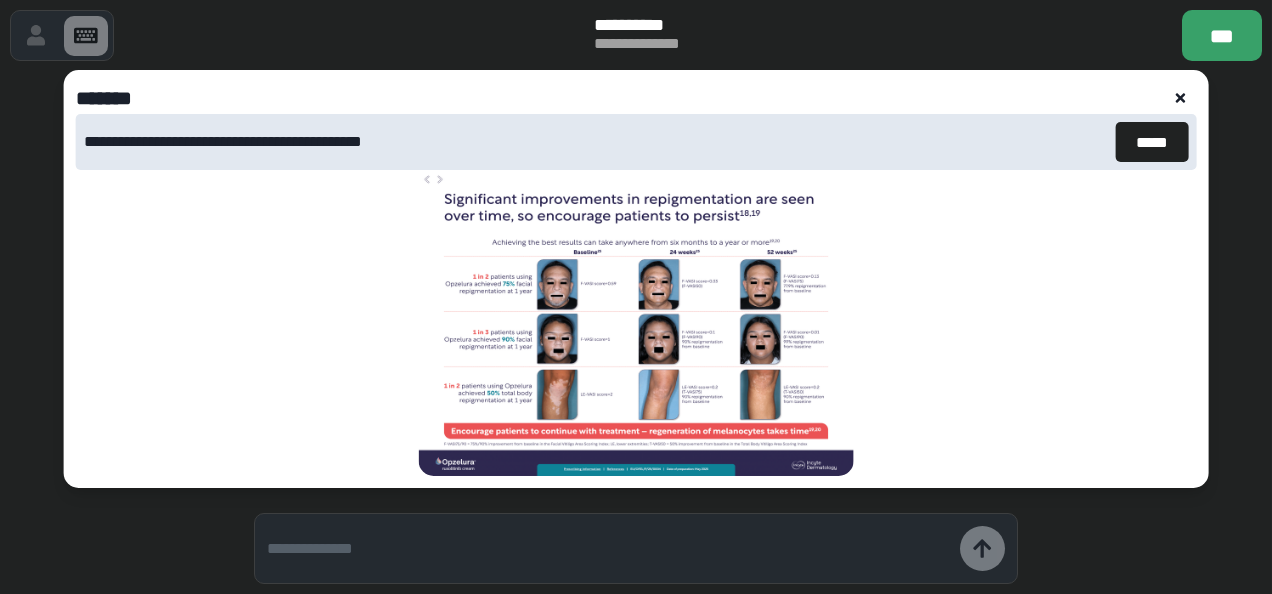 scroll, scrollTop: 0, scrollLeft: 0, axis: both 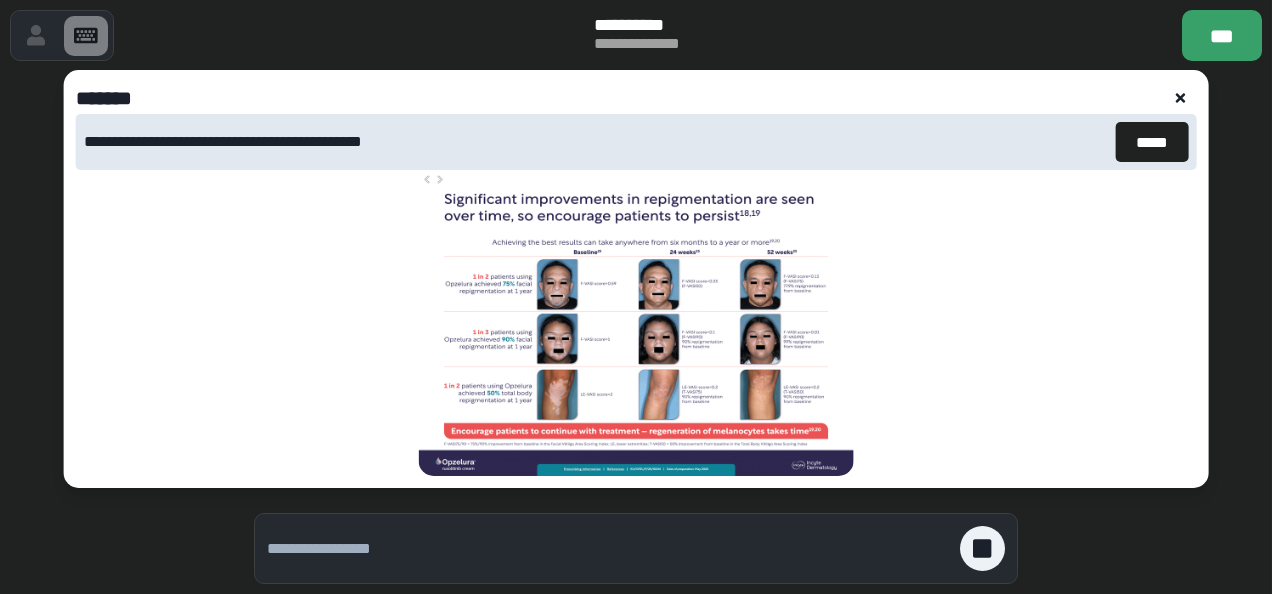 click 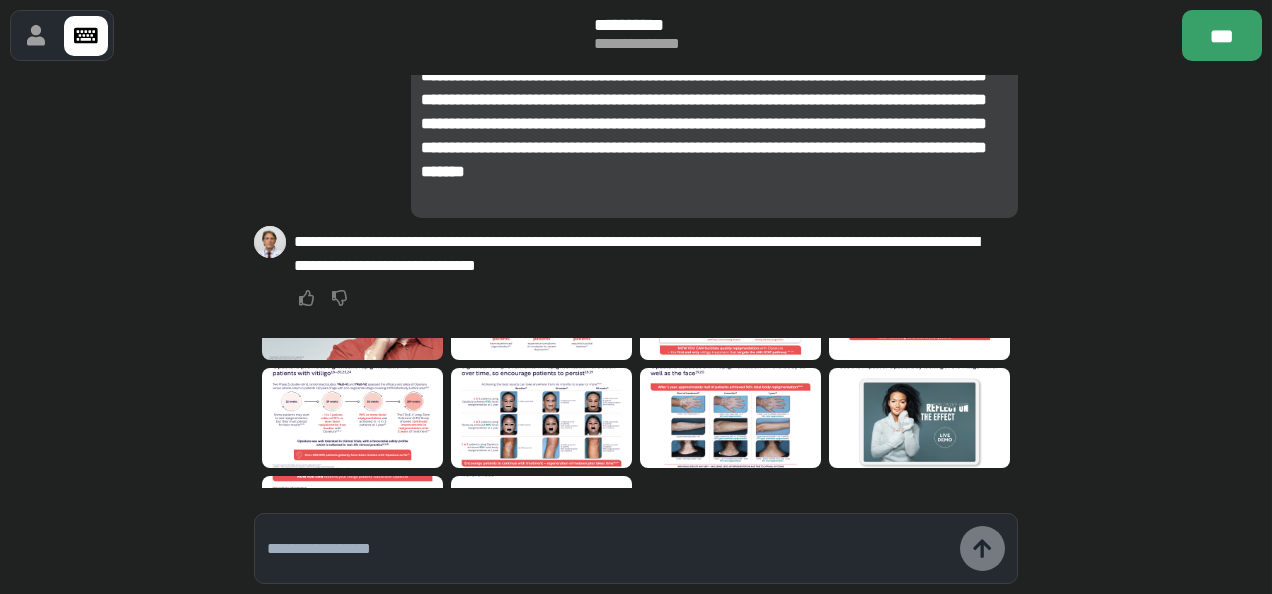 click at bounding box center [608, 549] 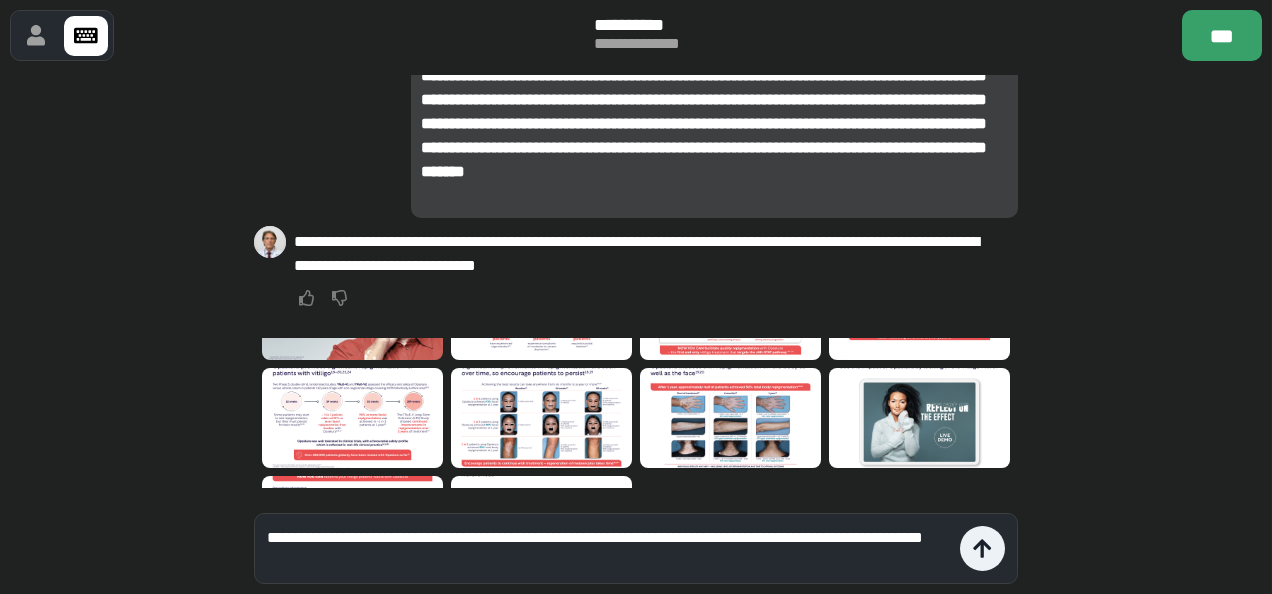 type on "**********" 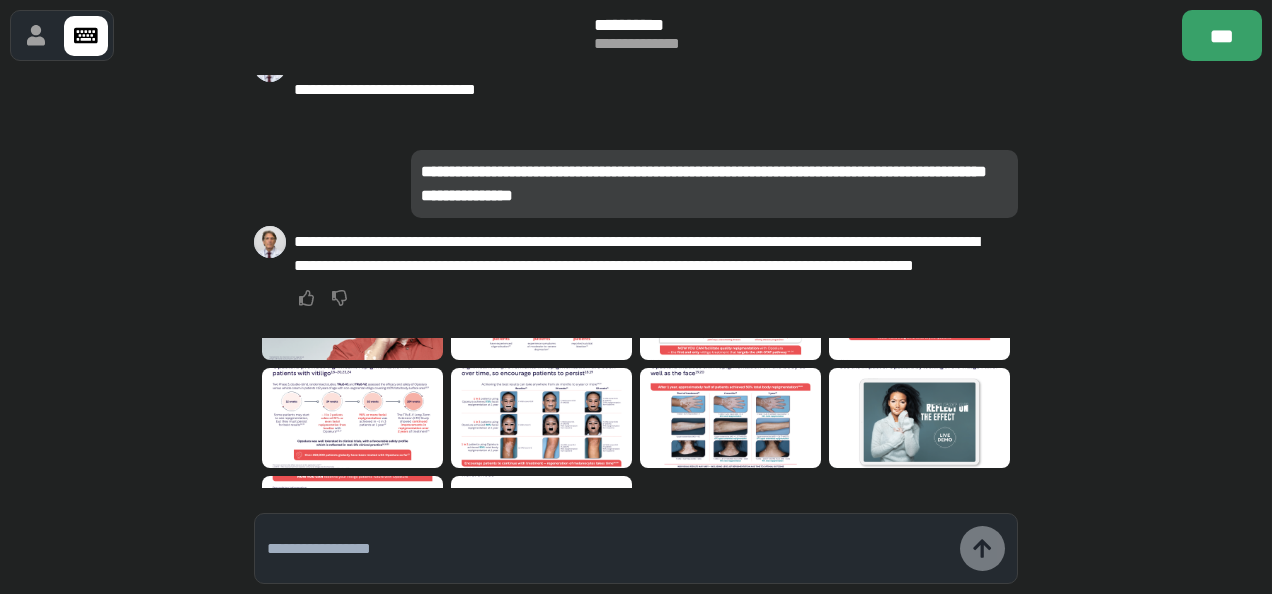 click at bounding box center (608, 549) 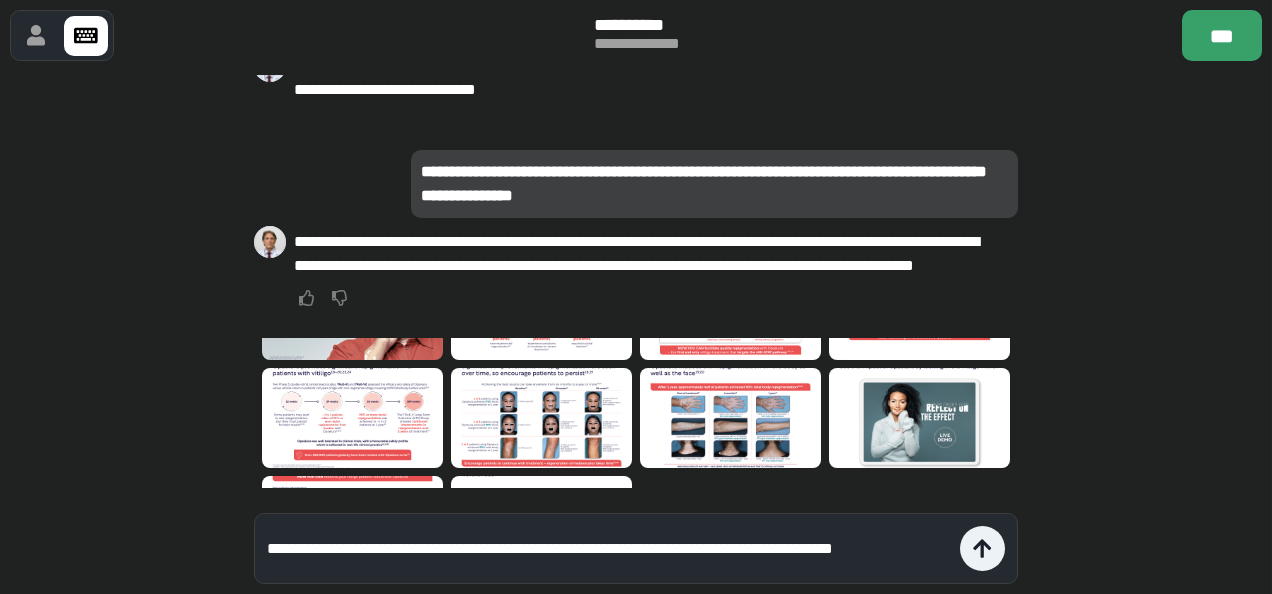 type on "**********" 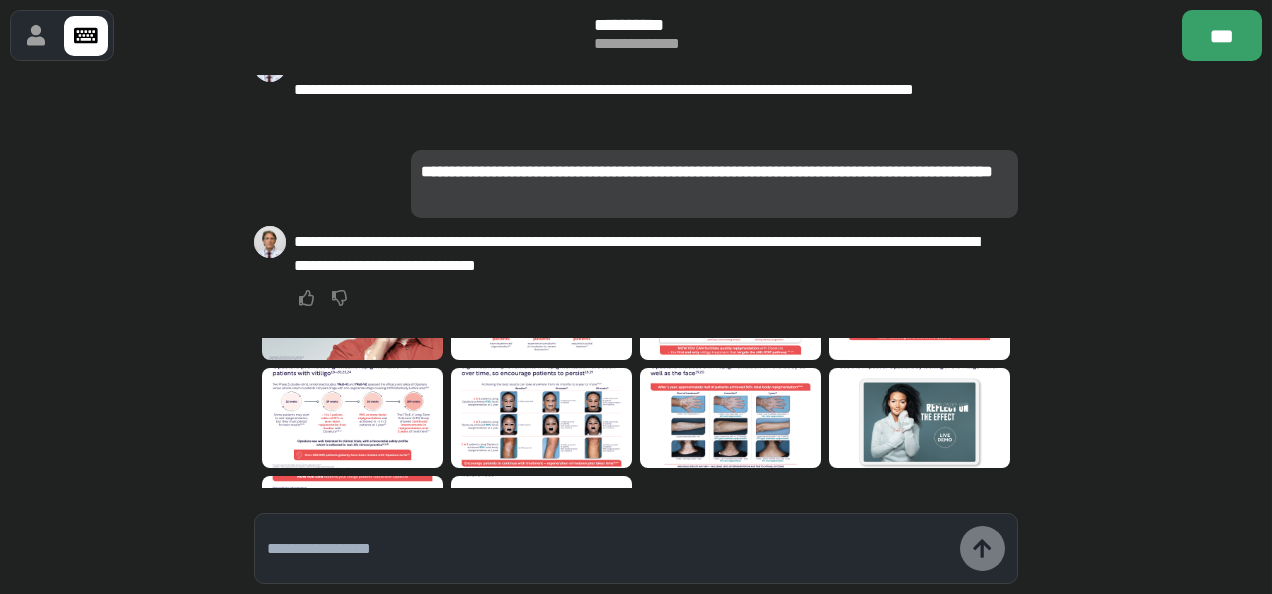 click at bounding box center [608, 549] 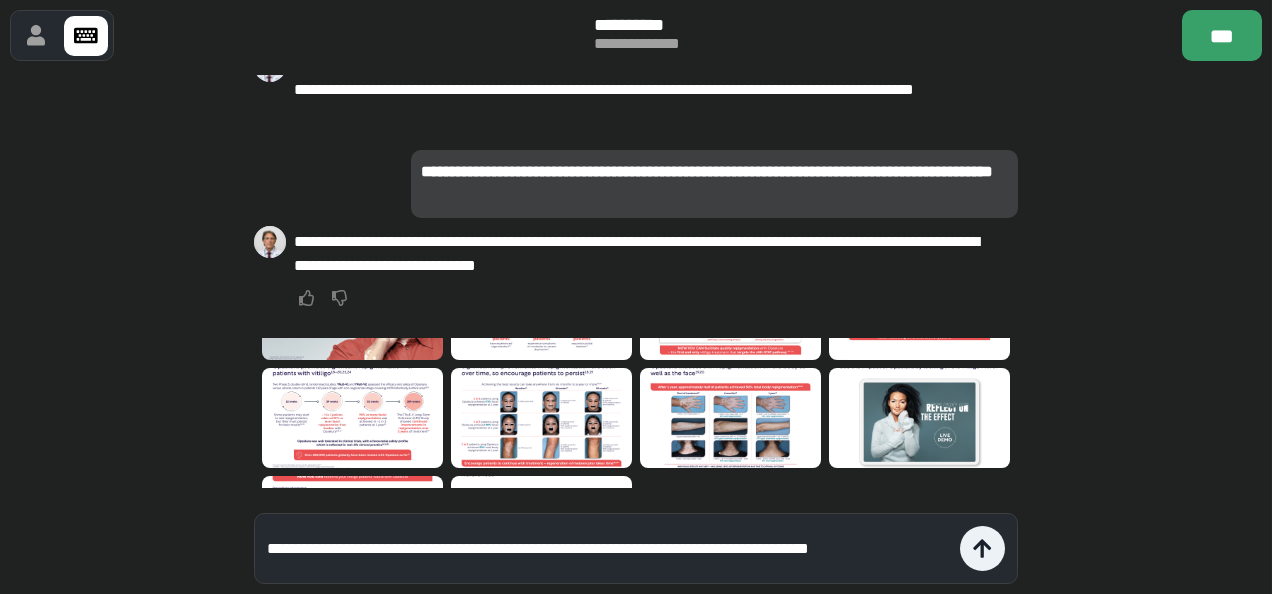 type on "**********" 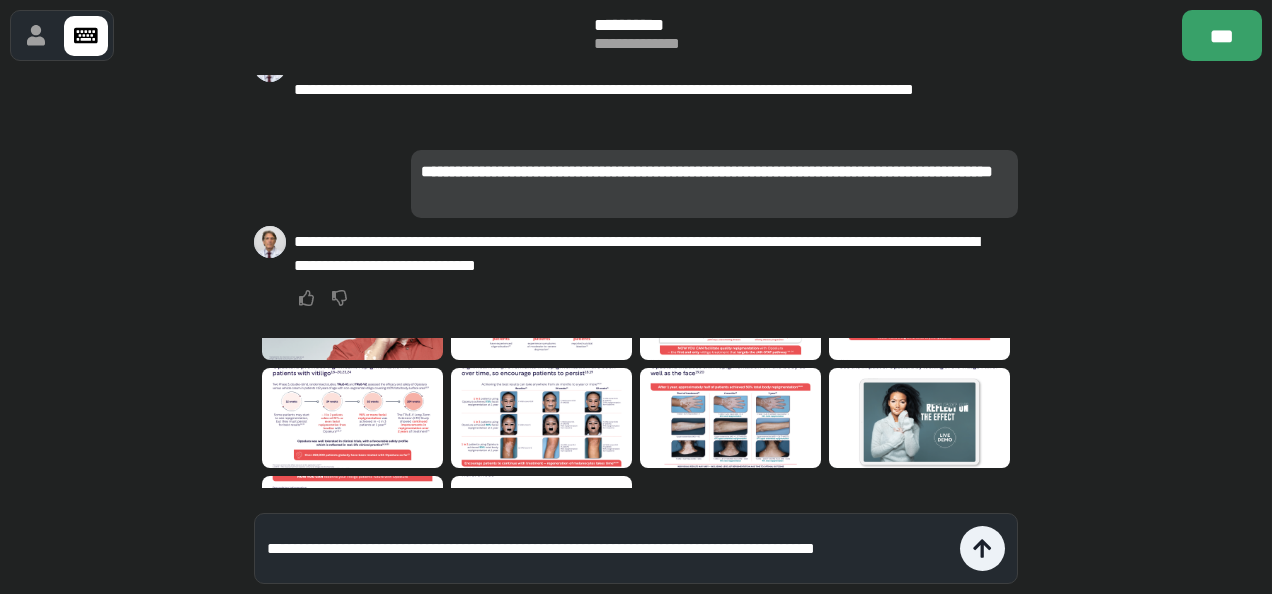 type 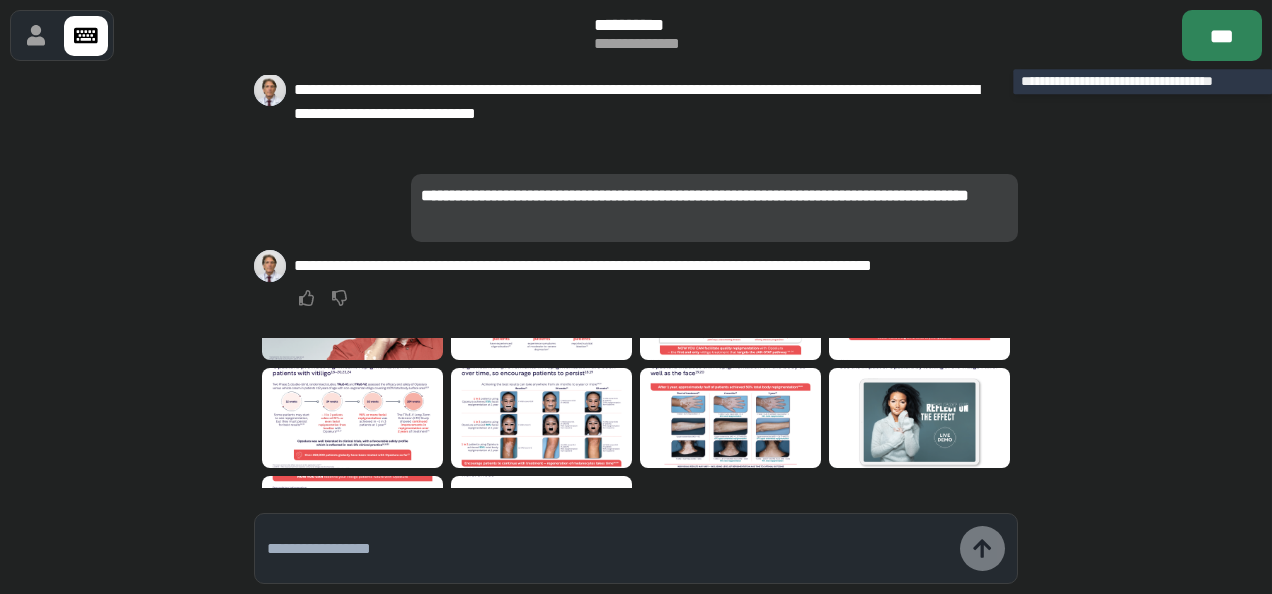 click on "***" at bounding box center [1222, 35] 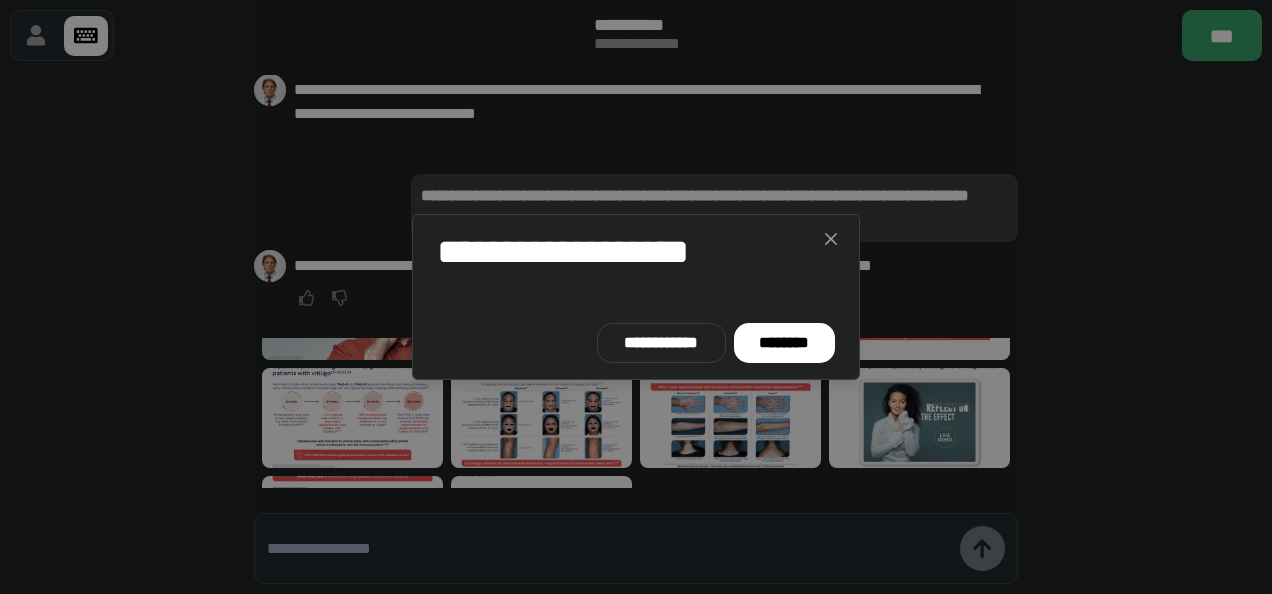 click on "**********" at bounding box center (636, 343) 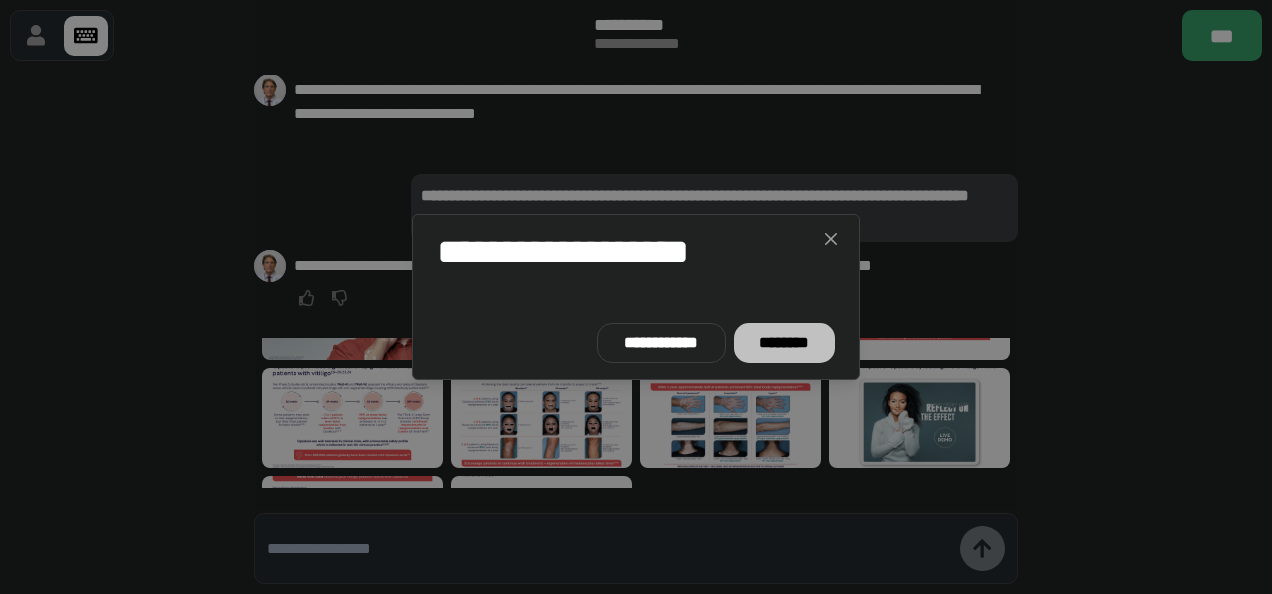 click on "********" at bounding box center [784, 343] 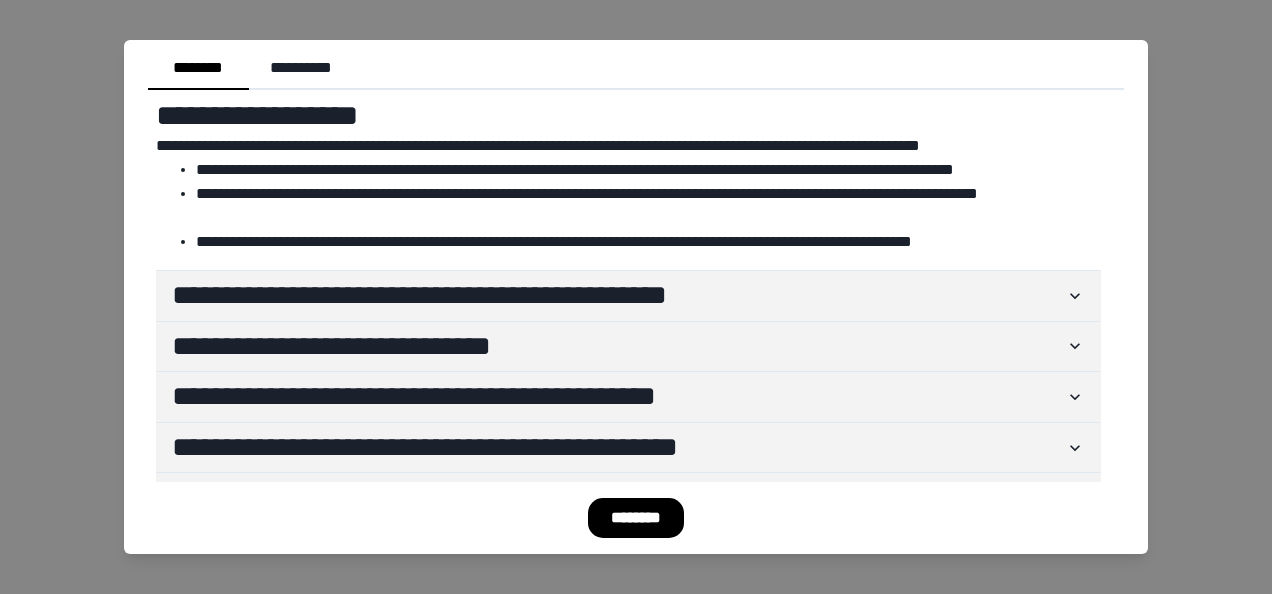 click on "**********" at bounding box center [636, 297] 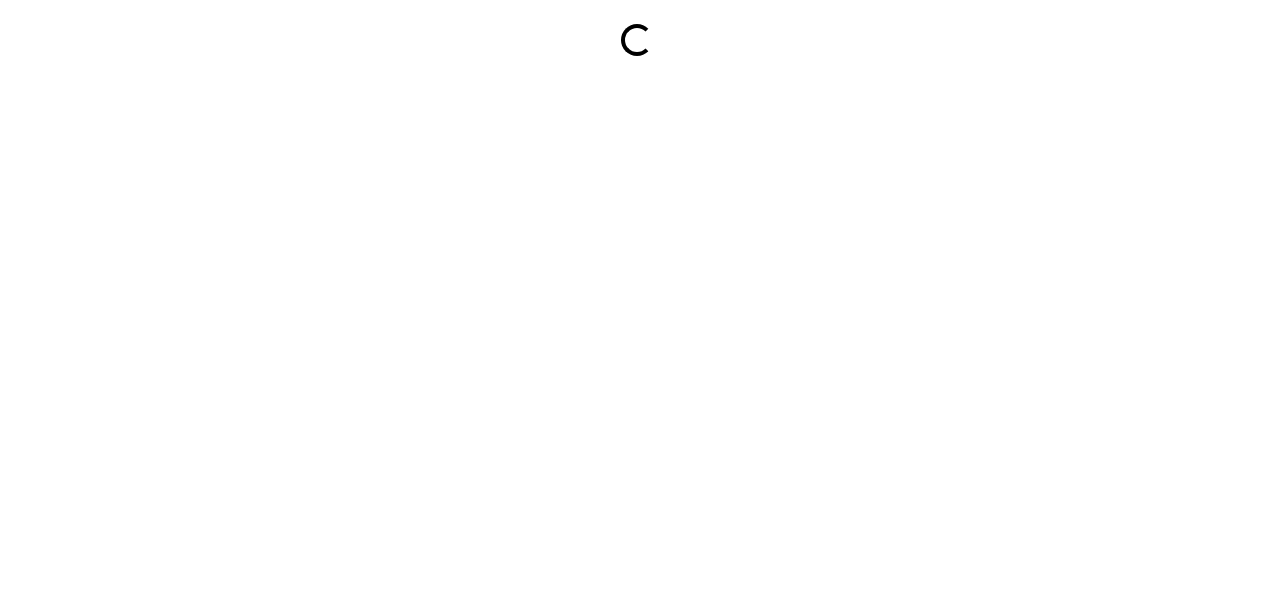 scroll, scrollTop: 0, scrollLeft: 0, axis: both 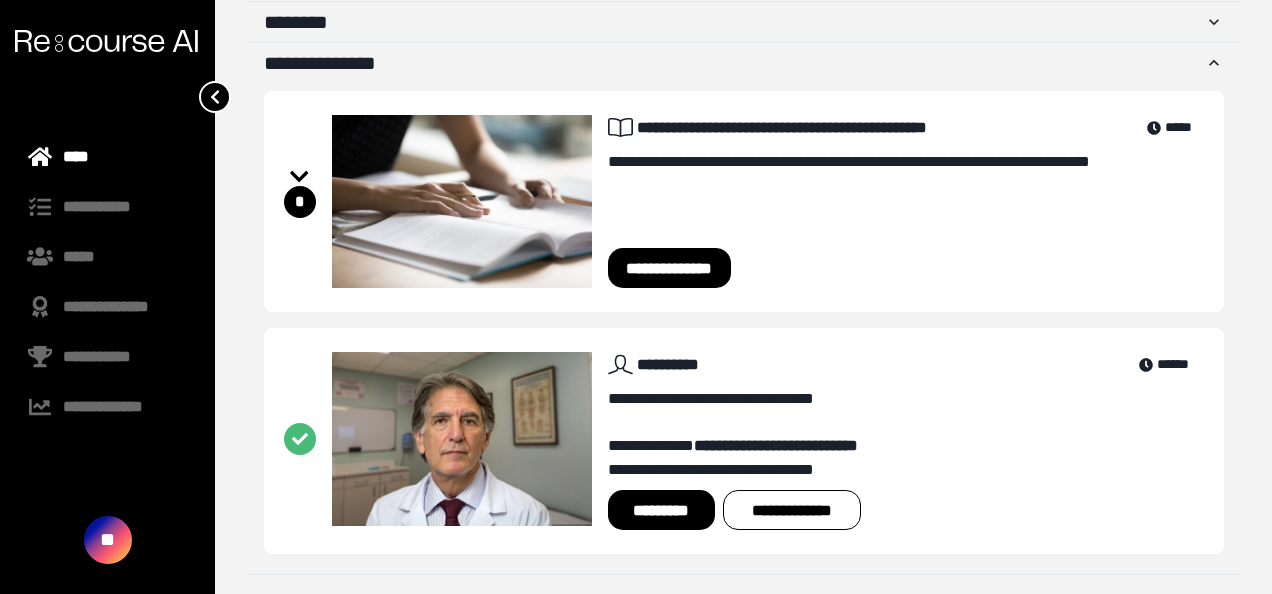 click on "**********" at bounding box center [670, 268] 